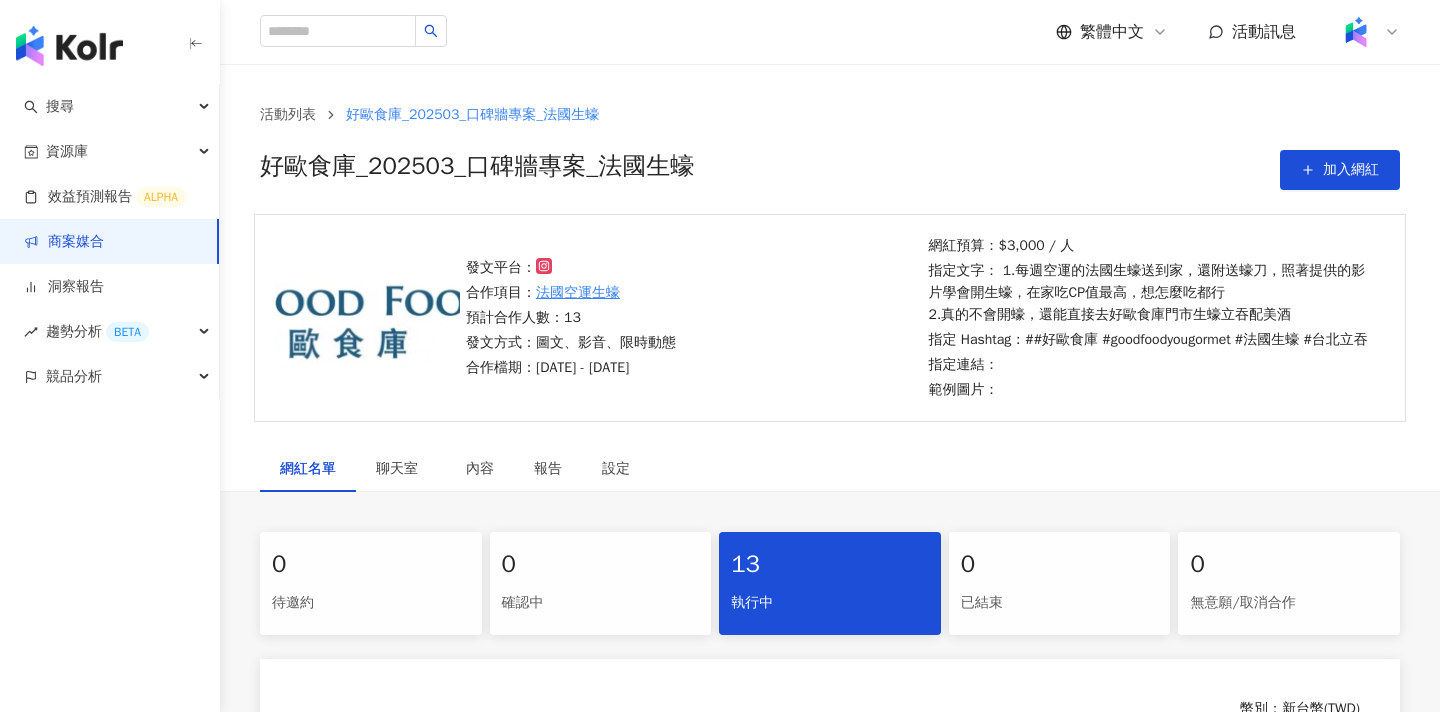 scroll, scrollTop: 0, scrollLeft: 0, axis: both 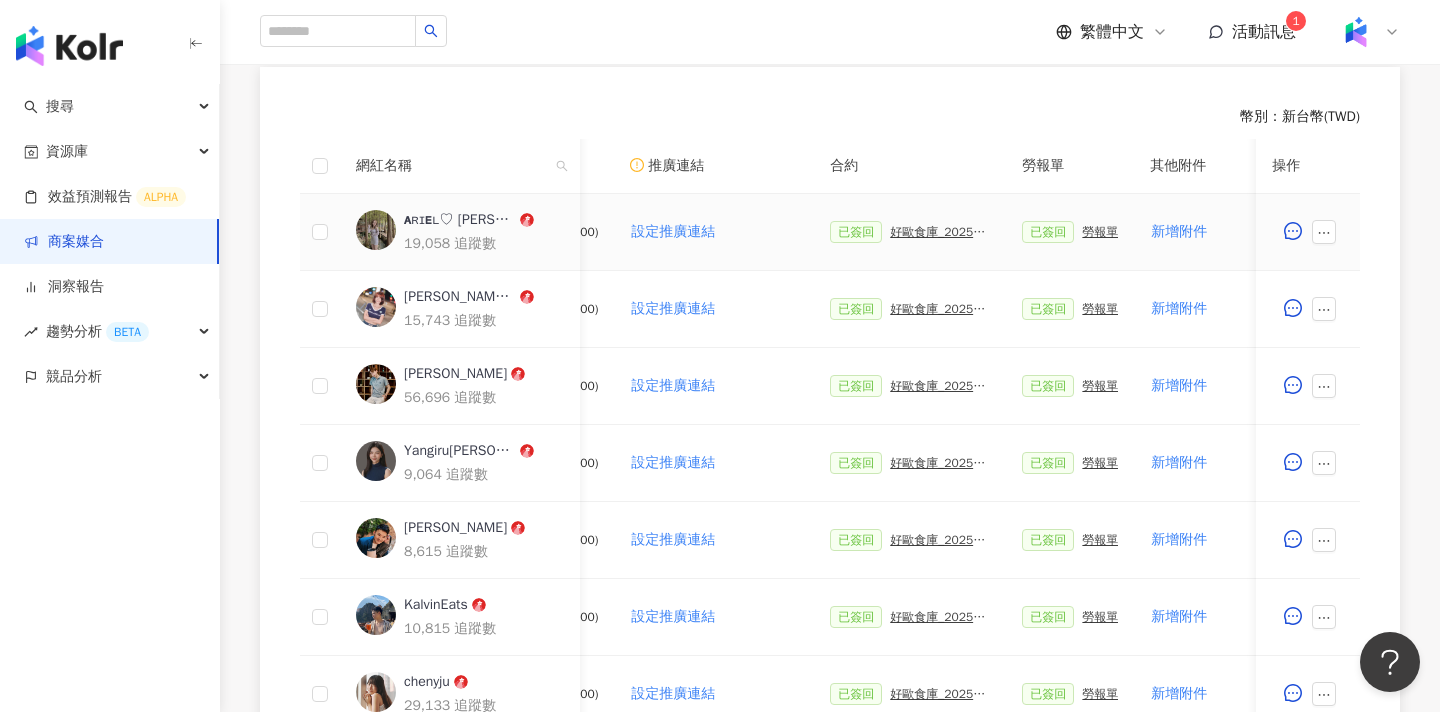 click on "好歐食庫_202503_口碑牆專案" at bounding box center (940, 232) 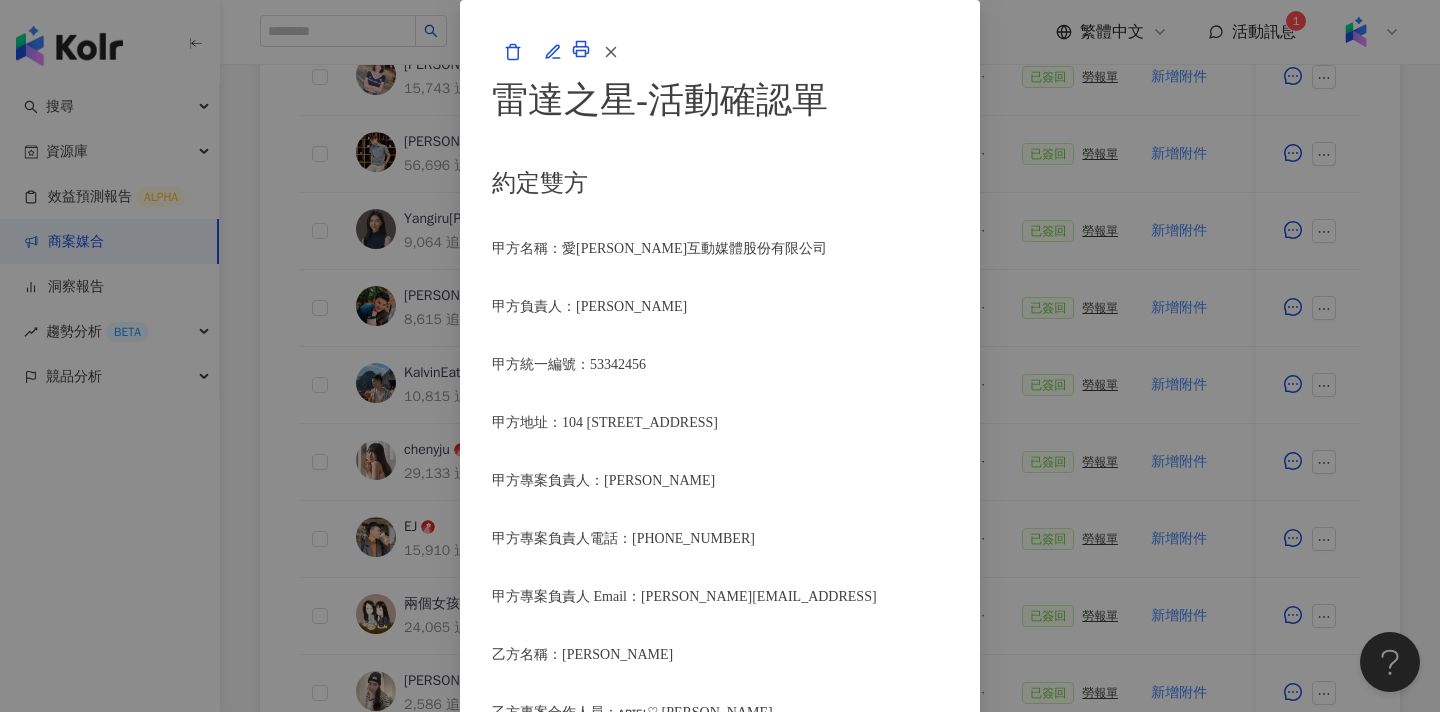 scroll, scrollTop: 1166, scrollLeft: 0, axis: vertical 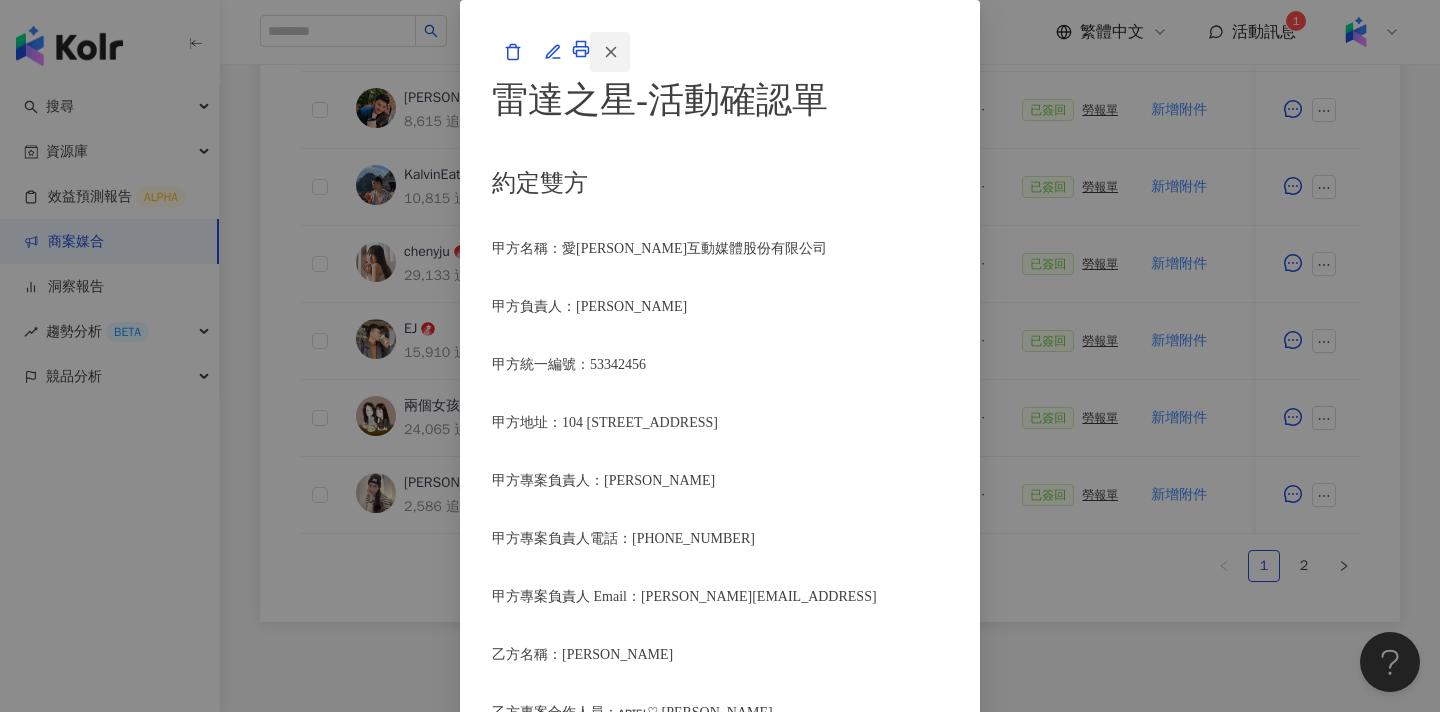 click at bounding box center (610, 52) 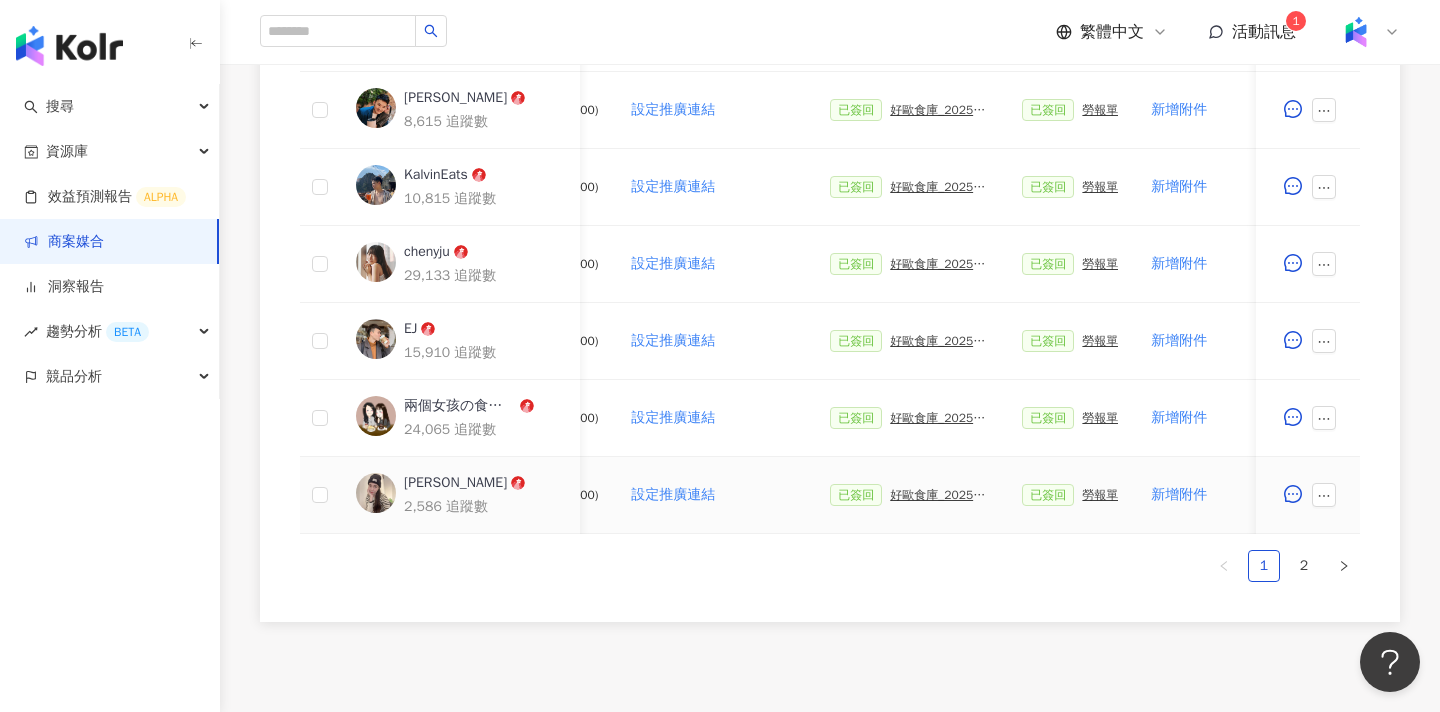 click on "勞報單" at bounding box center (1100, 495) 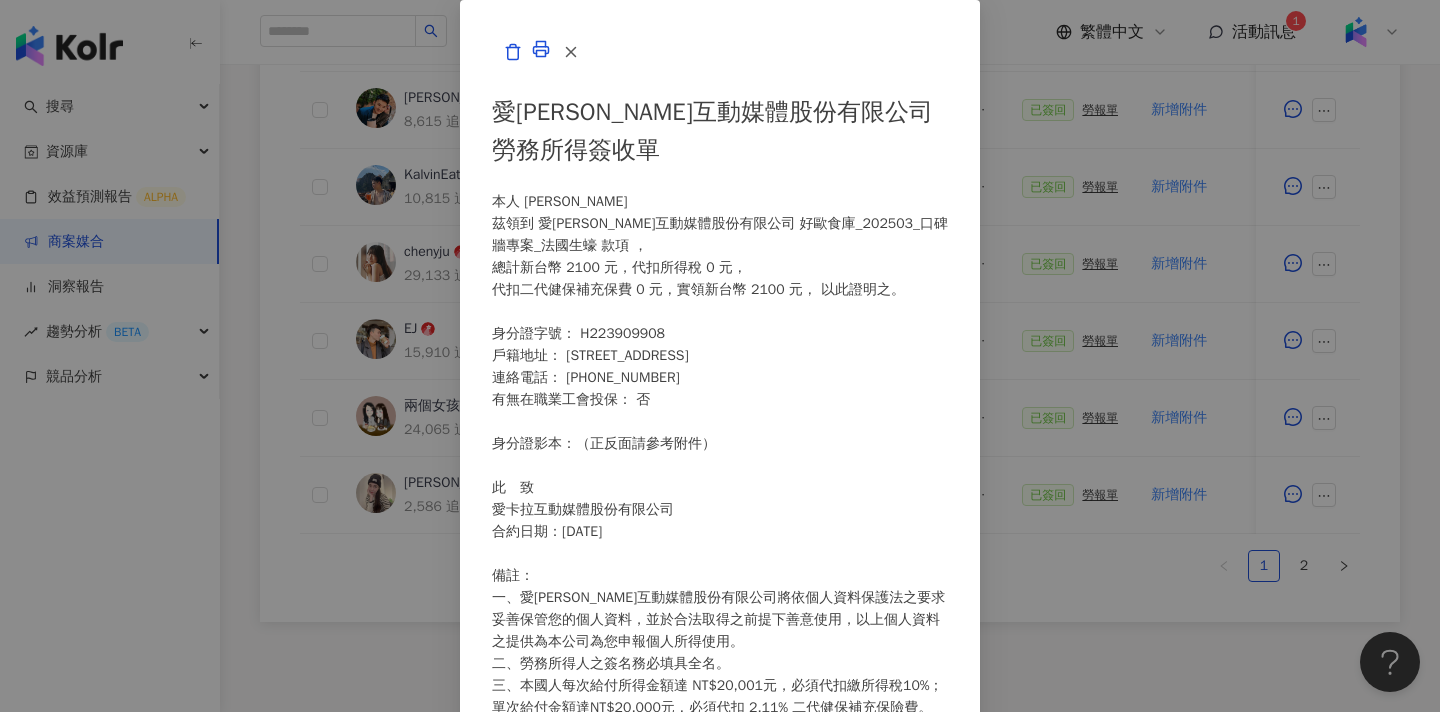 scroll, scrollTop: 47, scrollLeft: 0, axis: vertical 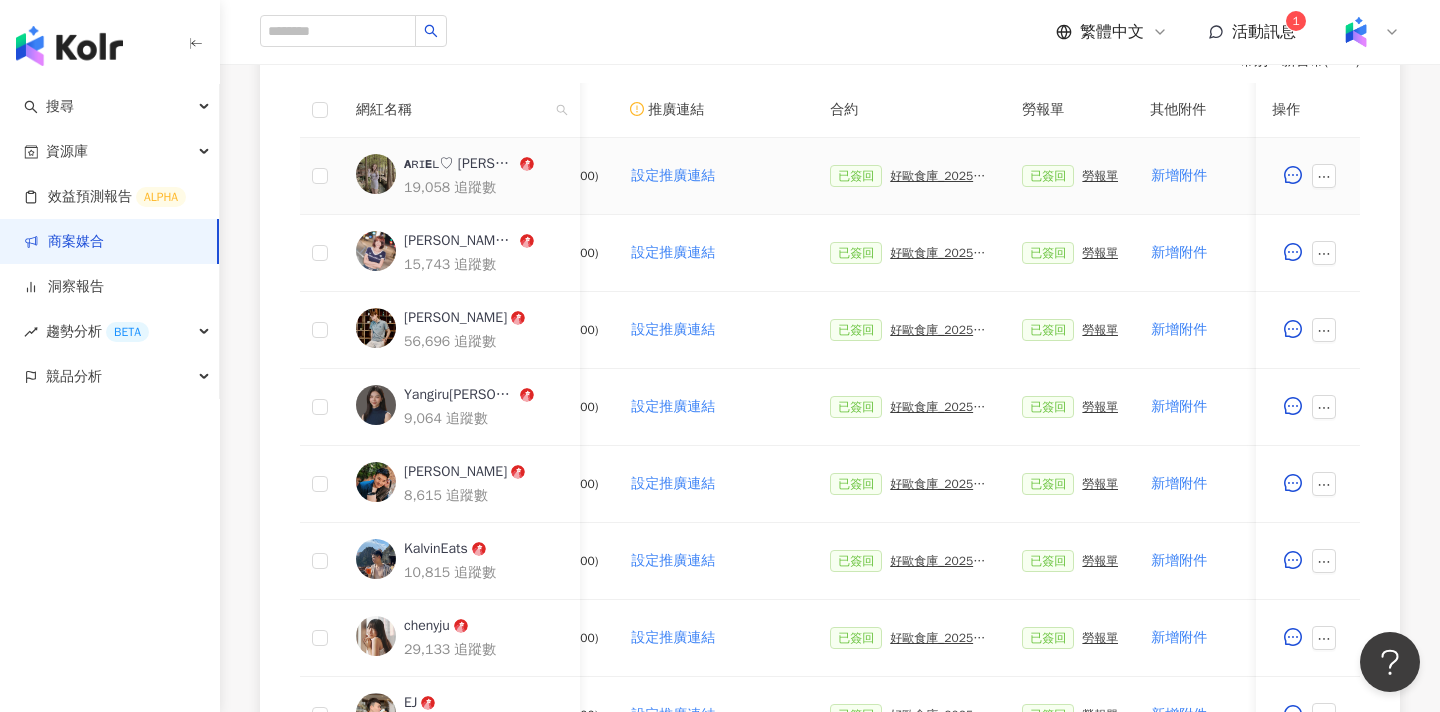 click on "好歐食庫_202503_口碑牆專案" at bounding box center (940, 176) 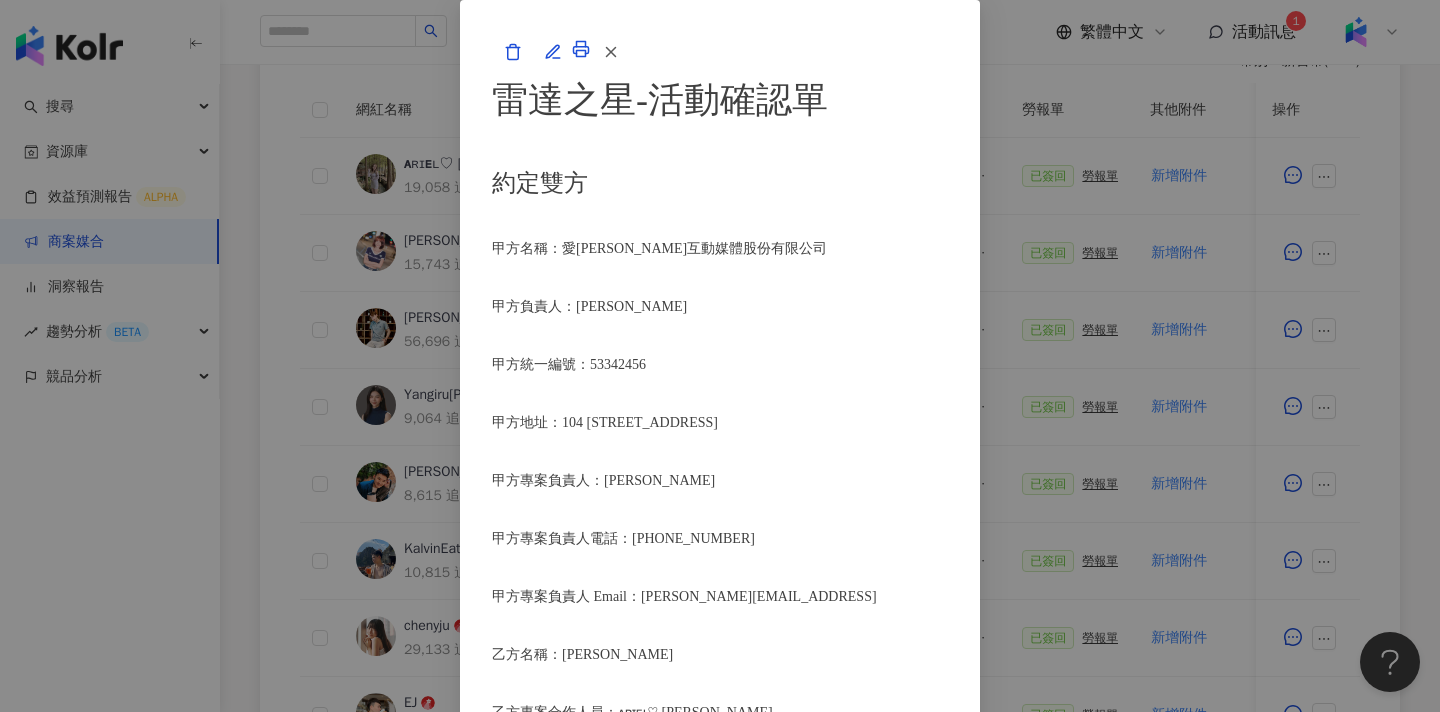 scroll, scrollTop: 209, scrollLeft: 0, axis: vertical 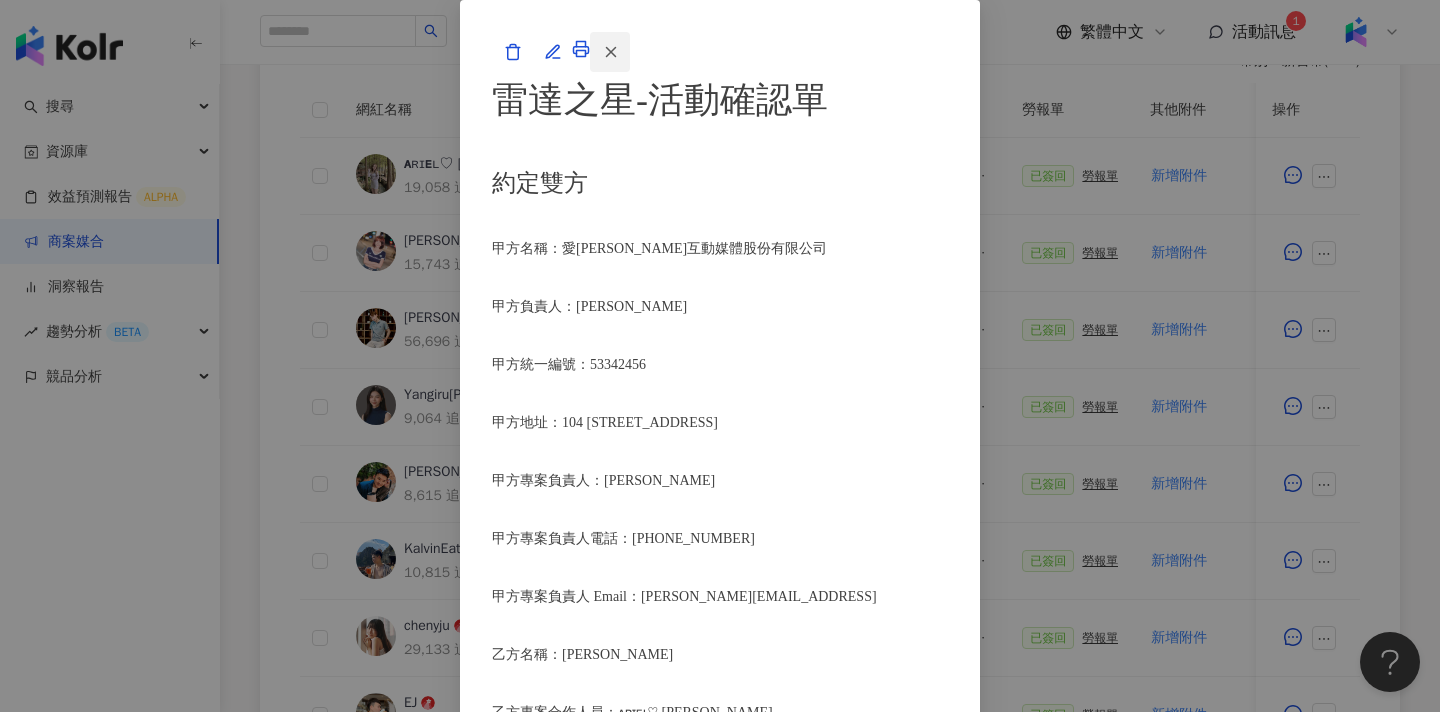 click at bounding box center (610, 52) 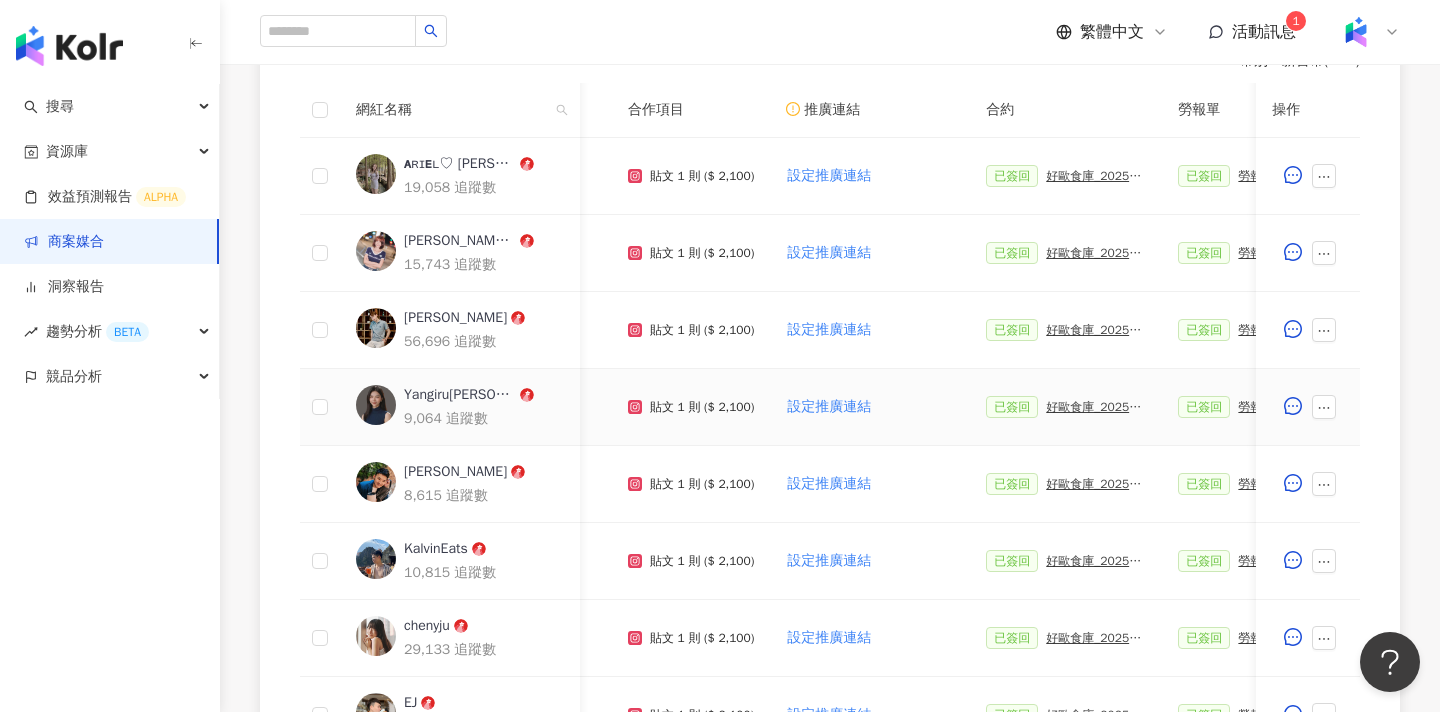 scroll, scrollTop: 0, scrollLeft: 114, axis: horizontal 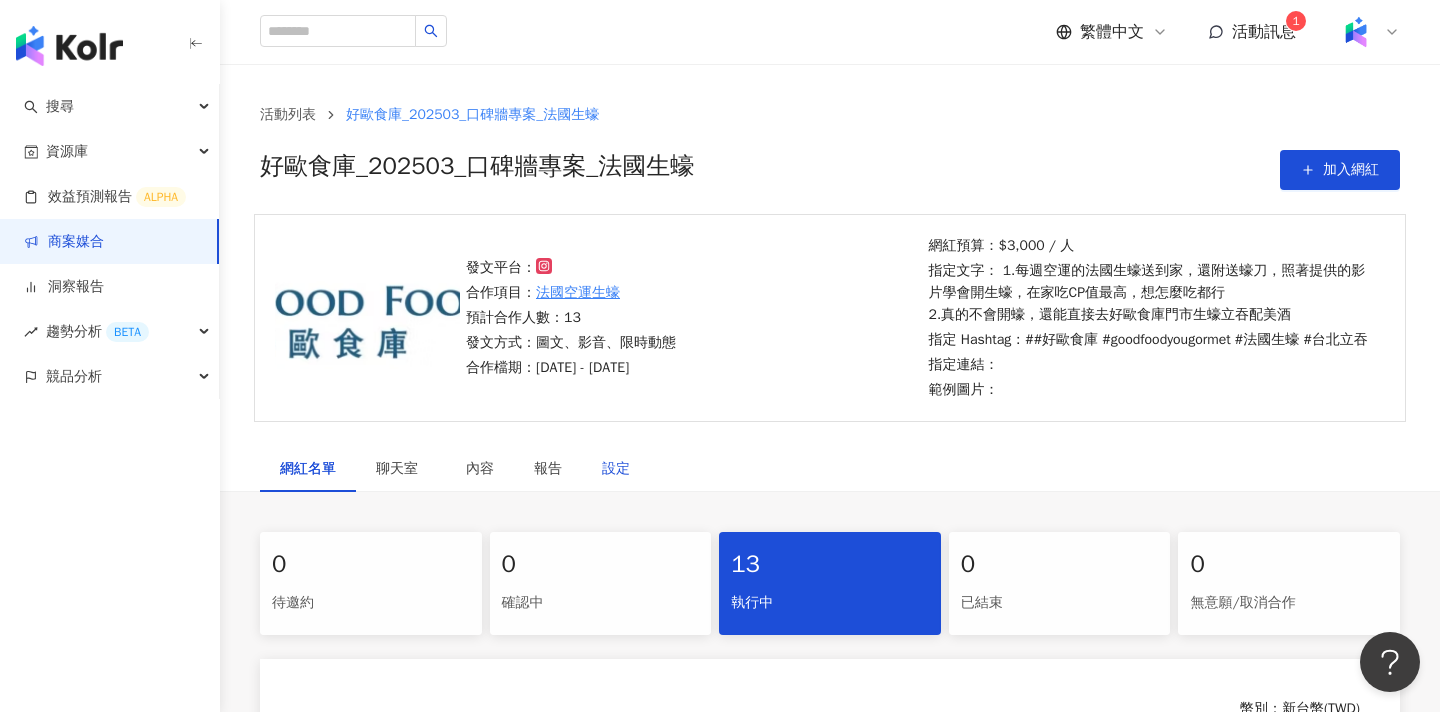 click on "設定" at bounding box center (616, 469) 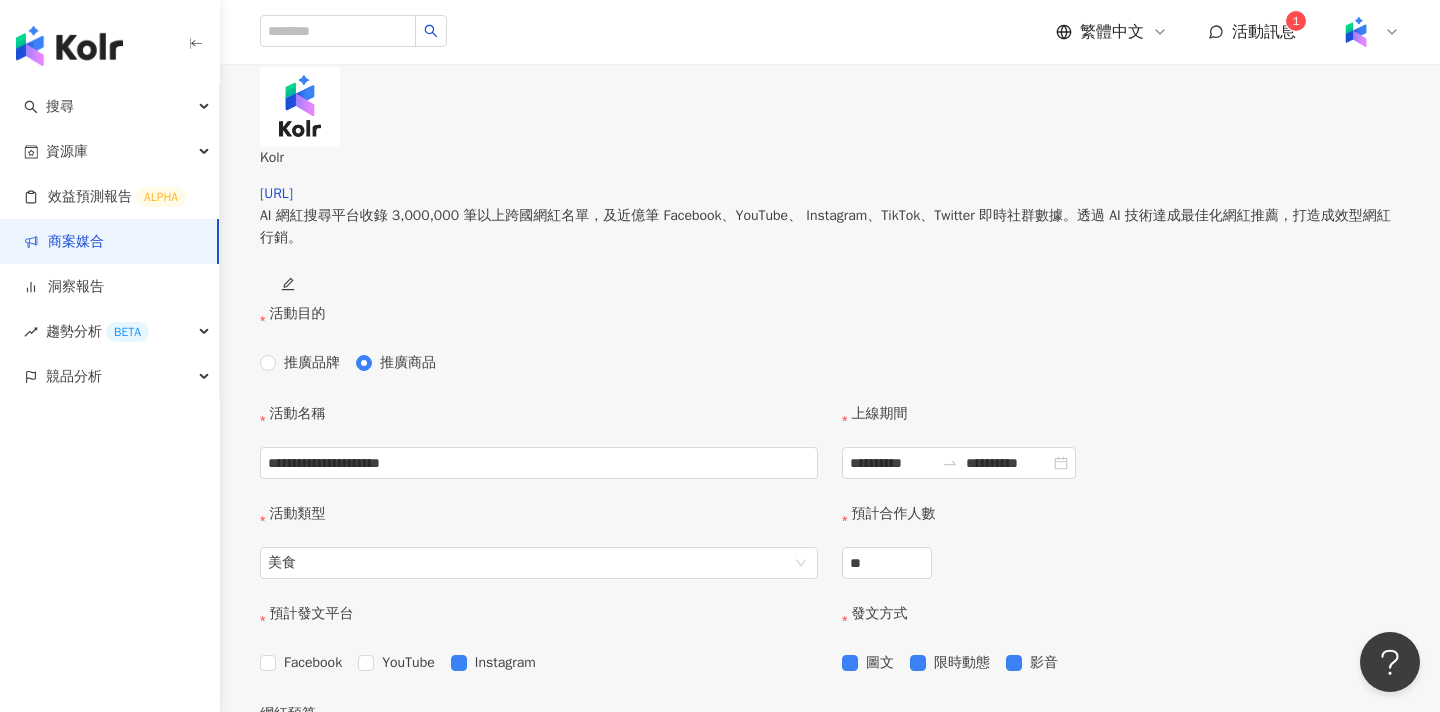 scroll, scrollTop: 570, scrollLeft: 0, axis: vertical 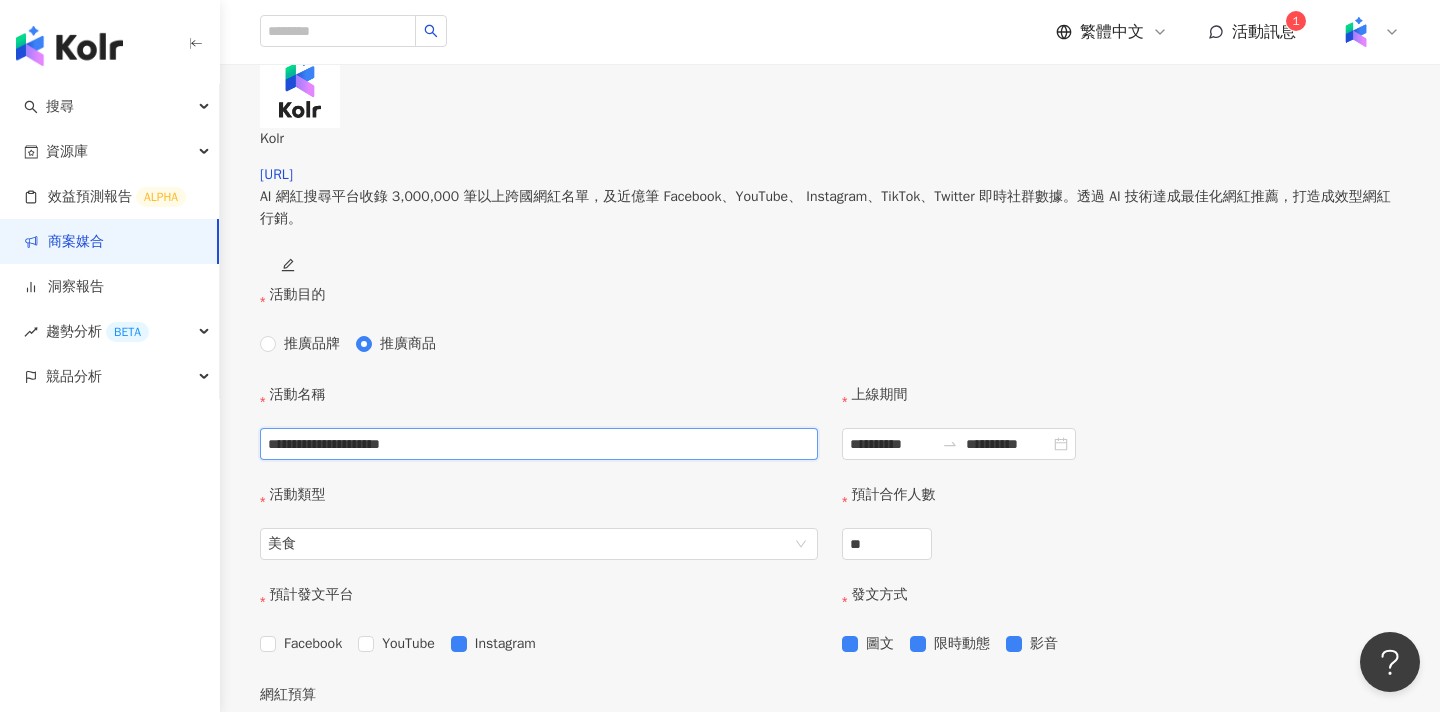 click on "**********" at bounding box center [539, 444] 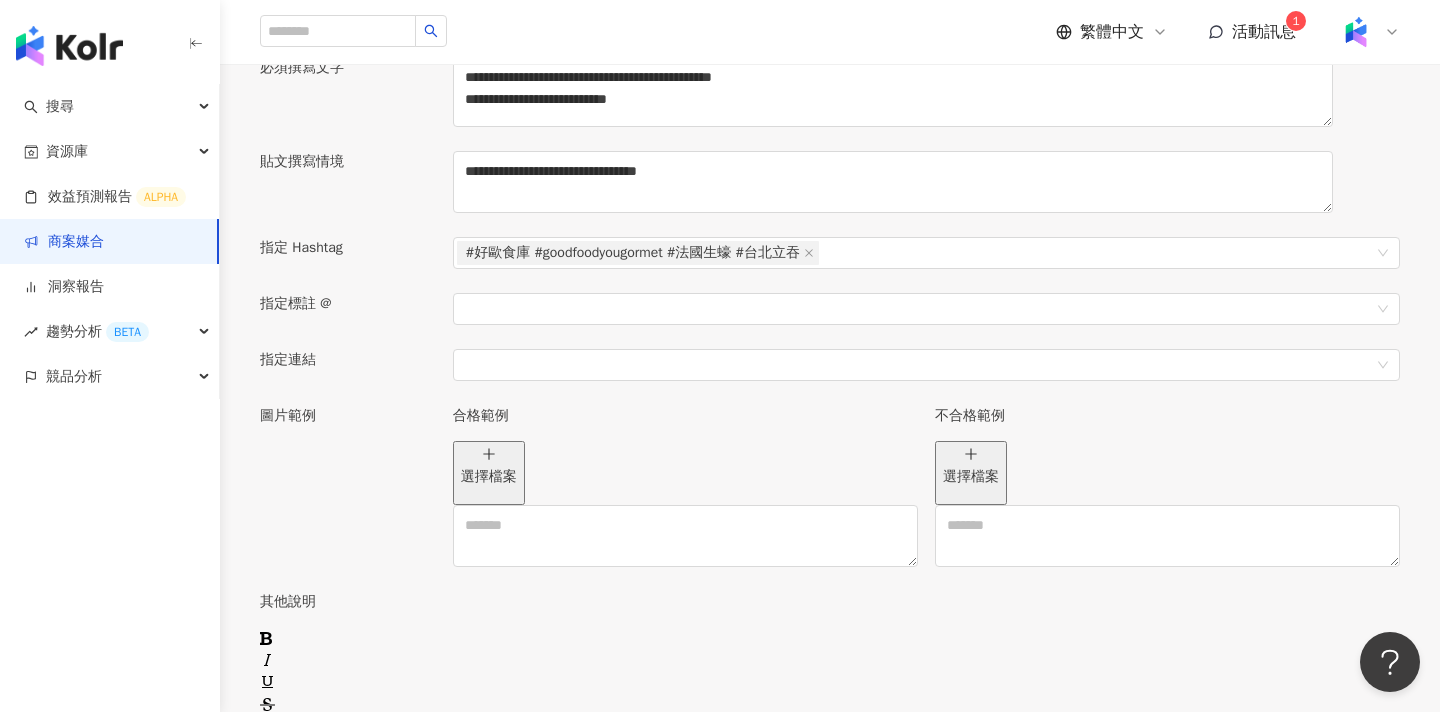 scroll, scrollTop: 2876, scrollLeft: 0, axis: vertical 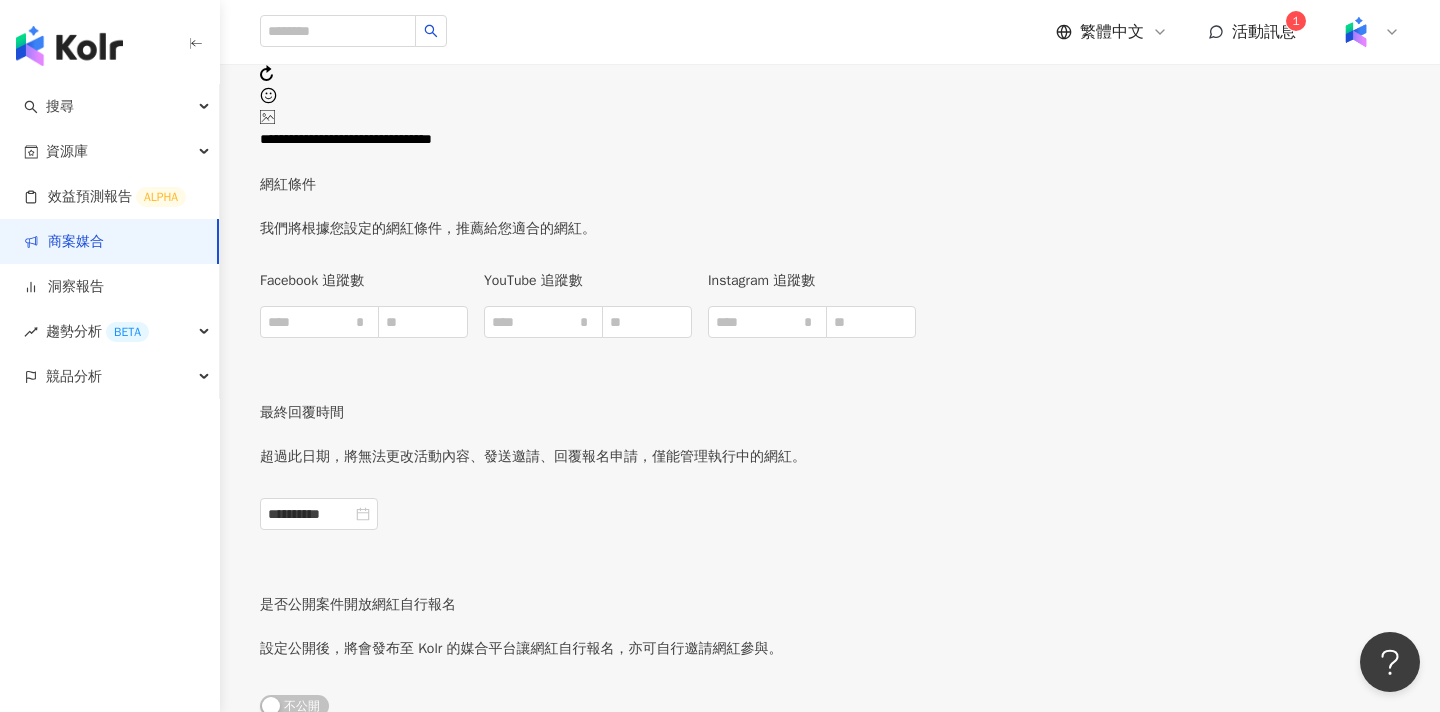 type on "**********" 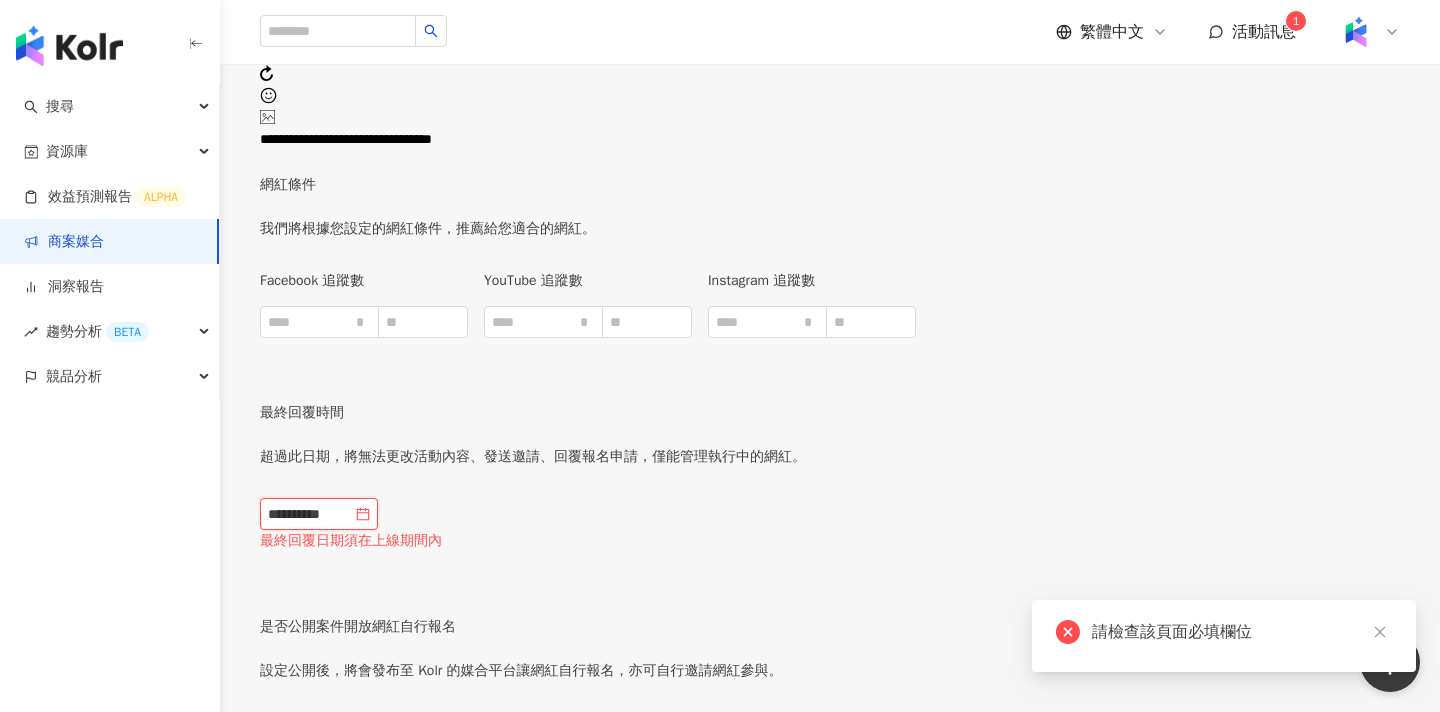 click on "**********" at bounding box center (310, 514) 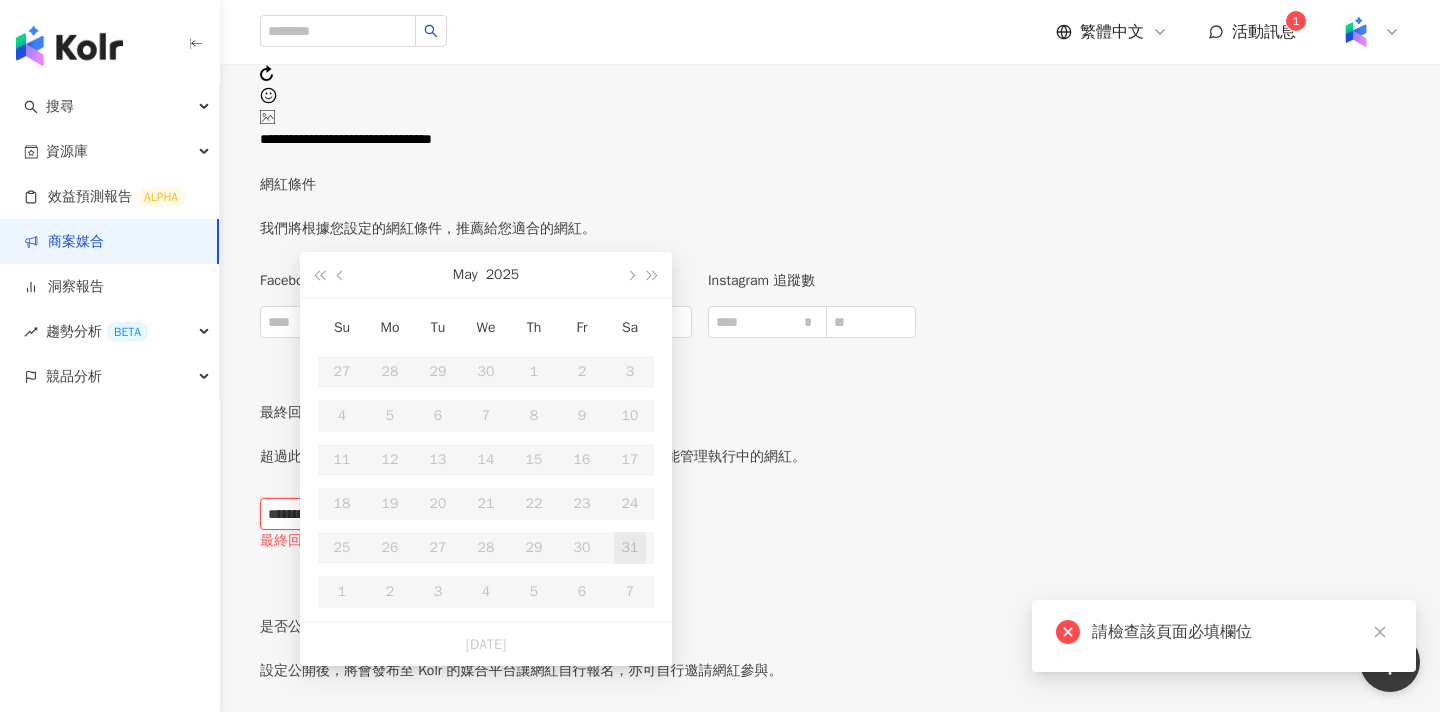 scroll, scrollTop: 2898, scrollLeft: 0, axis: vertical 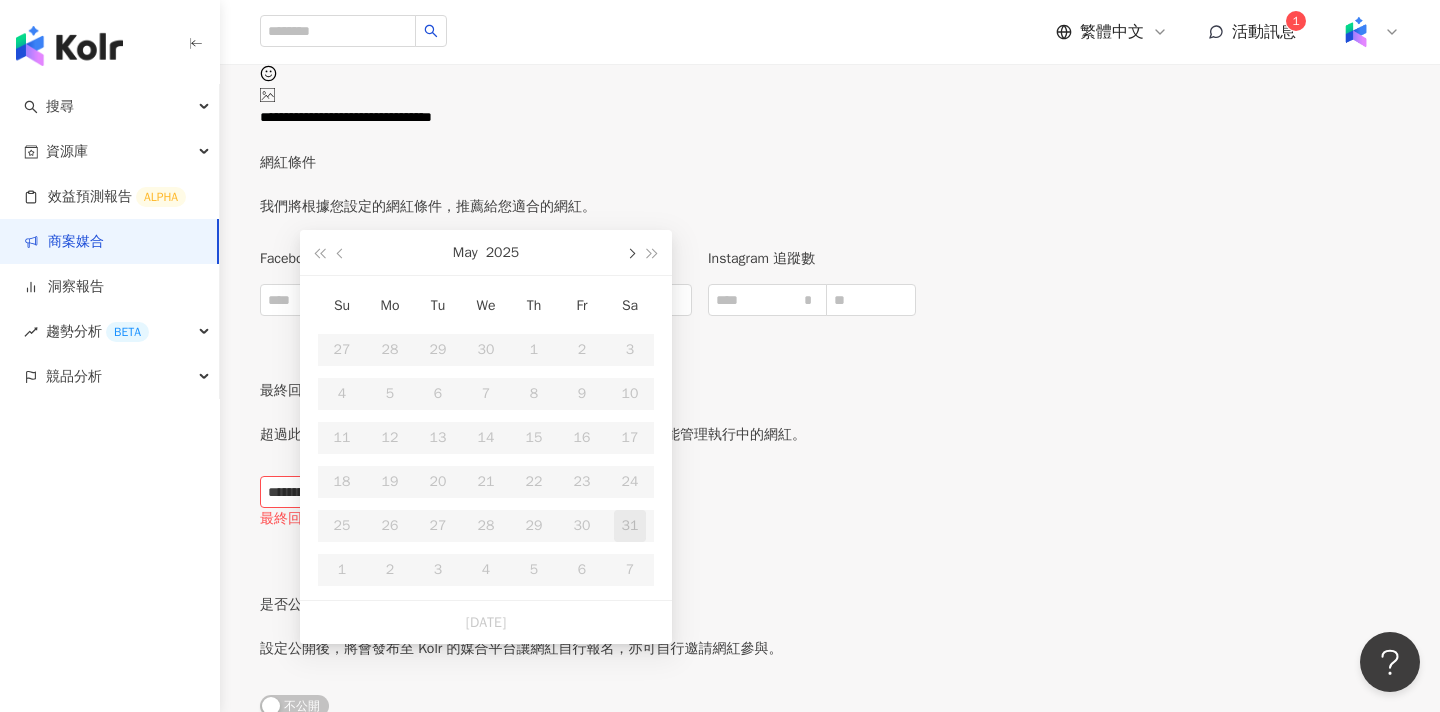 click at bounding box center [630, 254] 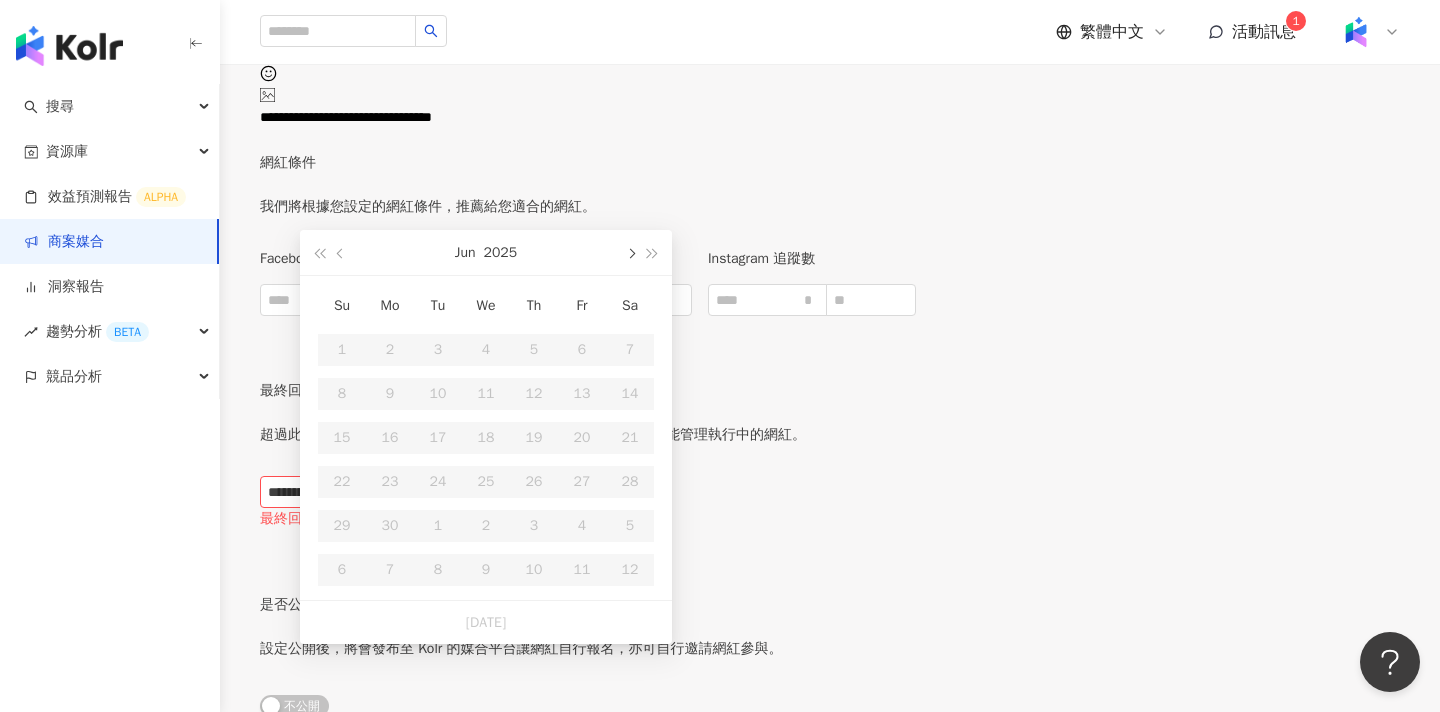 click at bounding box center [630, 254] 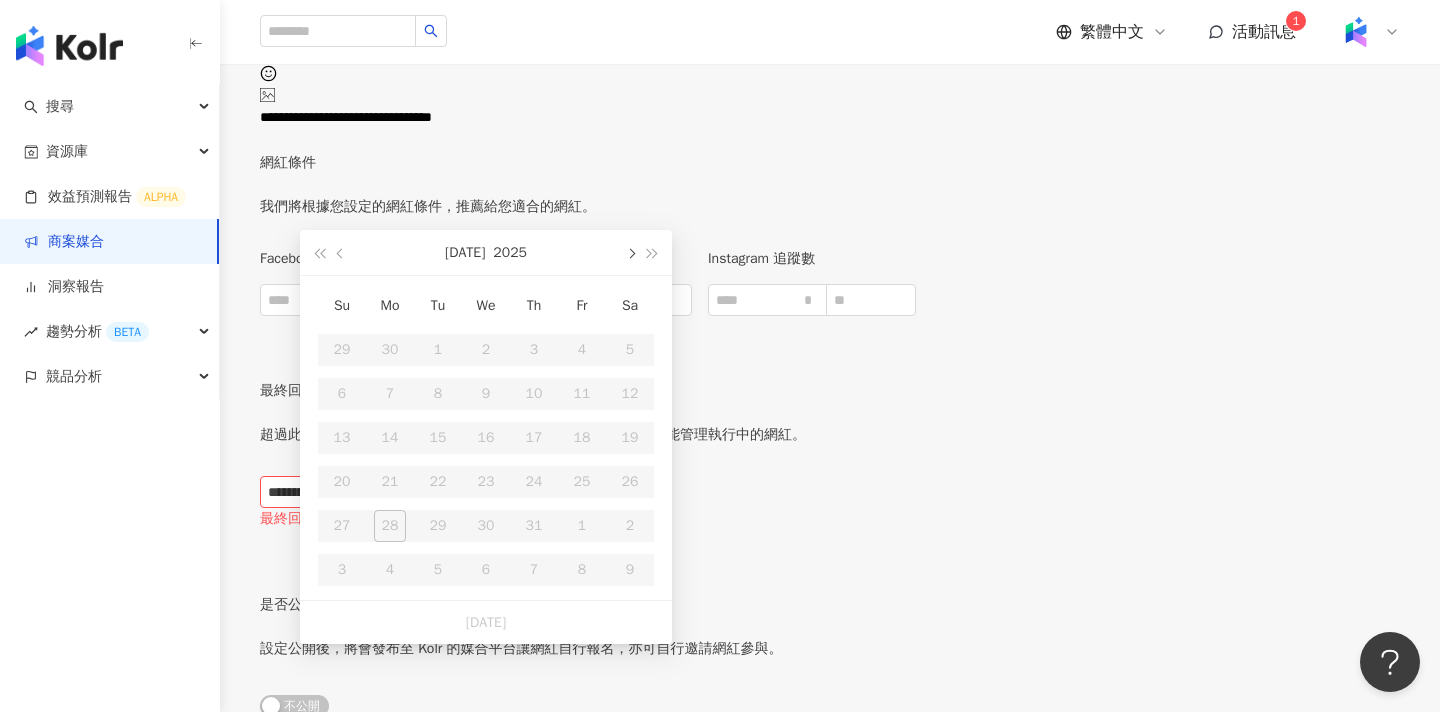 click at bounding box center (630, 254) 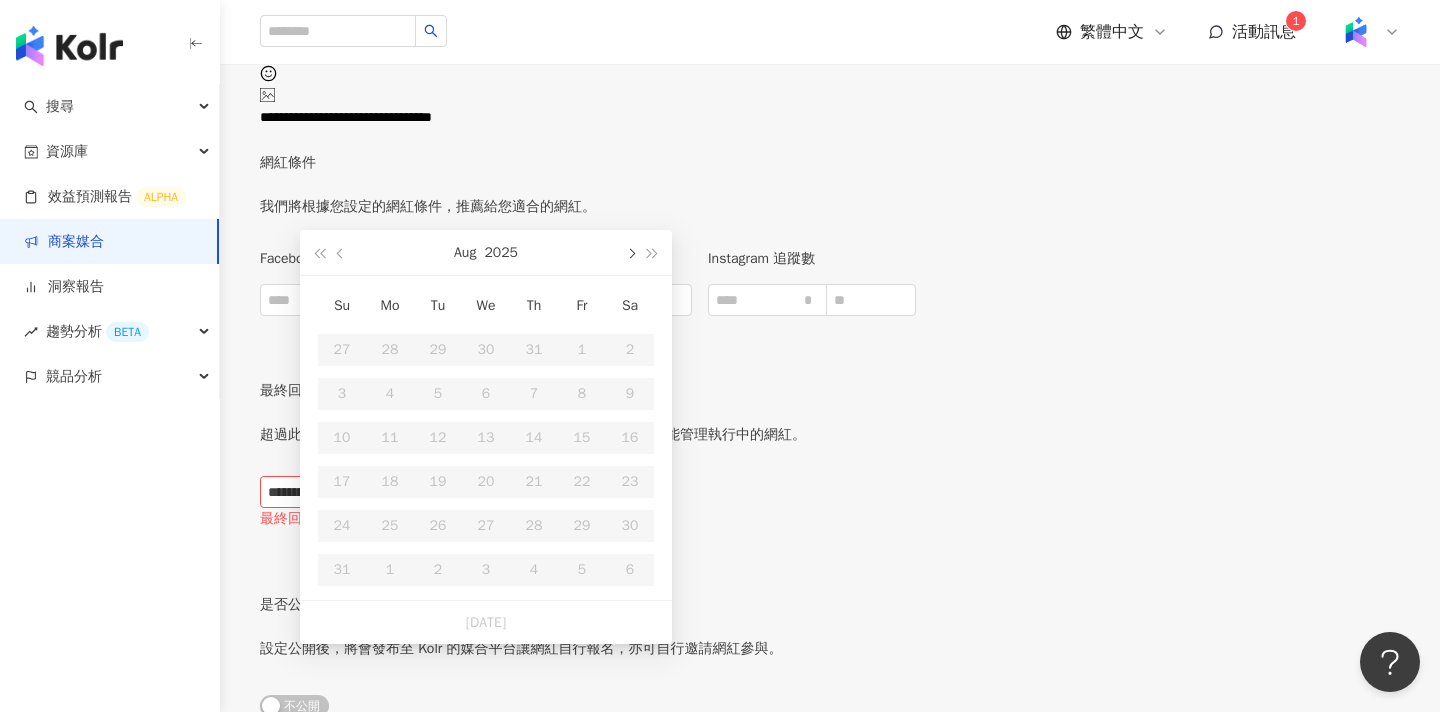 click at bounding box center (630, 254) 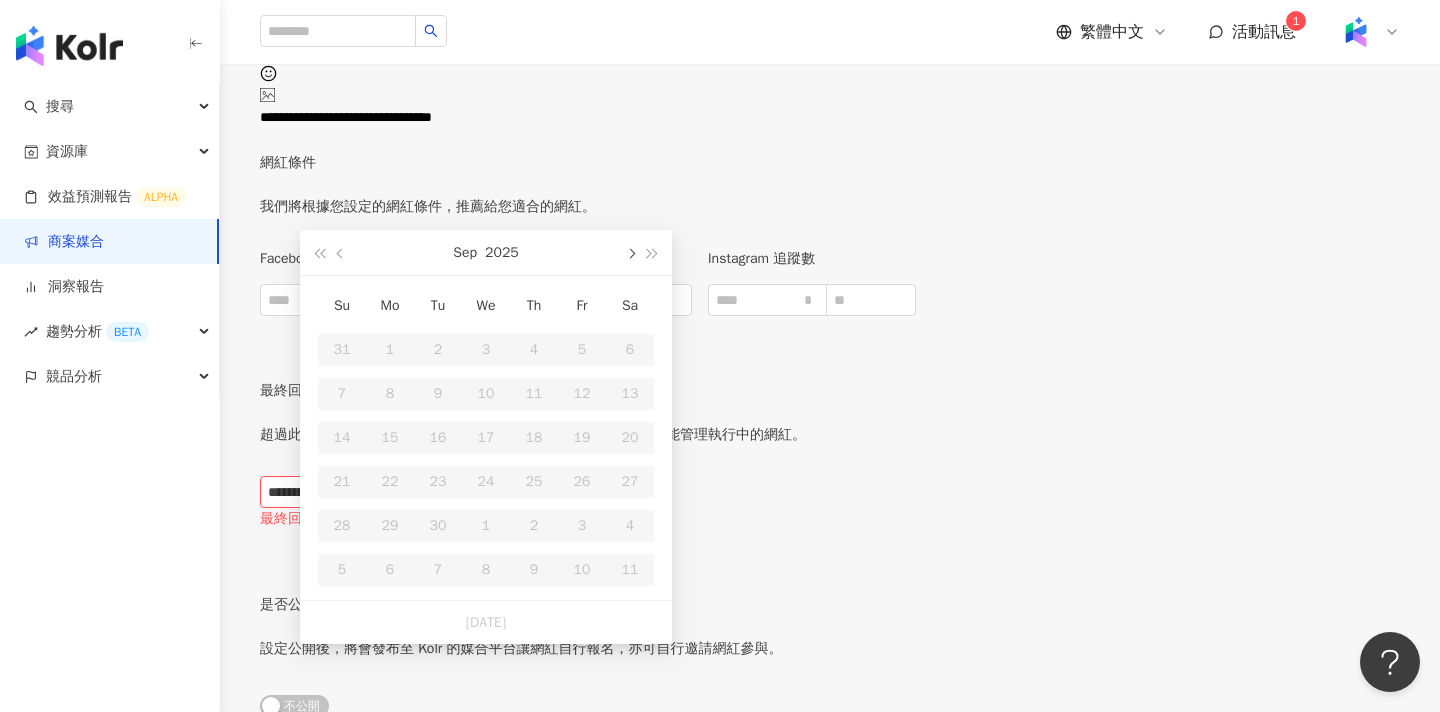 click at bounding box center (630, 254) 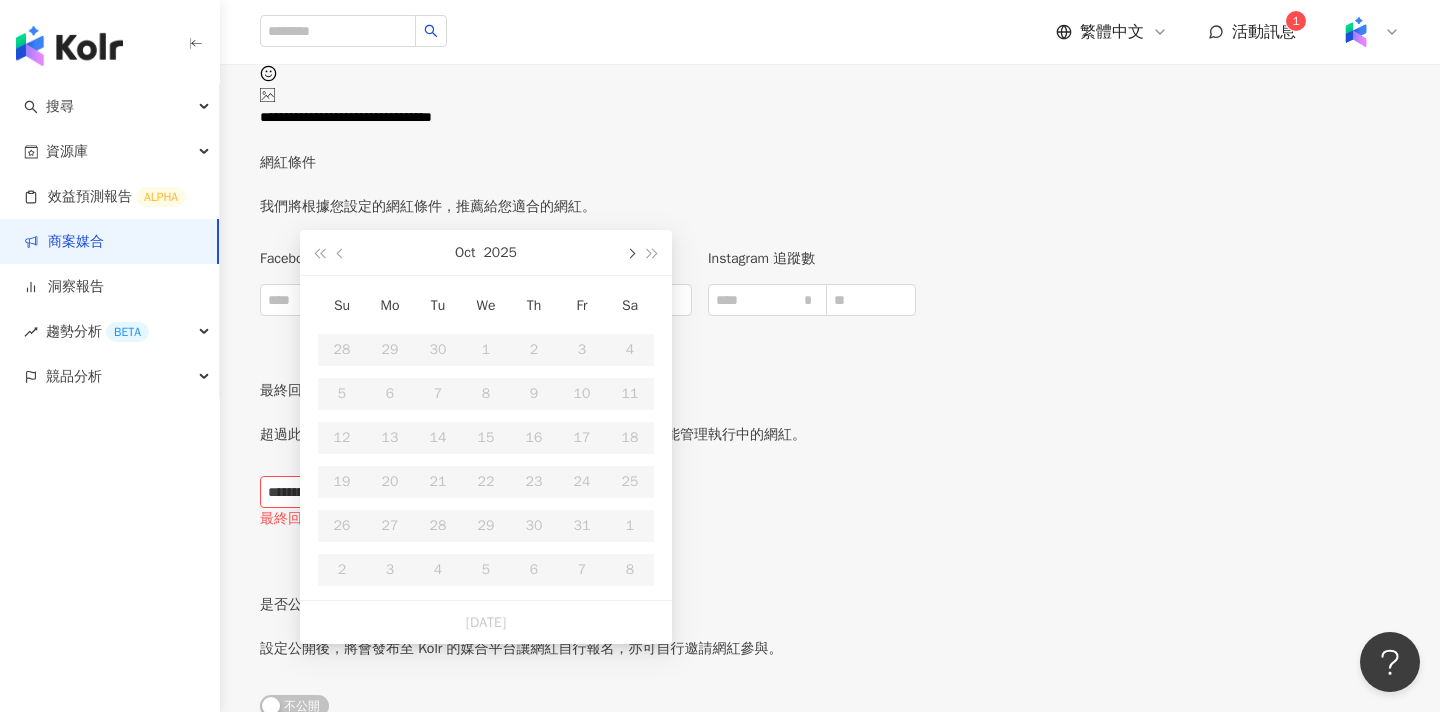 click at bounding box center (630, 254) 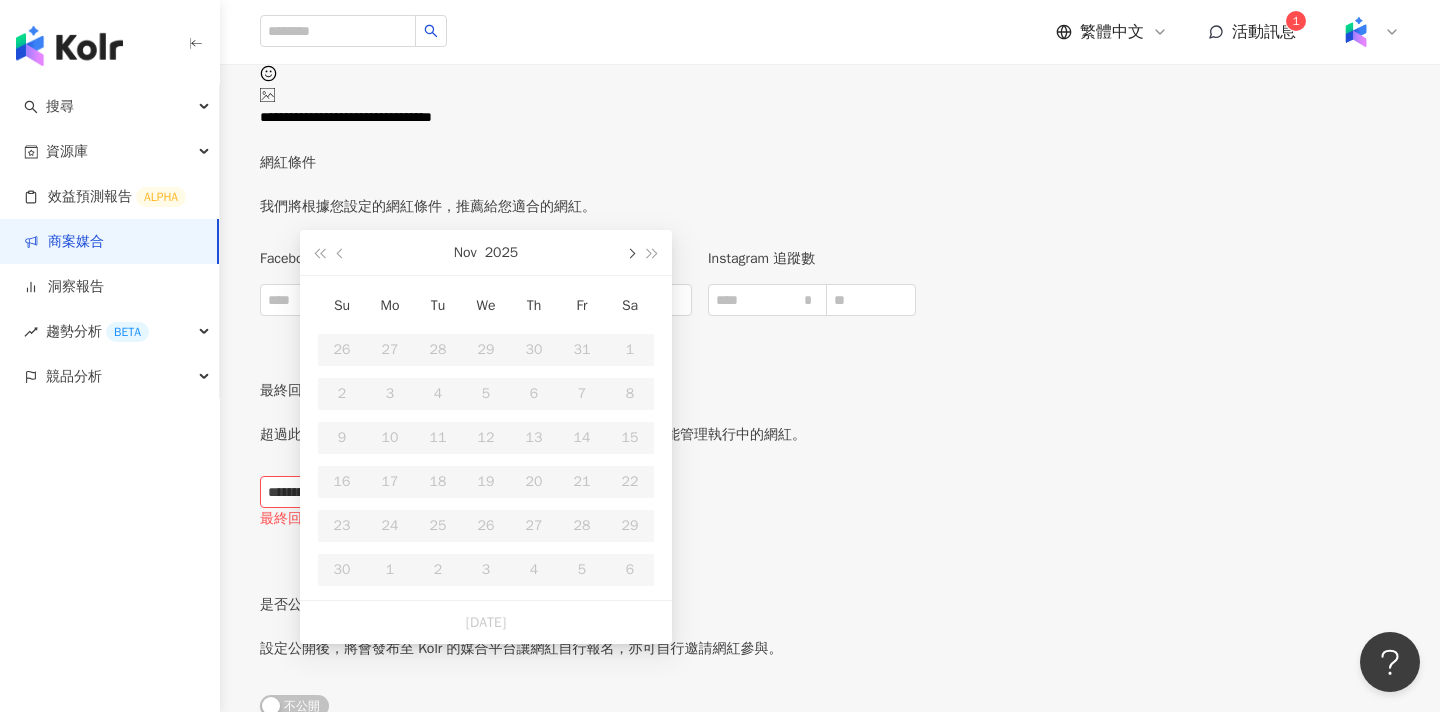 click at bounding box center (630, 254) 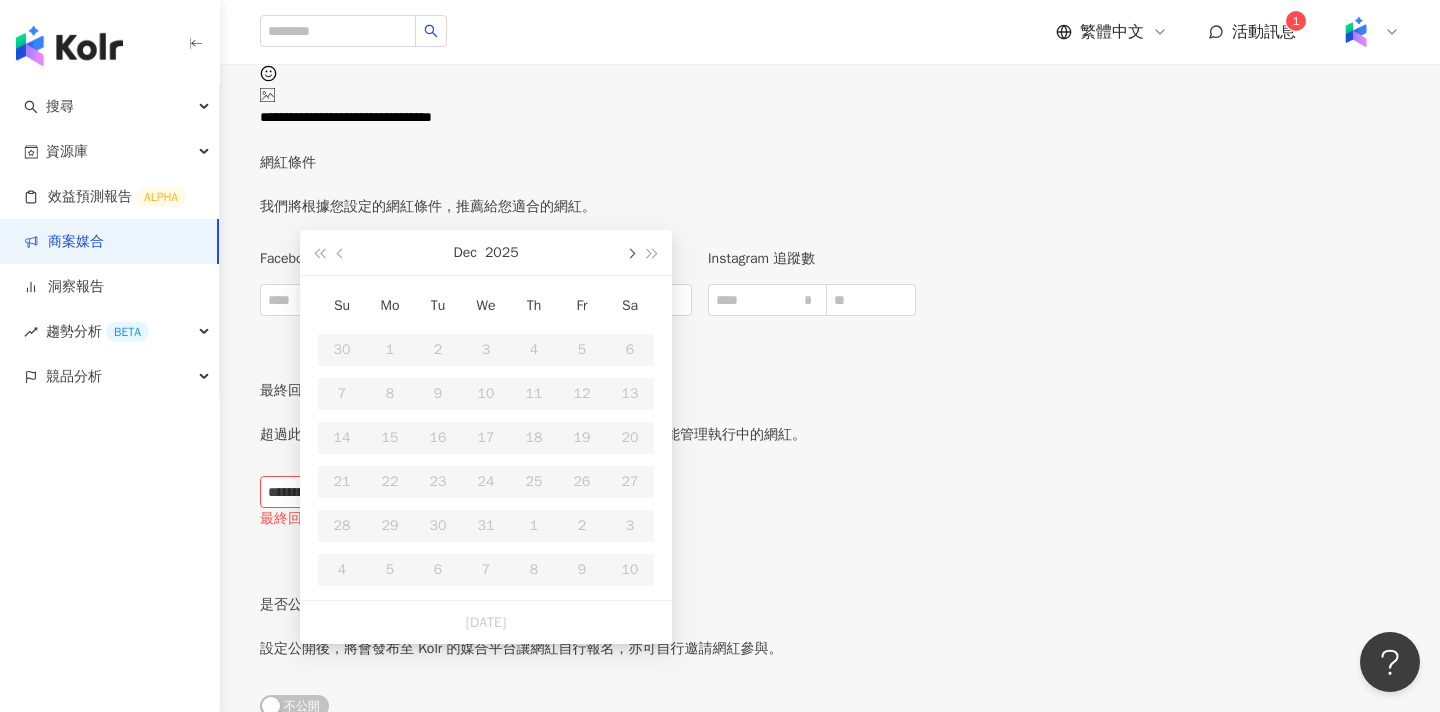 click at bounding box center [630, 254] 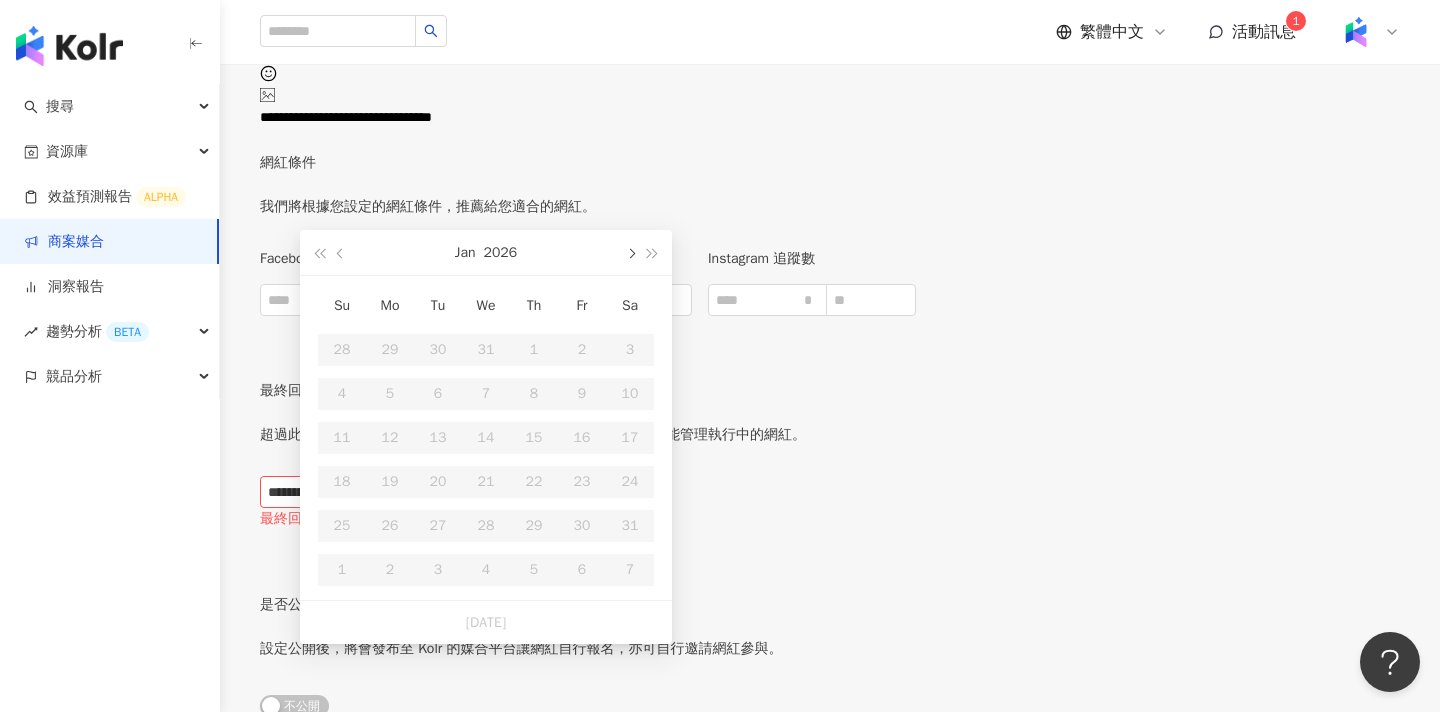 click at bounding box center [630, 254] 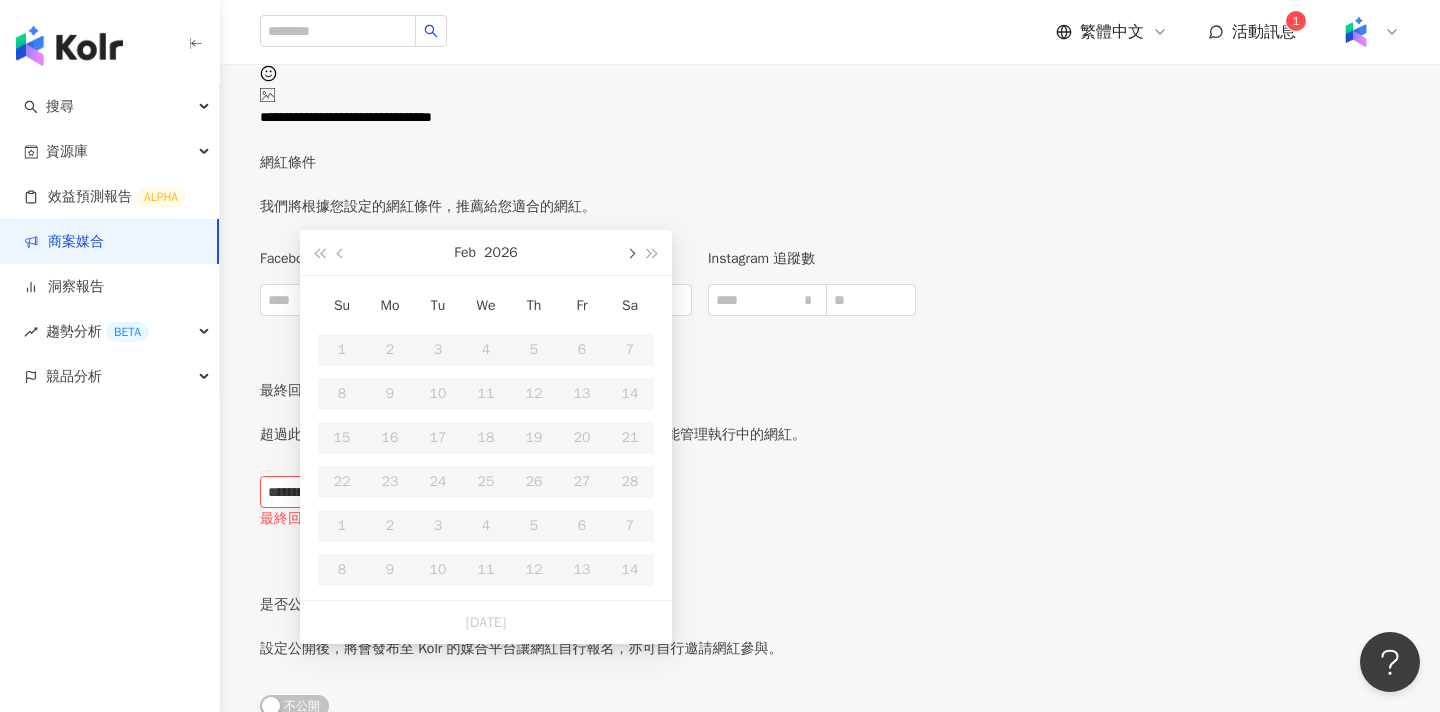 click at bounding box center (630, 254) 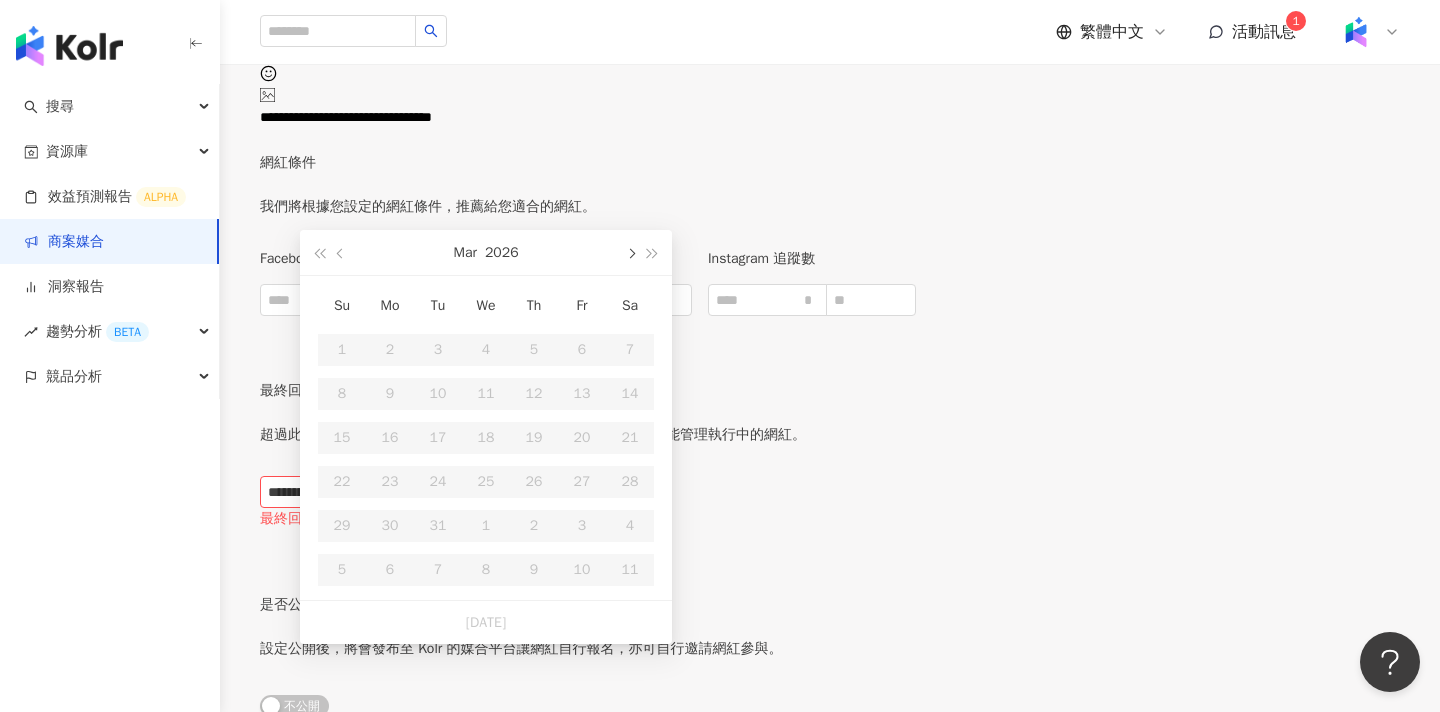 click at bounding box center (630, 254) 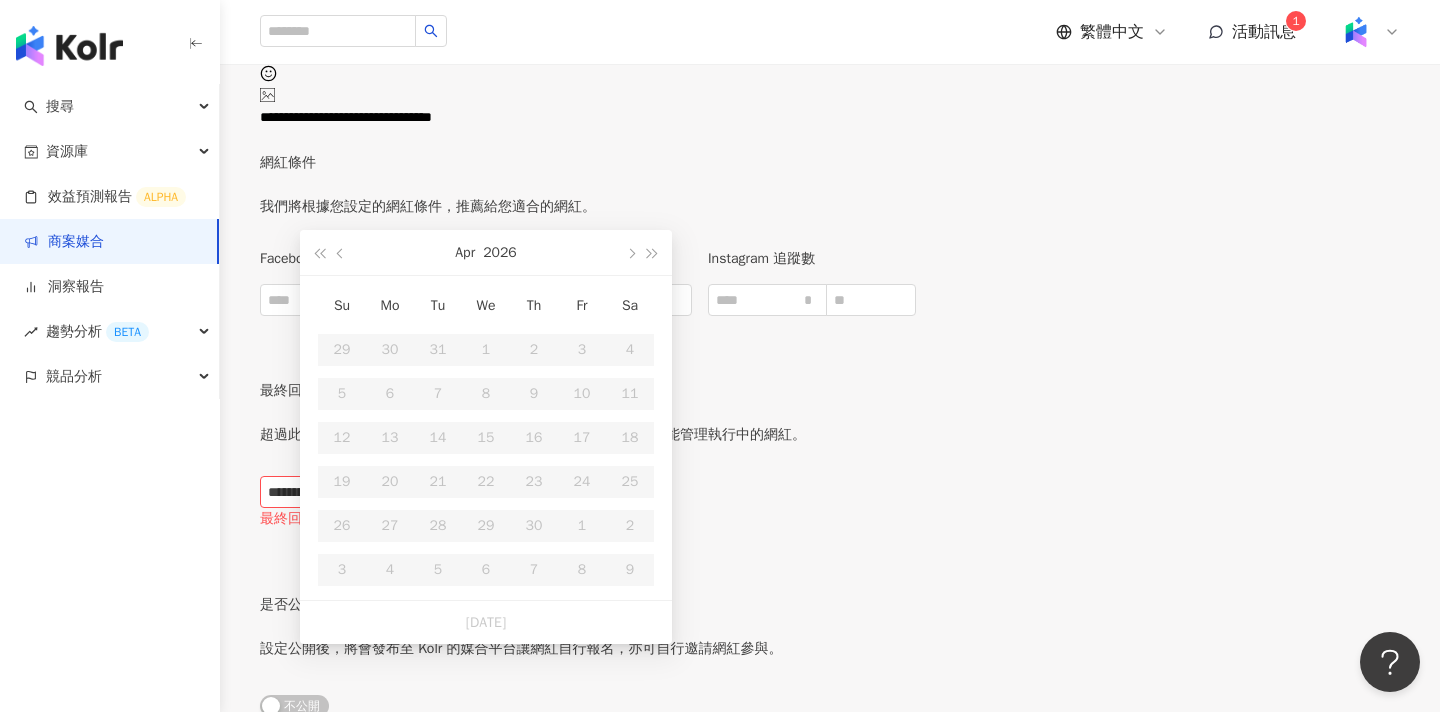 click on "**********" at bounding box center (588, 449) 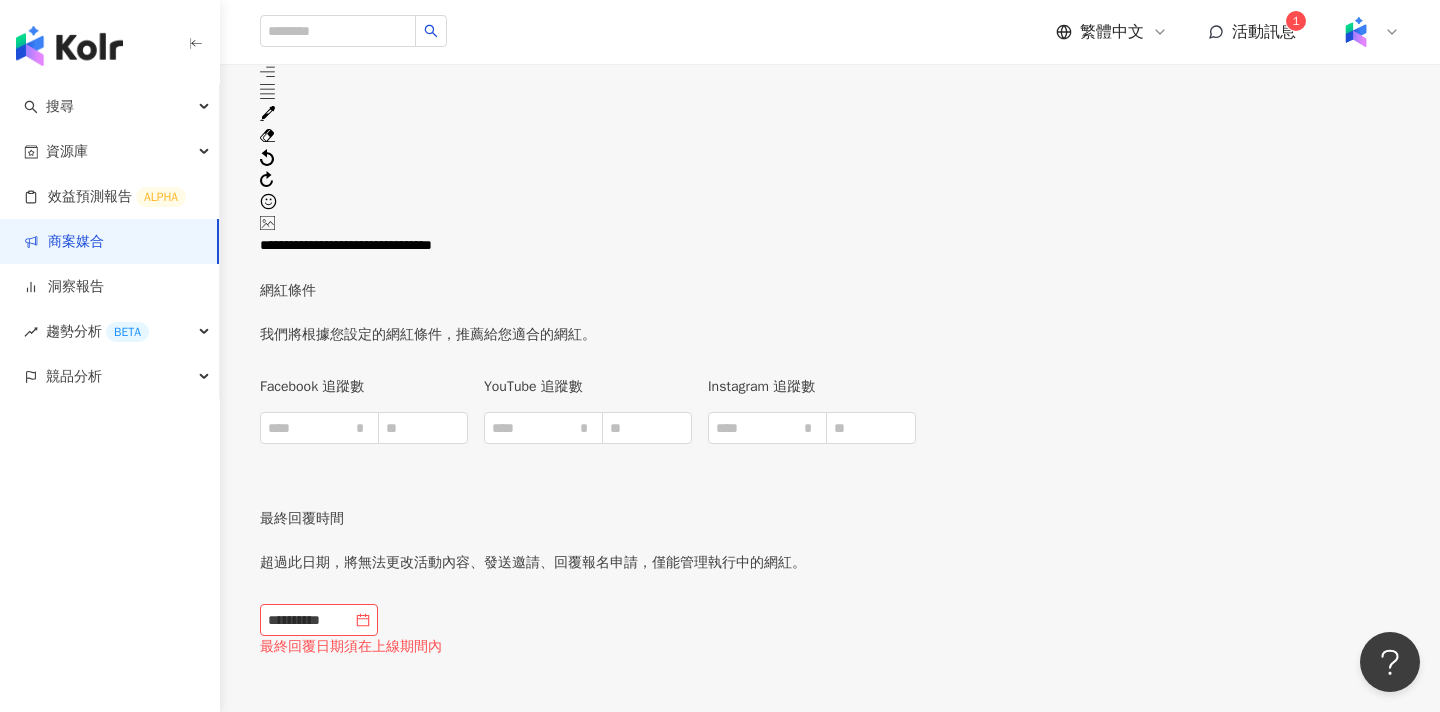 scroll, scrollTop: 2898, scrollLeft: 0, axis: vertical 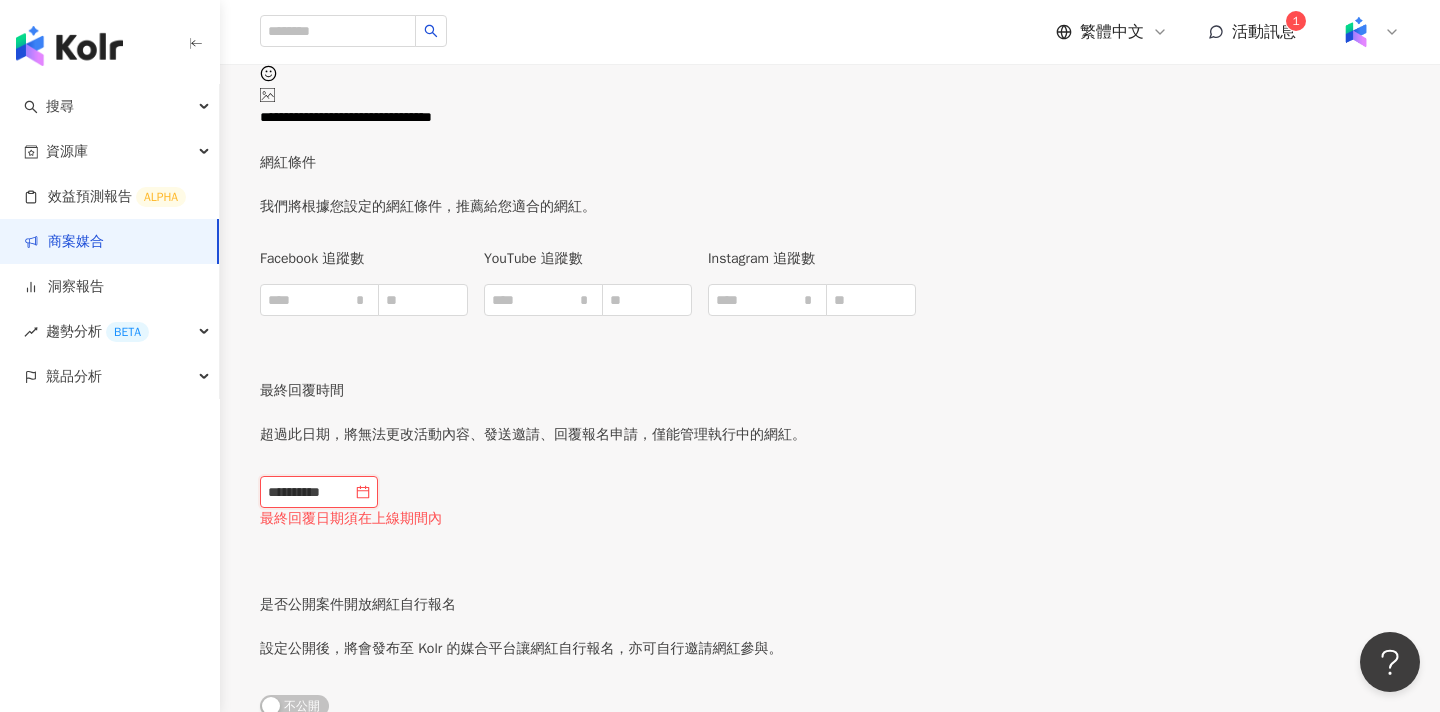 click on "**********" at bounding box center (310, 492) 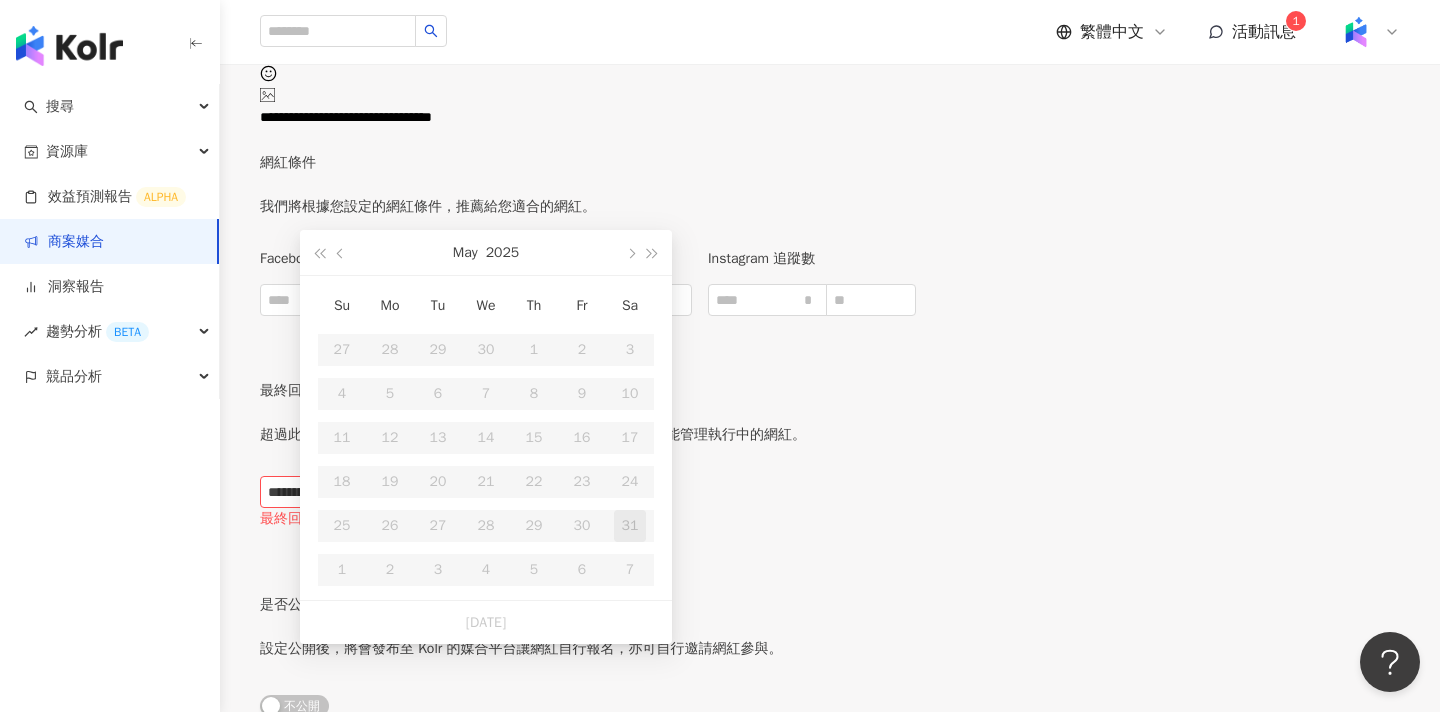click on "是否公開案件開放網紅自行報名 設定公開後，將會發布至 Kolr 的媒合平台讓網紅自行報名，亦可自行邀請網紅參與。 公開 不公開" at bounding box center [521, 670] 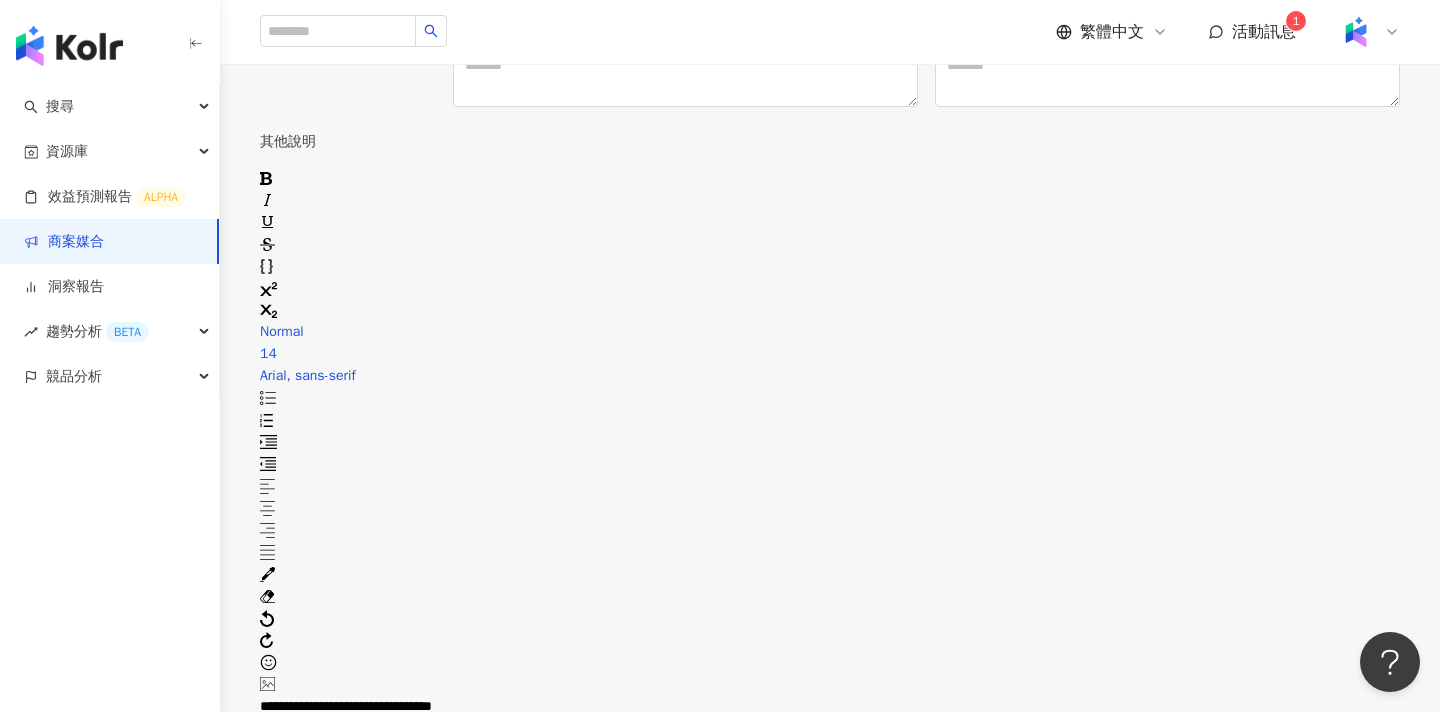 scroll, scrollTop: 2898, scrollLeft: 0, axis: vertical 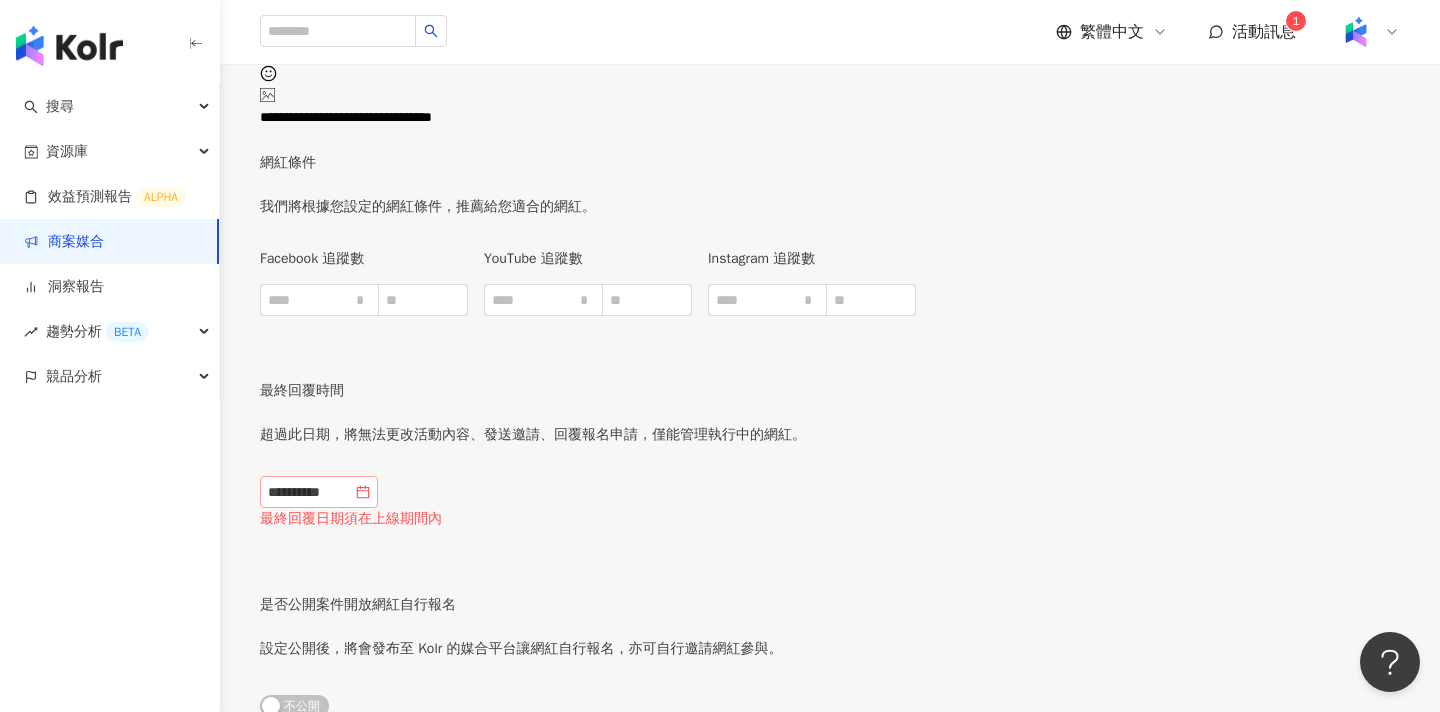 click on "**********" at bounding box center [319, 492] 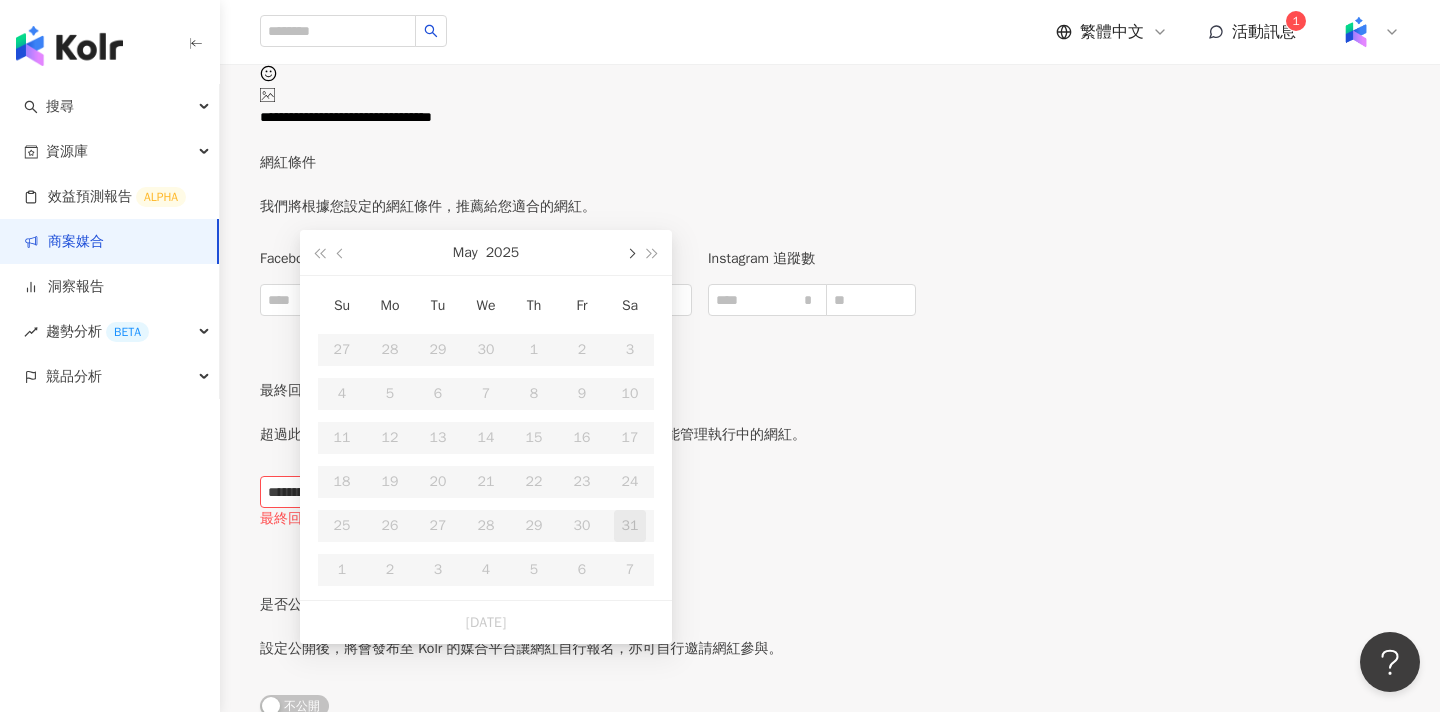 click at bounding box center [630, 252] 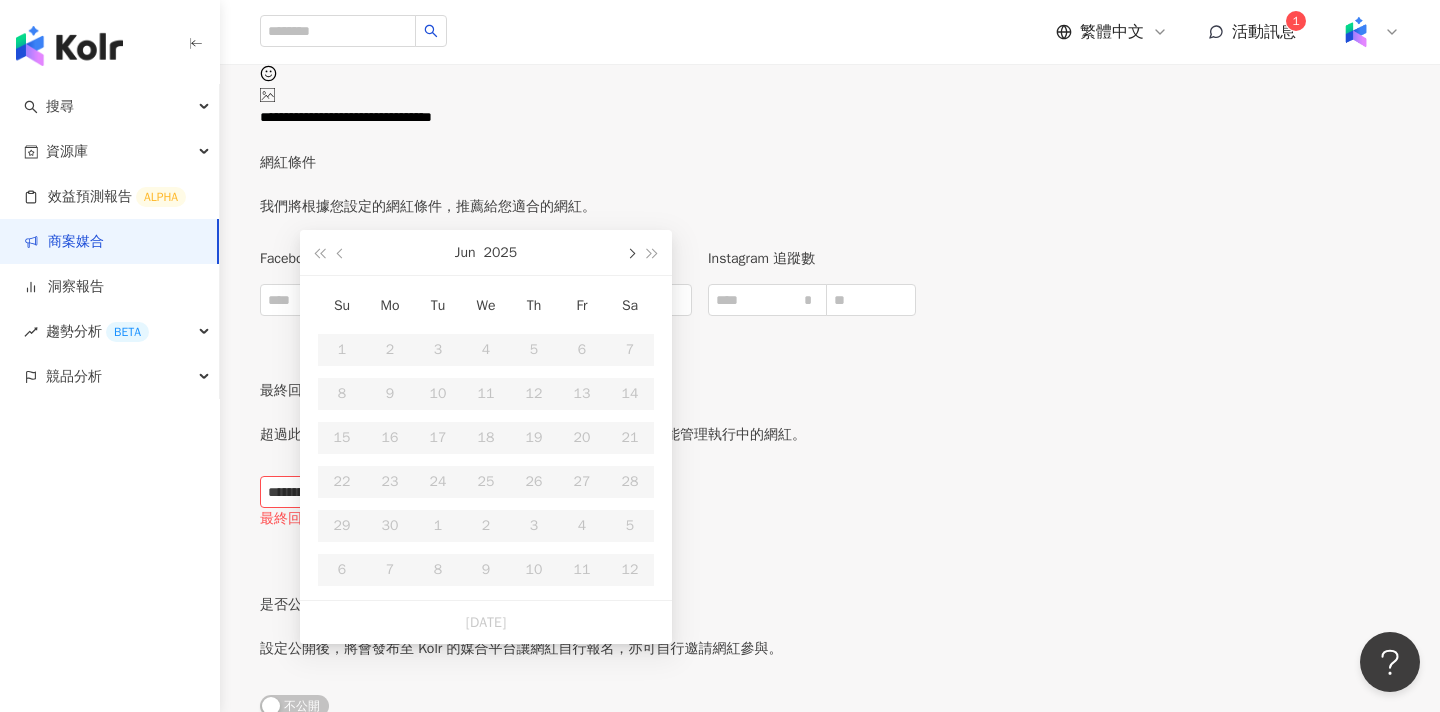 click at bounding box center (630, 252) 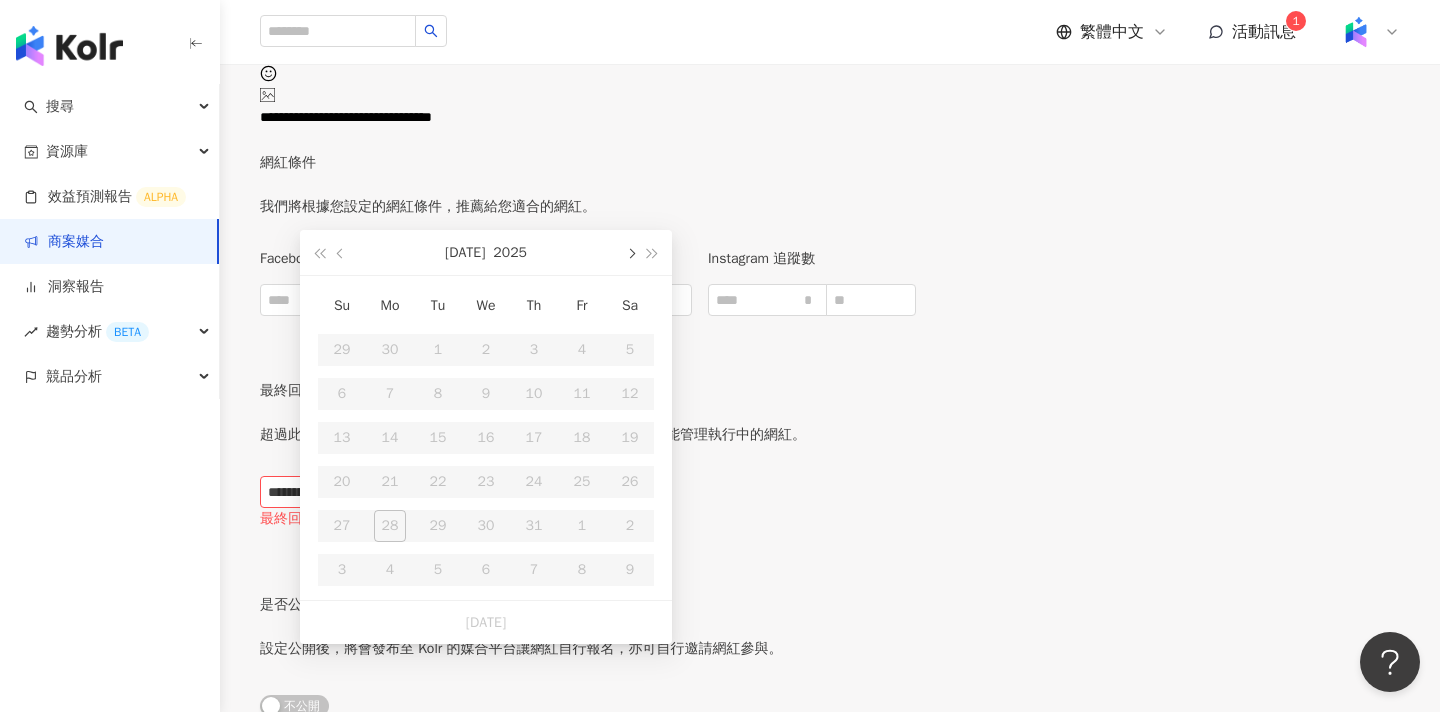 click at bounding box center [630, 252] 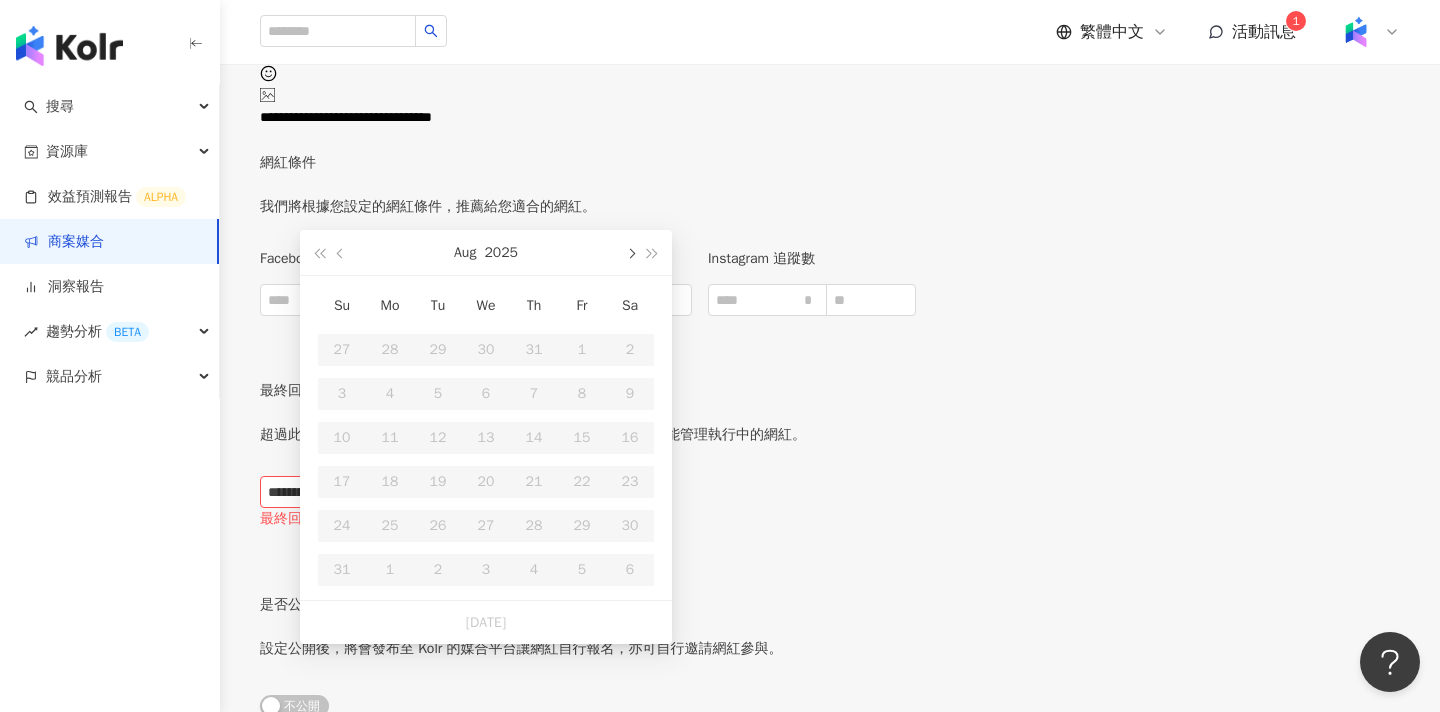 click at bounding box center [630, 252] 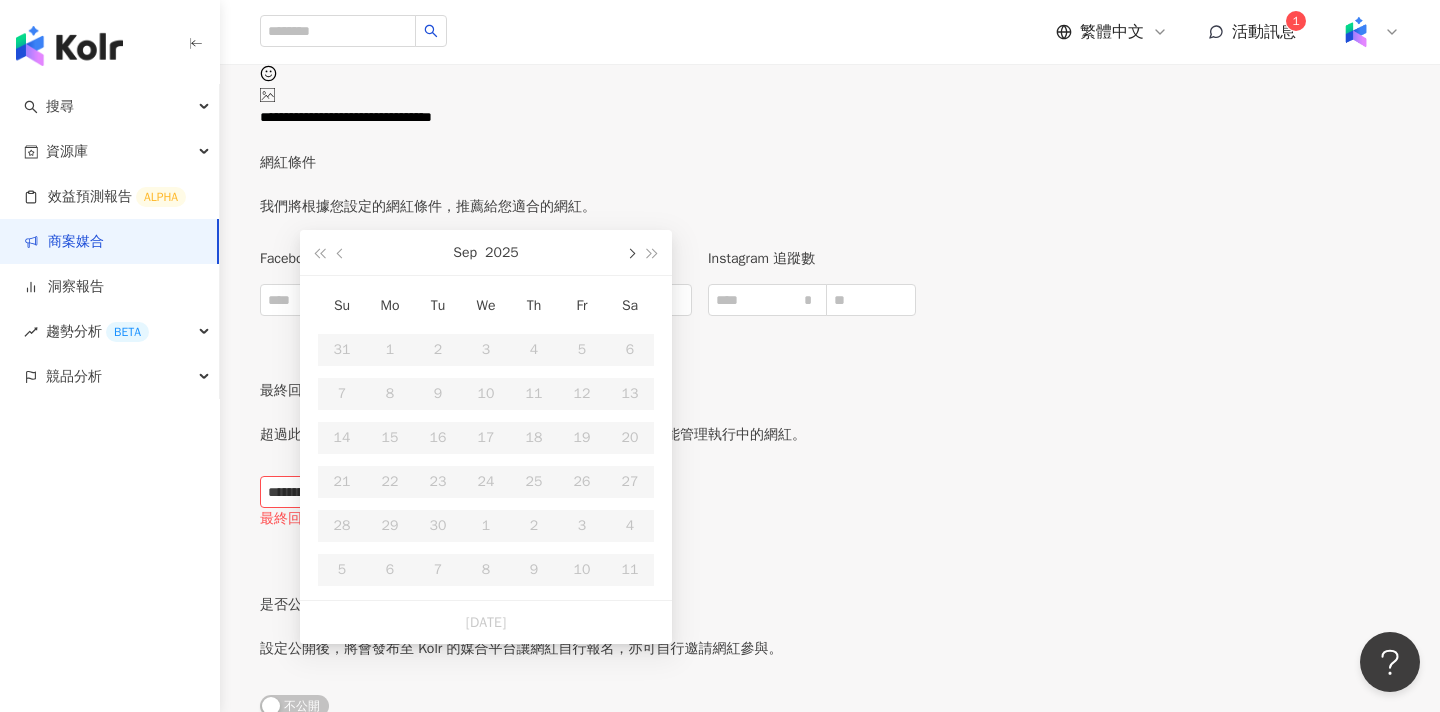 click at bounding box center [630, 252] 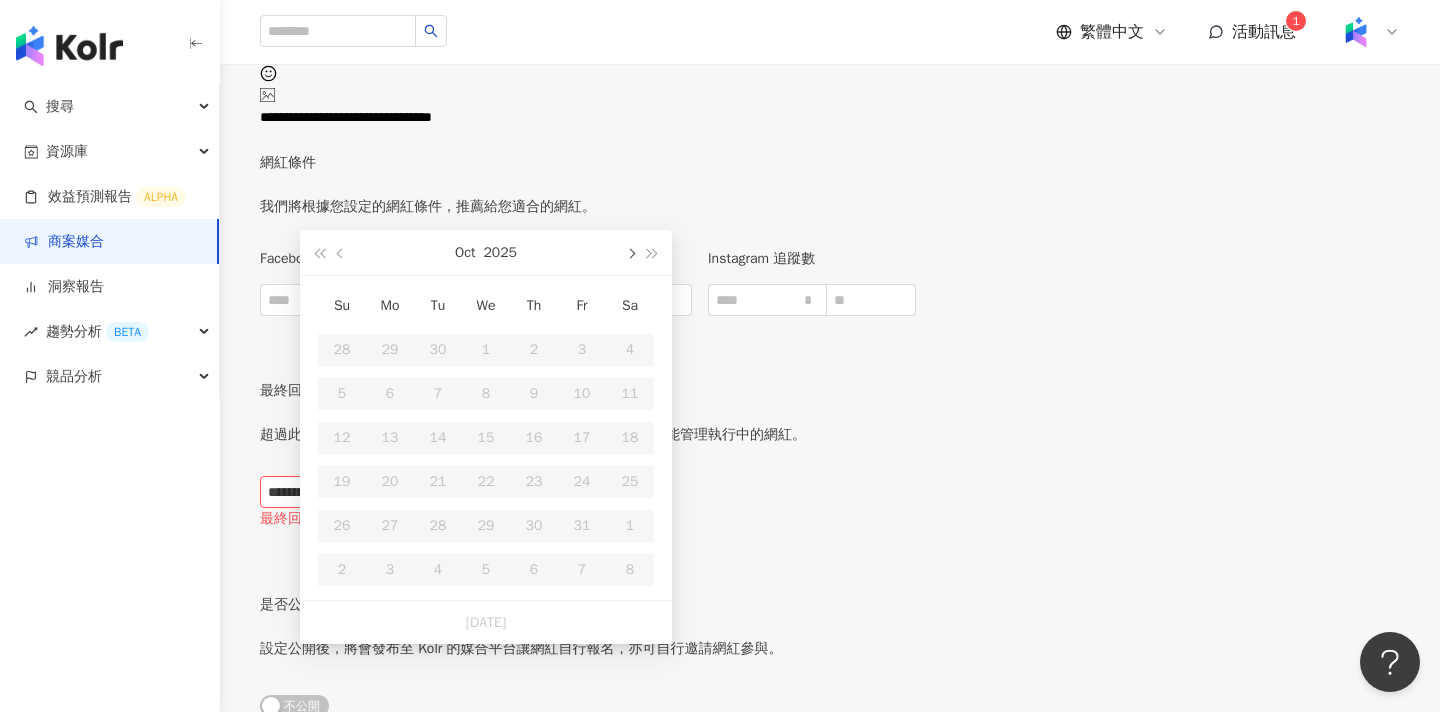 click at bounding box center (630, 252) 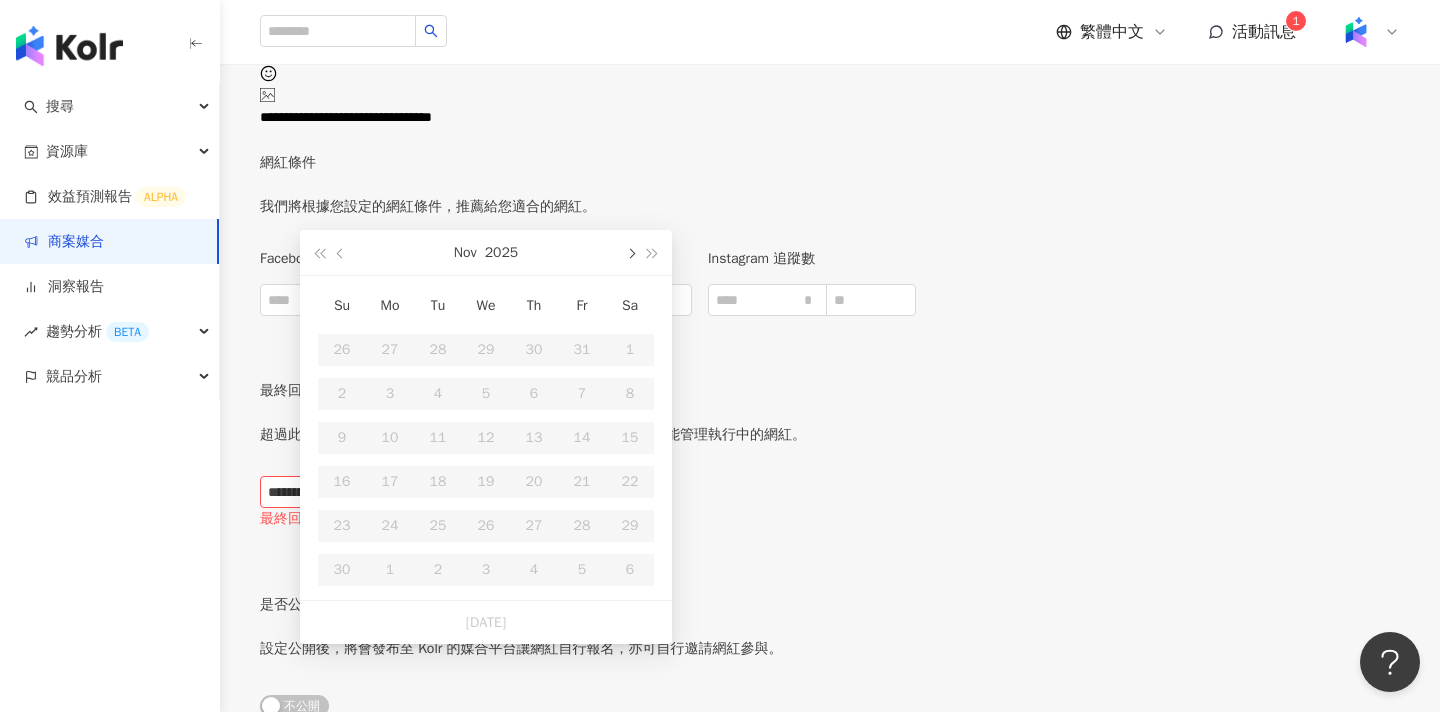 click at bounding box center [630, 252] 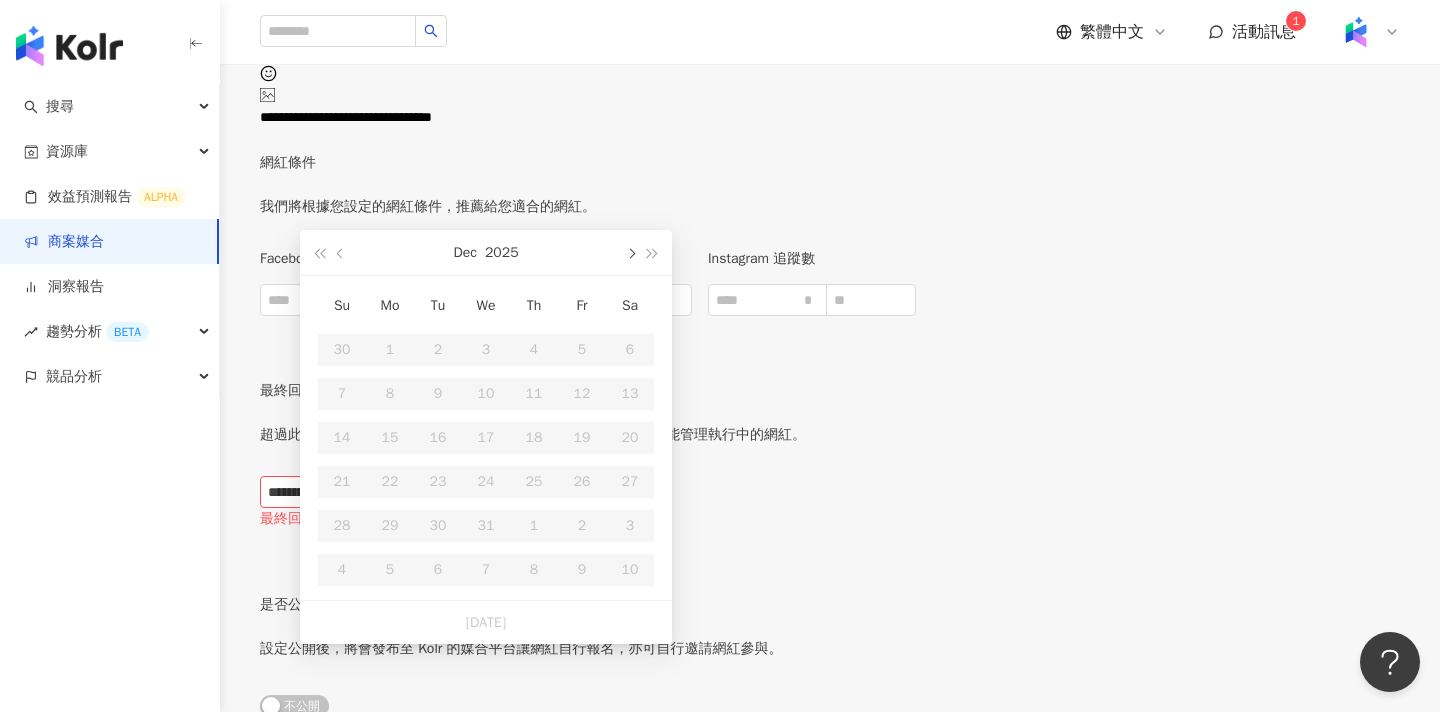 click at bounding box center [630, 252] 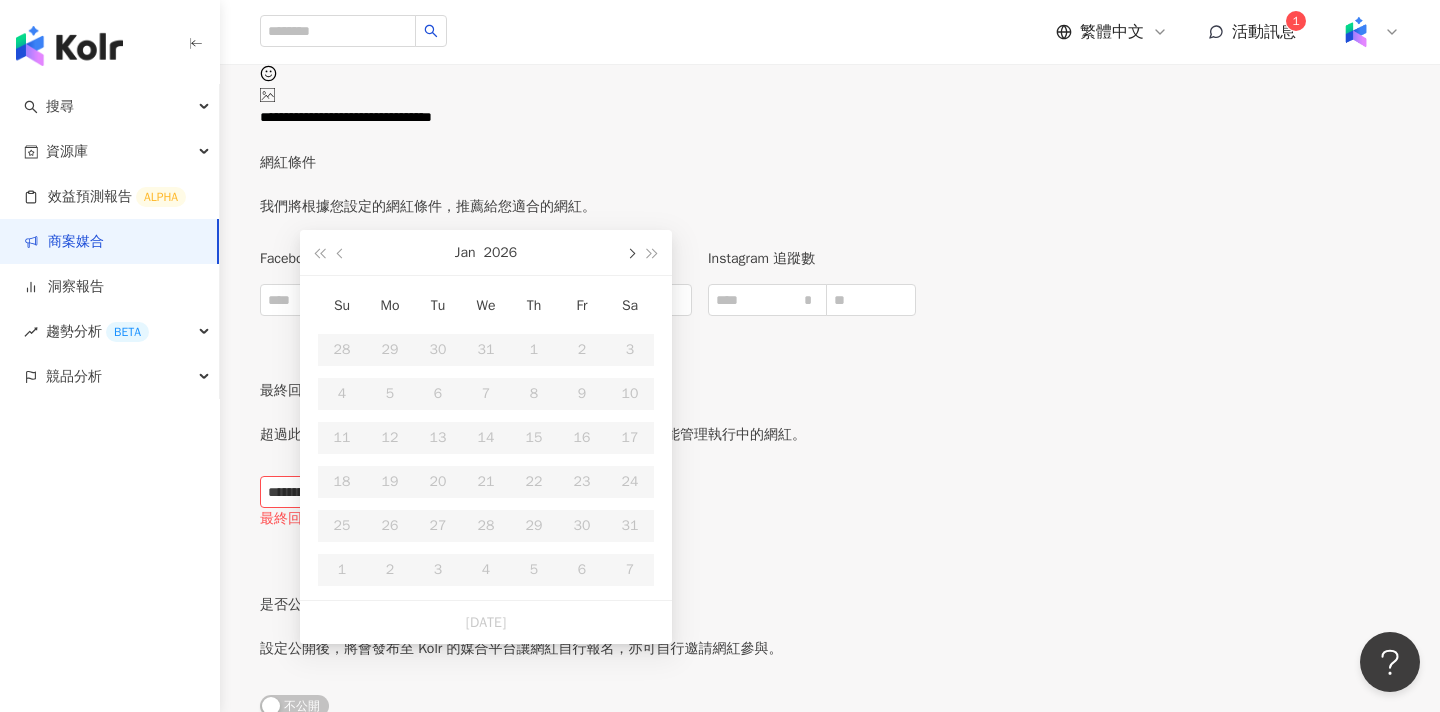 click at bounding box center [630, 252] 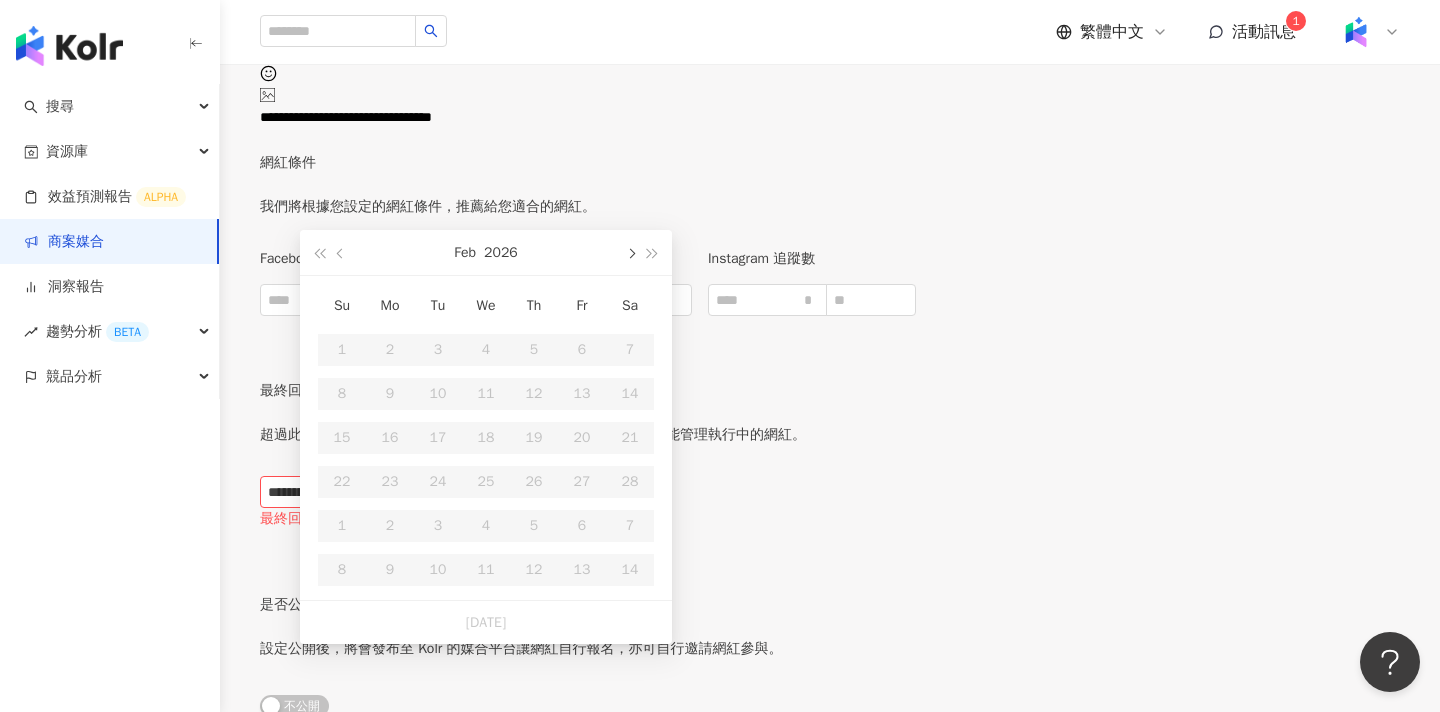 click at bounding box center (630, 252) 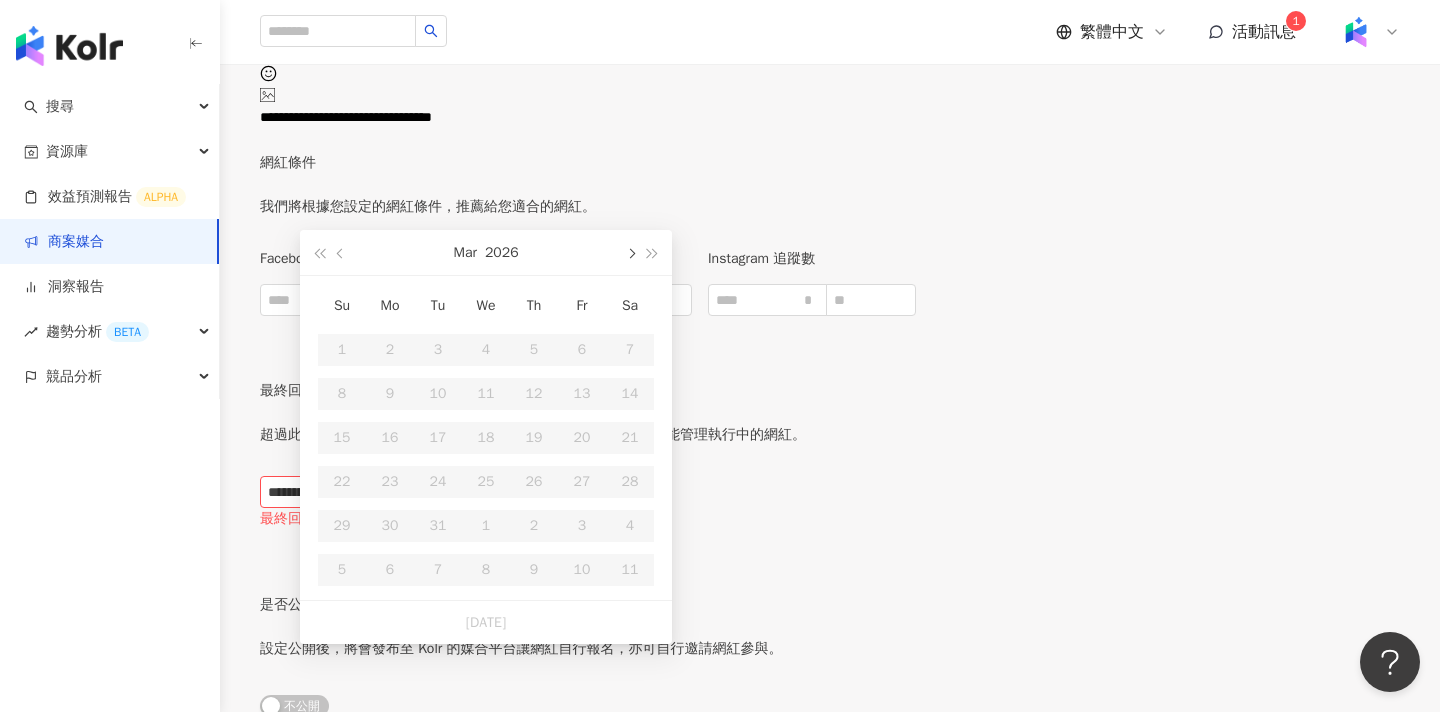 click at bounding box center (630, 252) 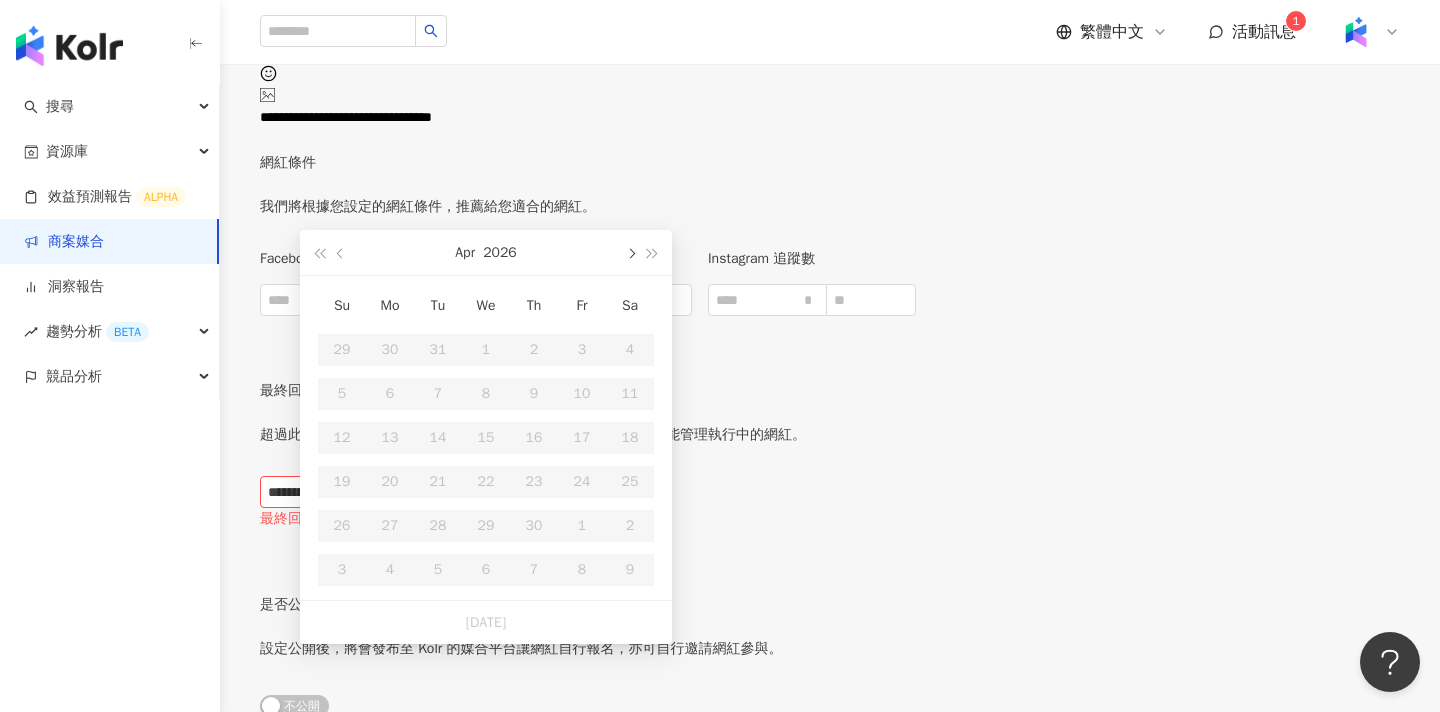 click at bounding box center (630, 252) 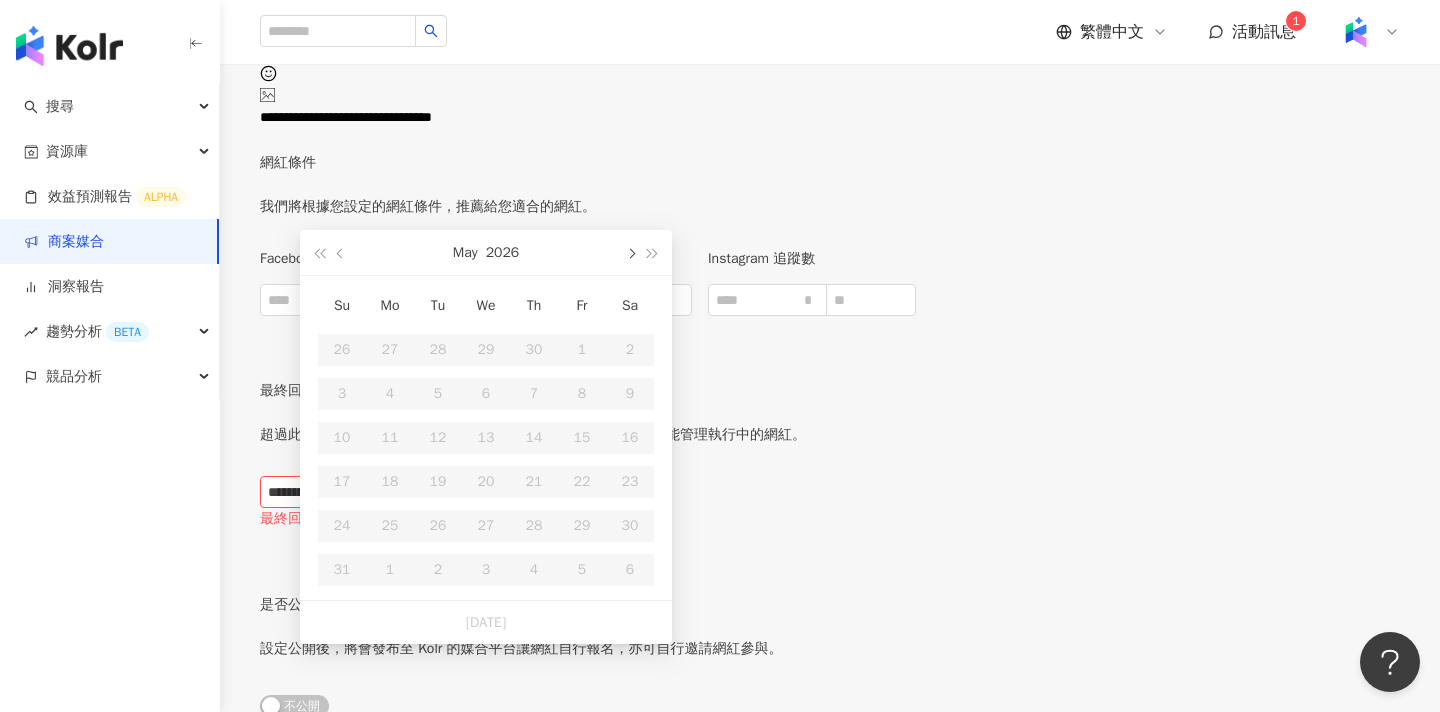 click at bounding box center (630, 252) 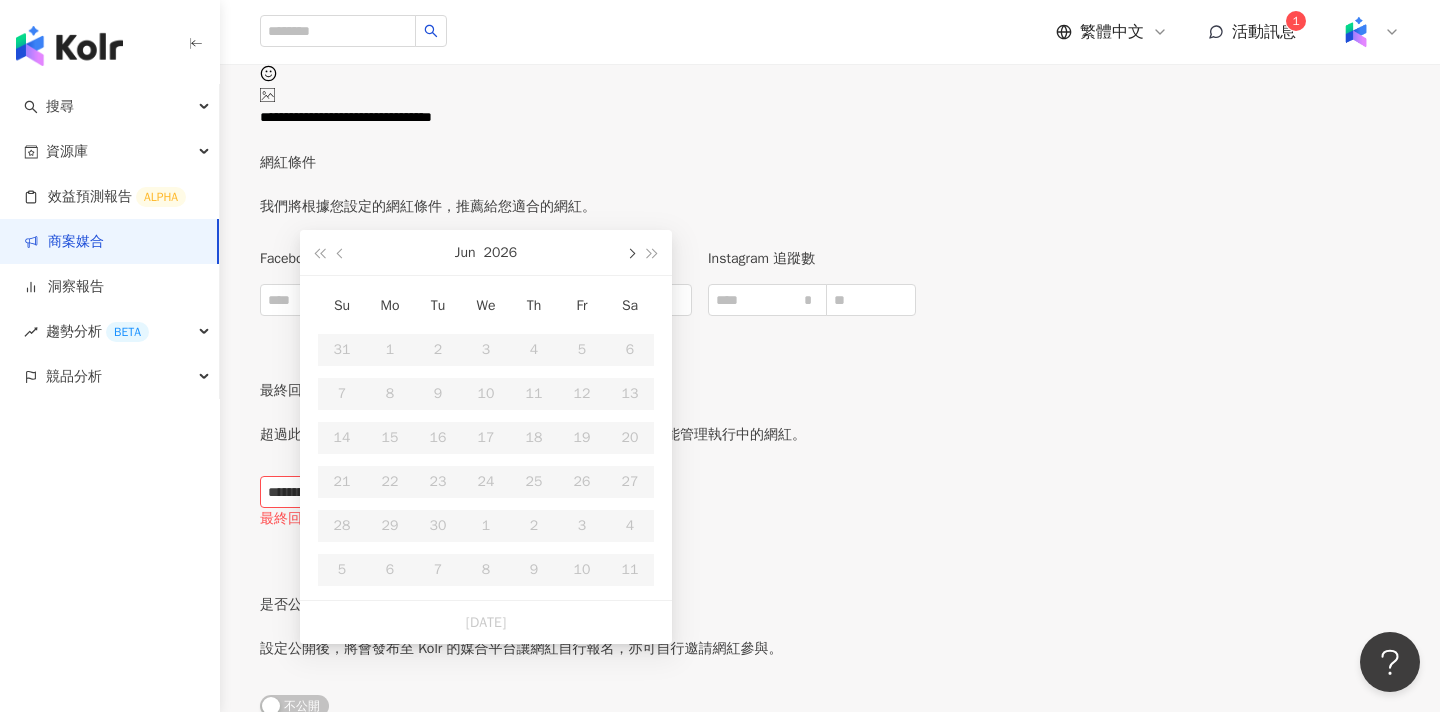 click at bounding box center (630, 252) 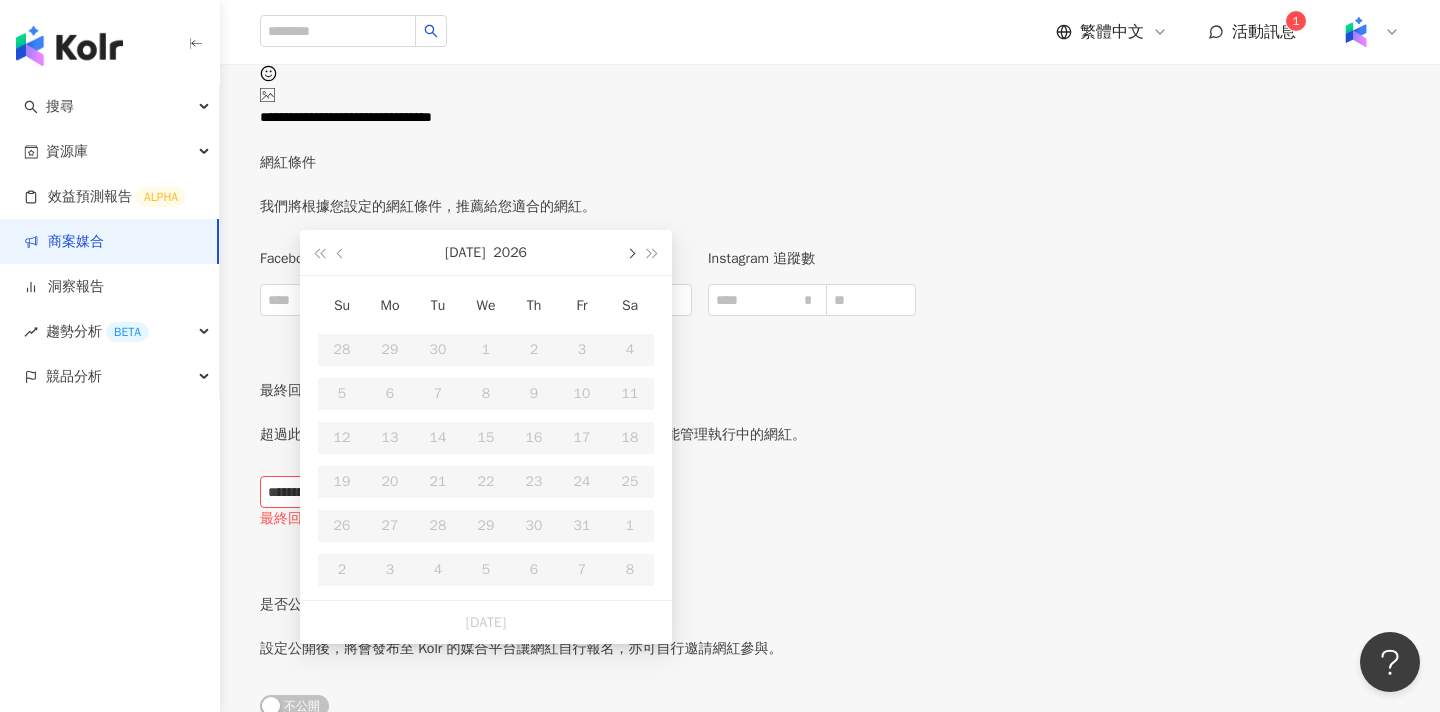 click at bounding box center [630, 252] 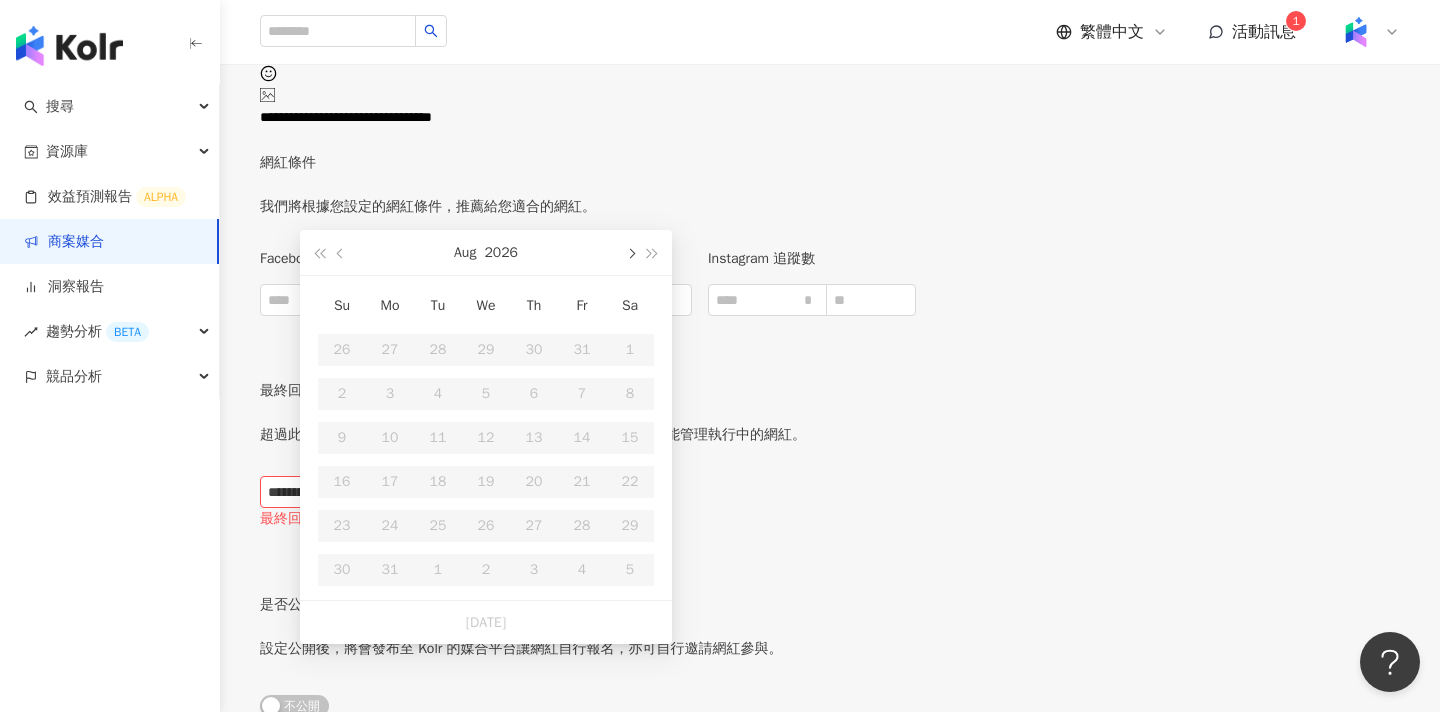 click at bounding box center (630, 252) 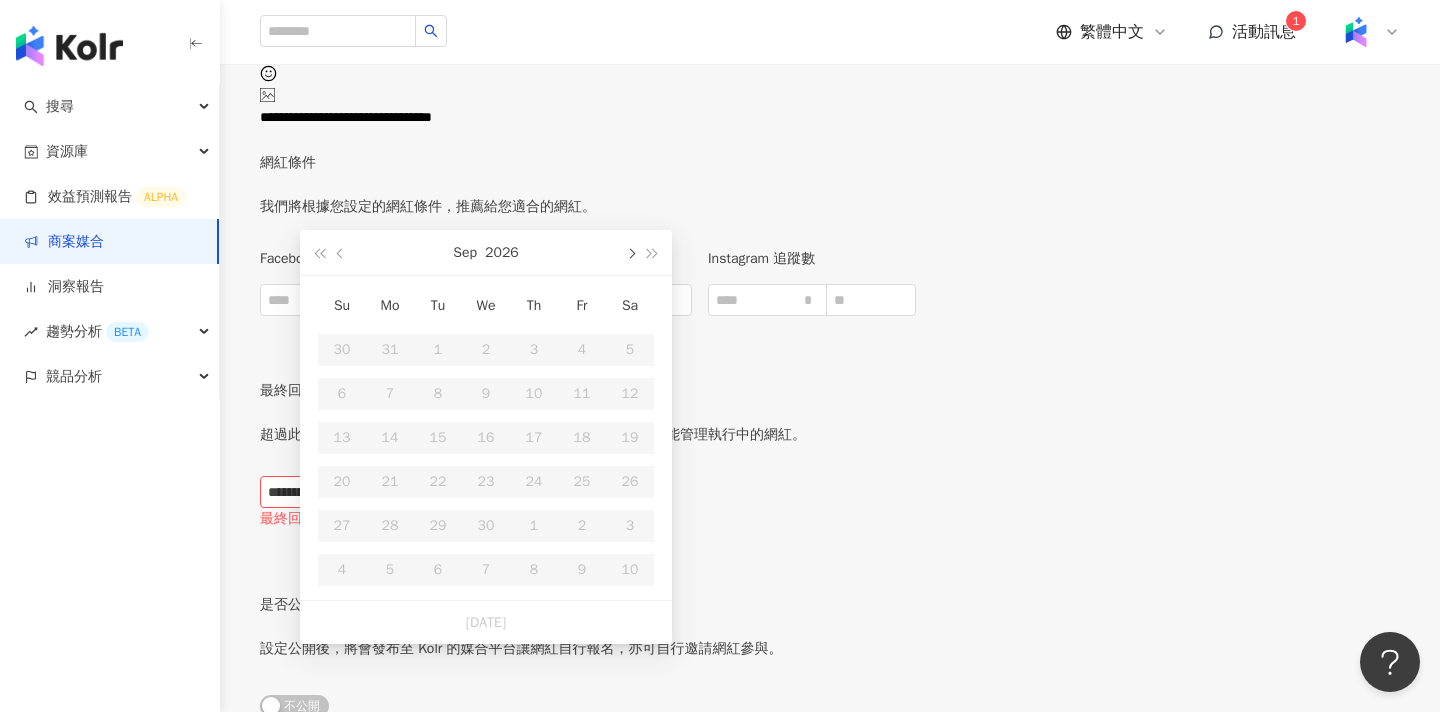 click at bounding box center (630, 252) 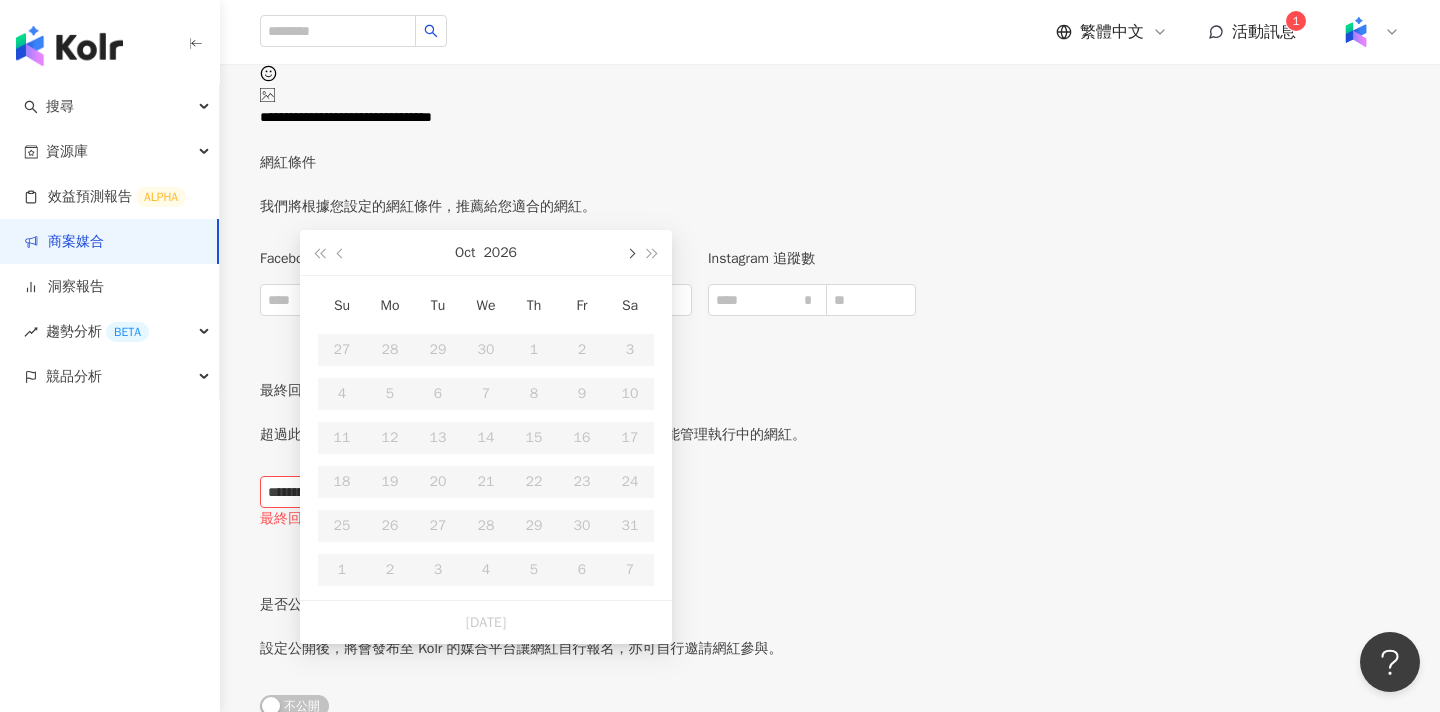 click at bounding box center (630, 252) 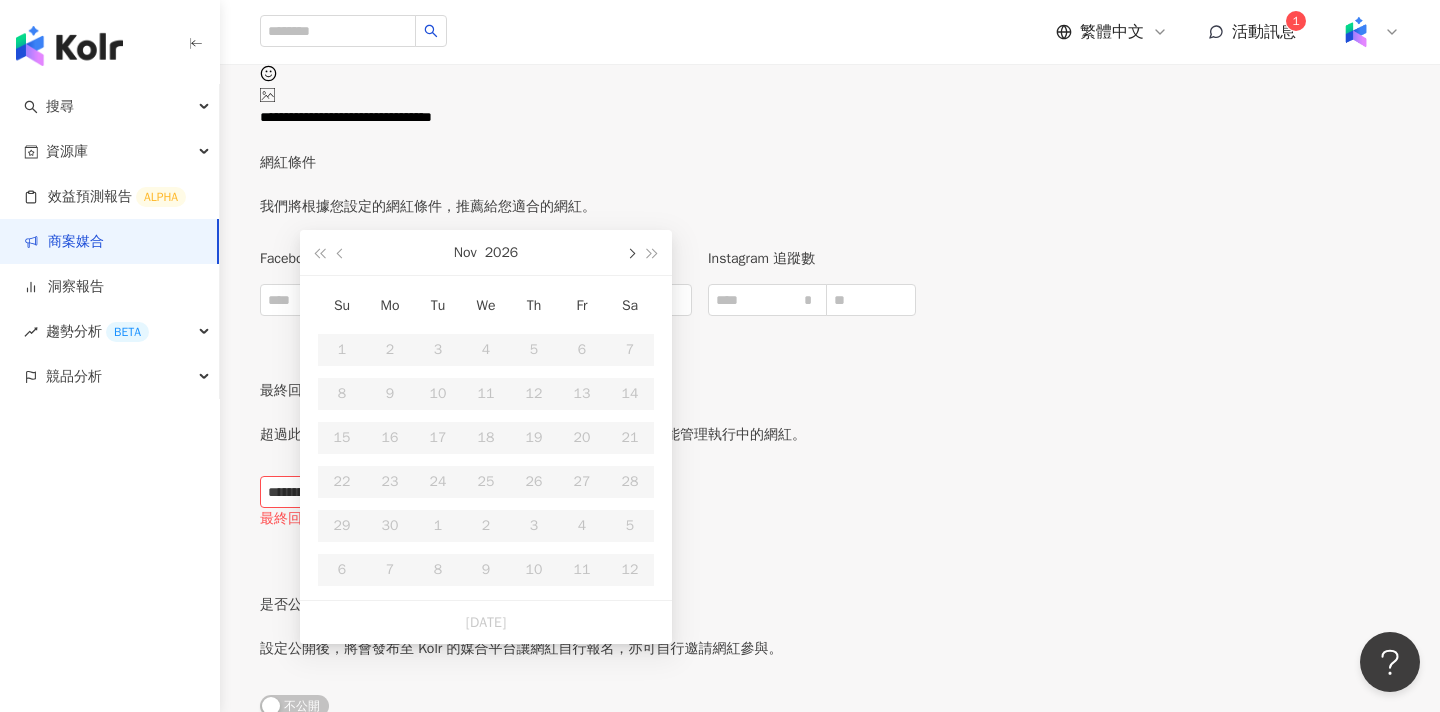 click at bounding box center (630, 252) 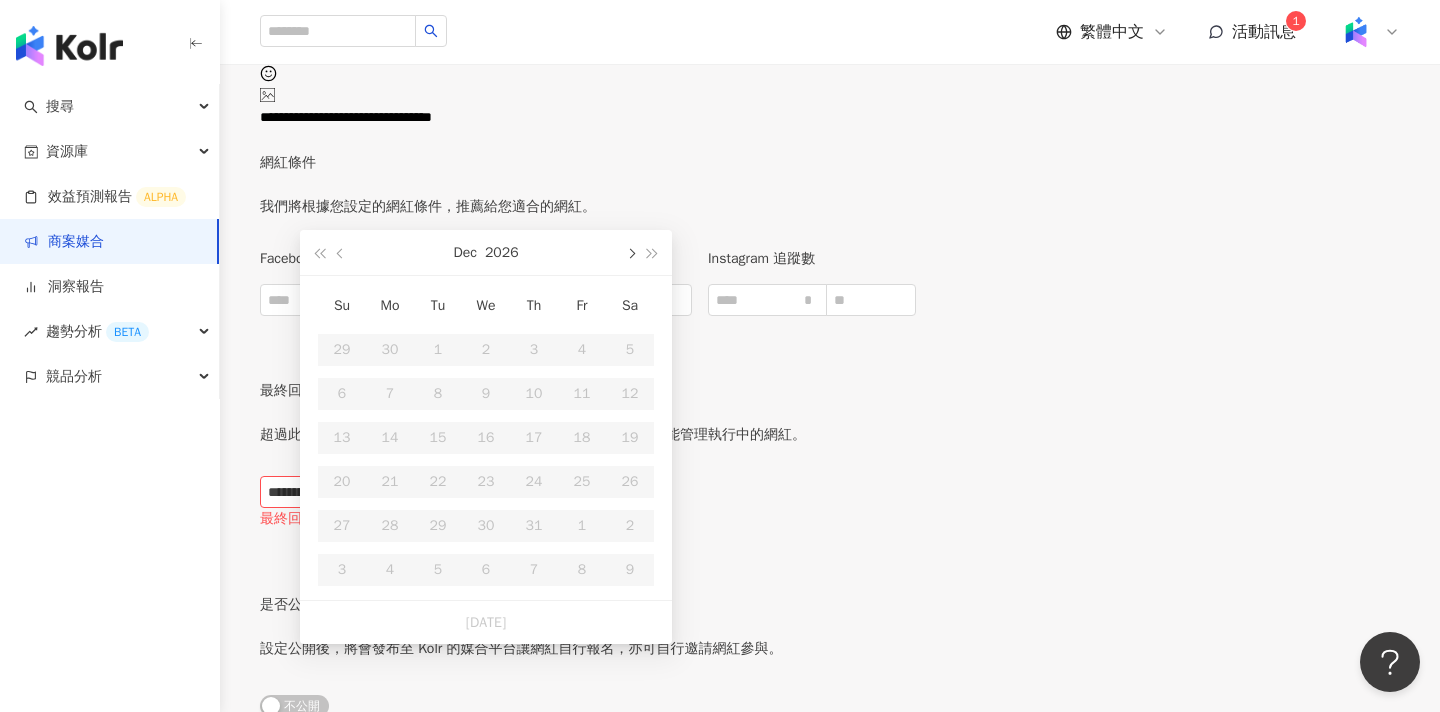 click at bounding box center (630, 252) 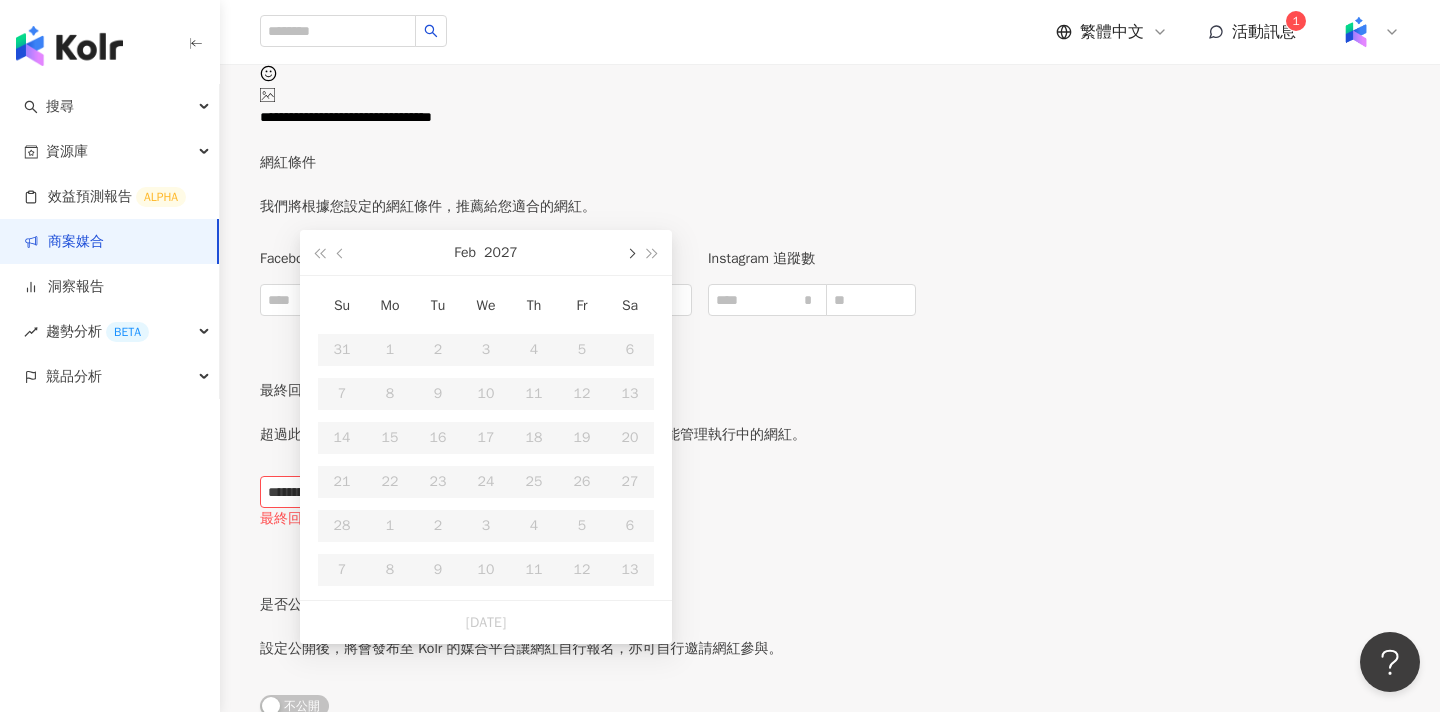 click at bounding box center (630, 252) 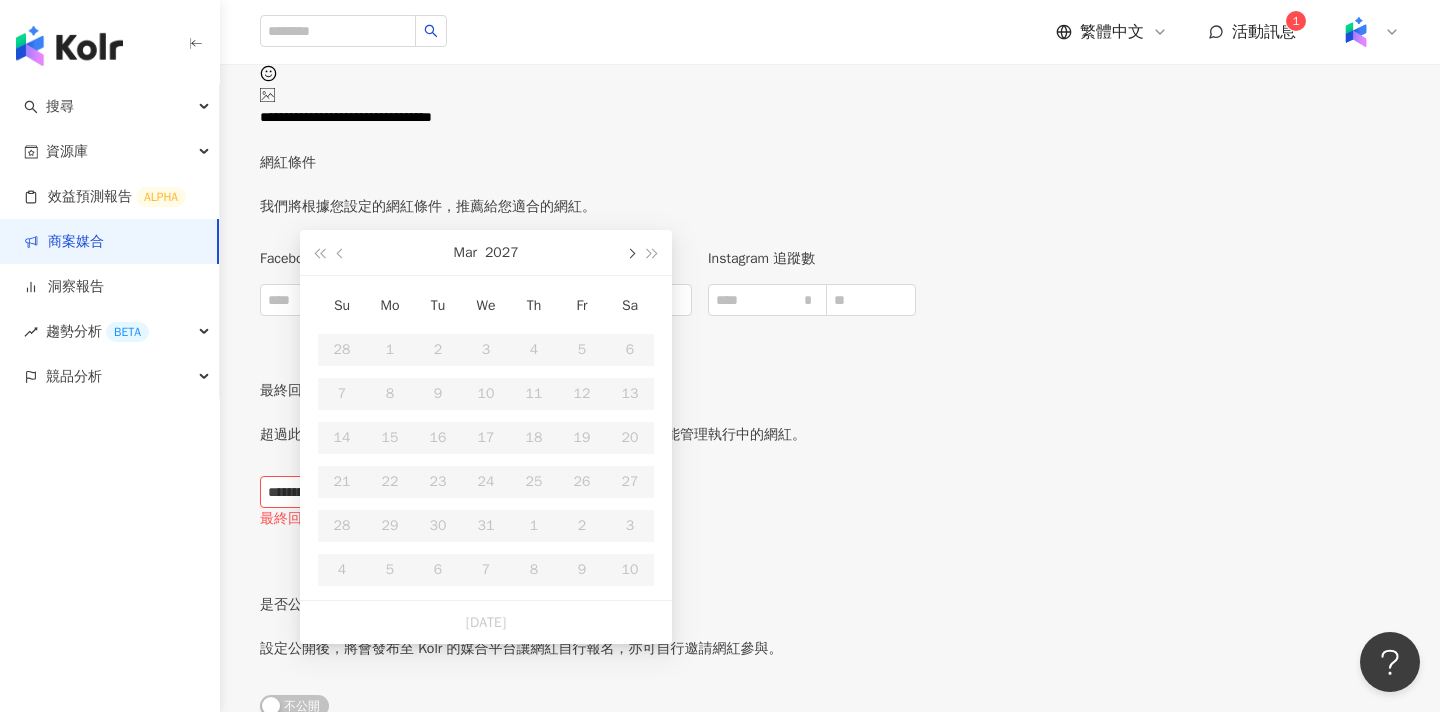click at bounding box center [630, 252] 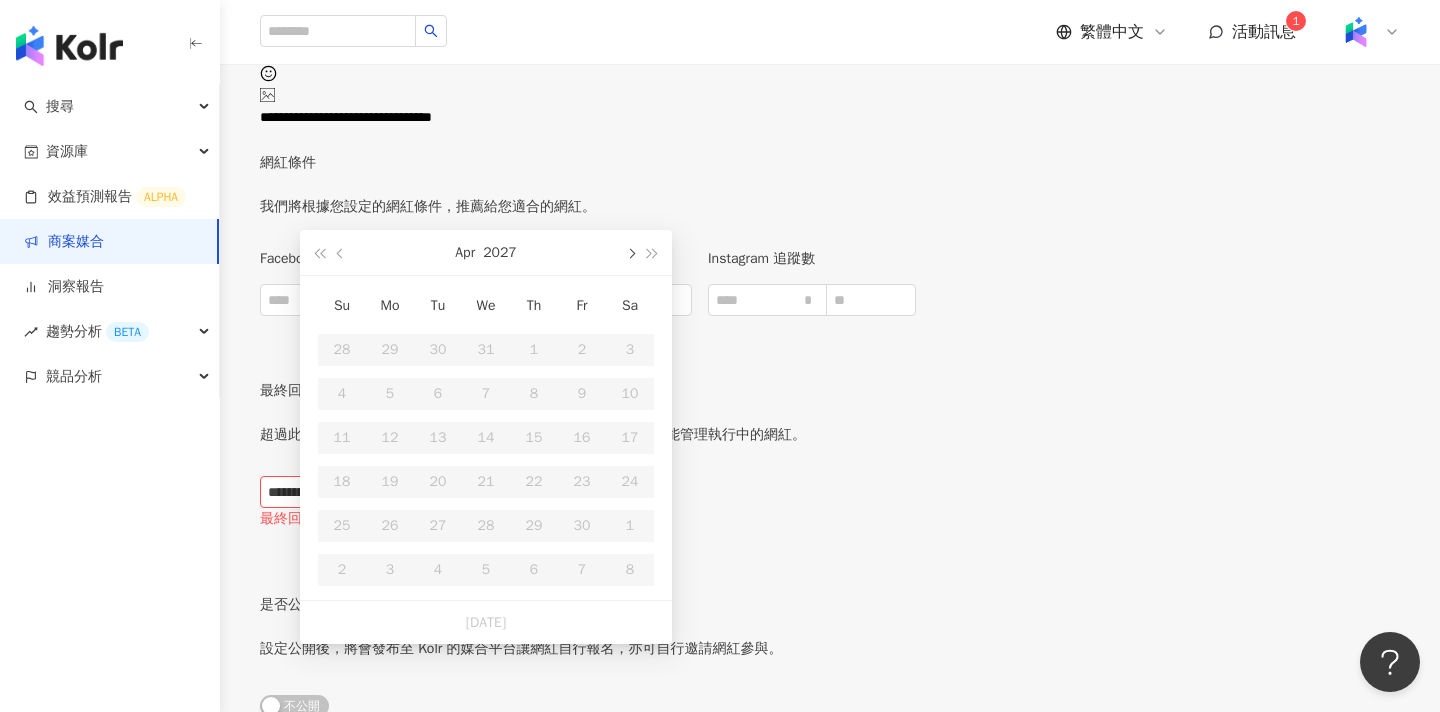 click at bounding box center (630, 252) 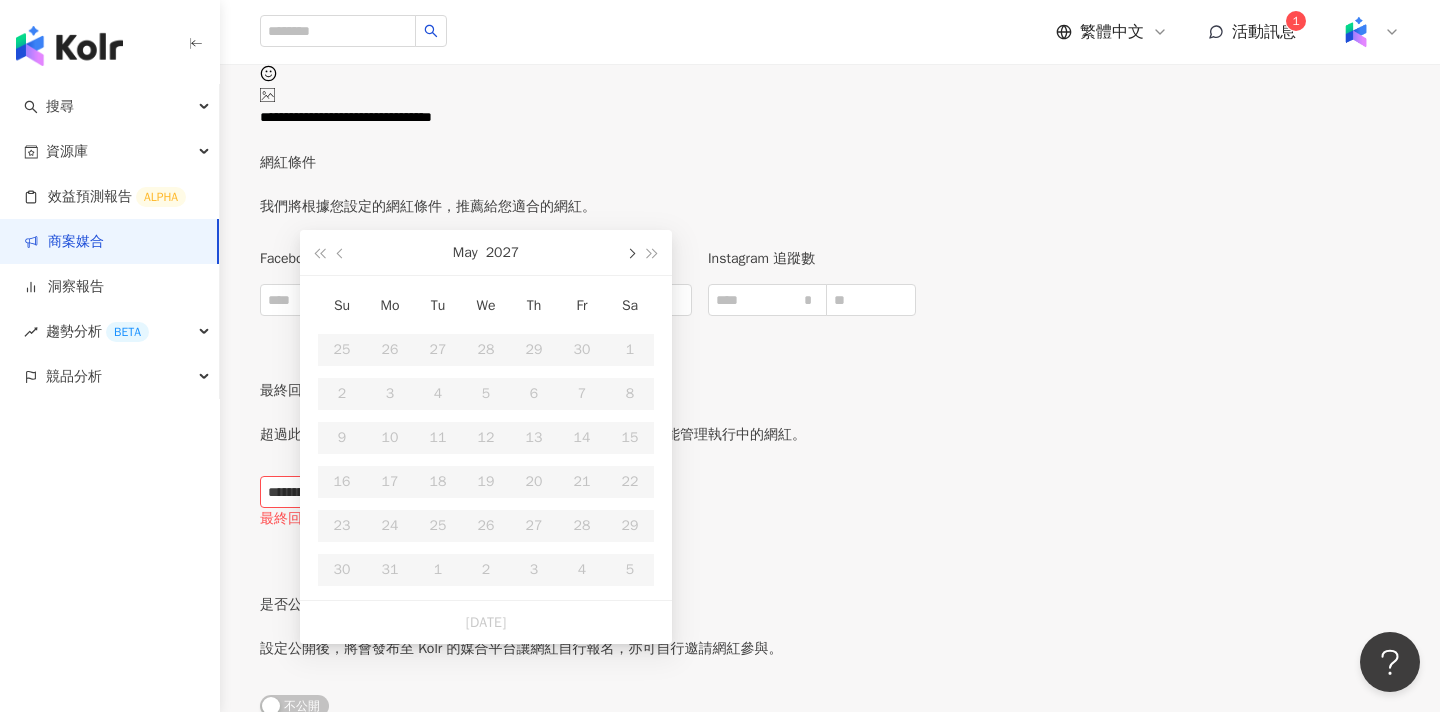 click at bounding box center (630, 252) 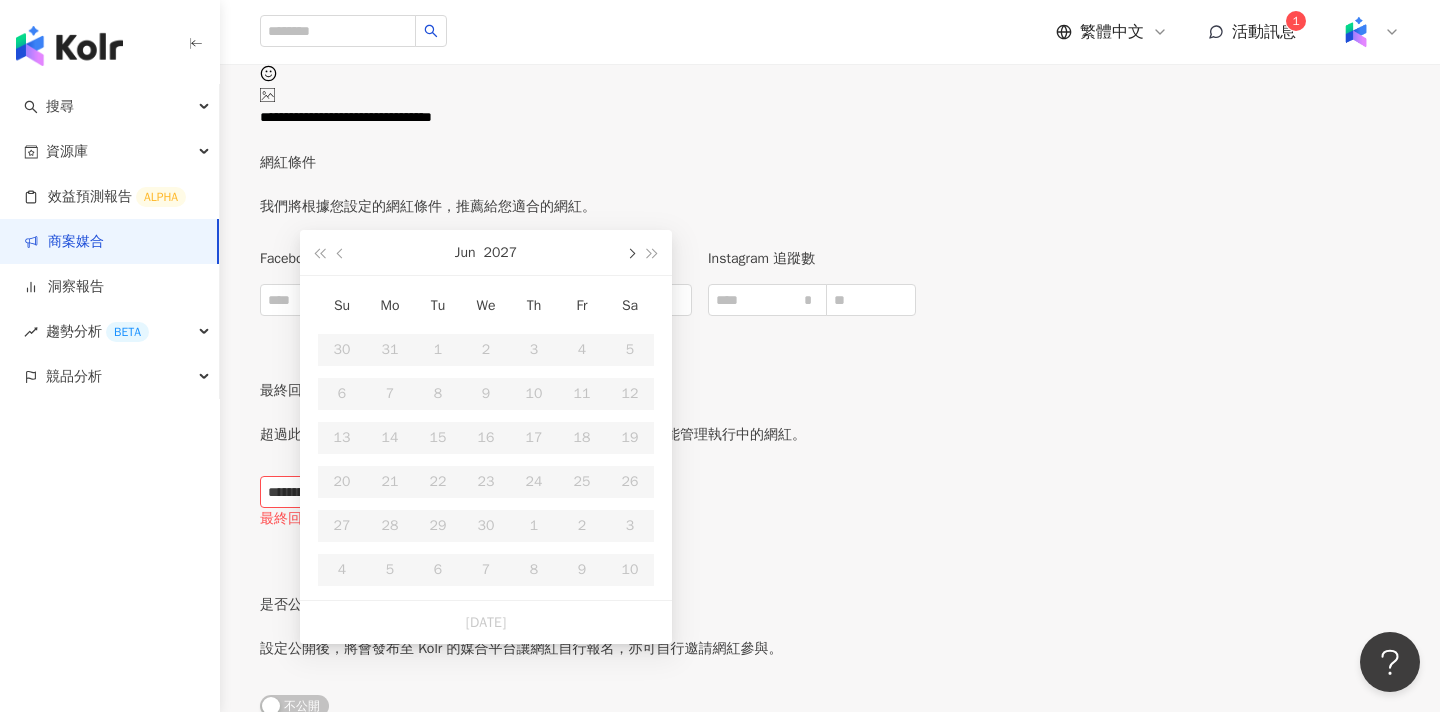 click at bounding box center [630, 252] 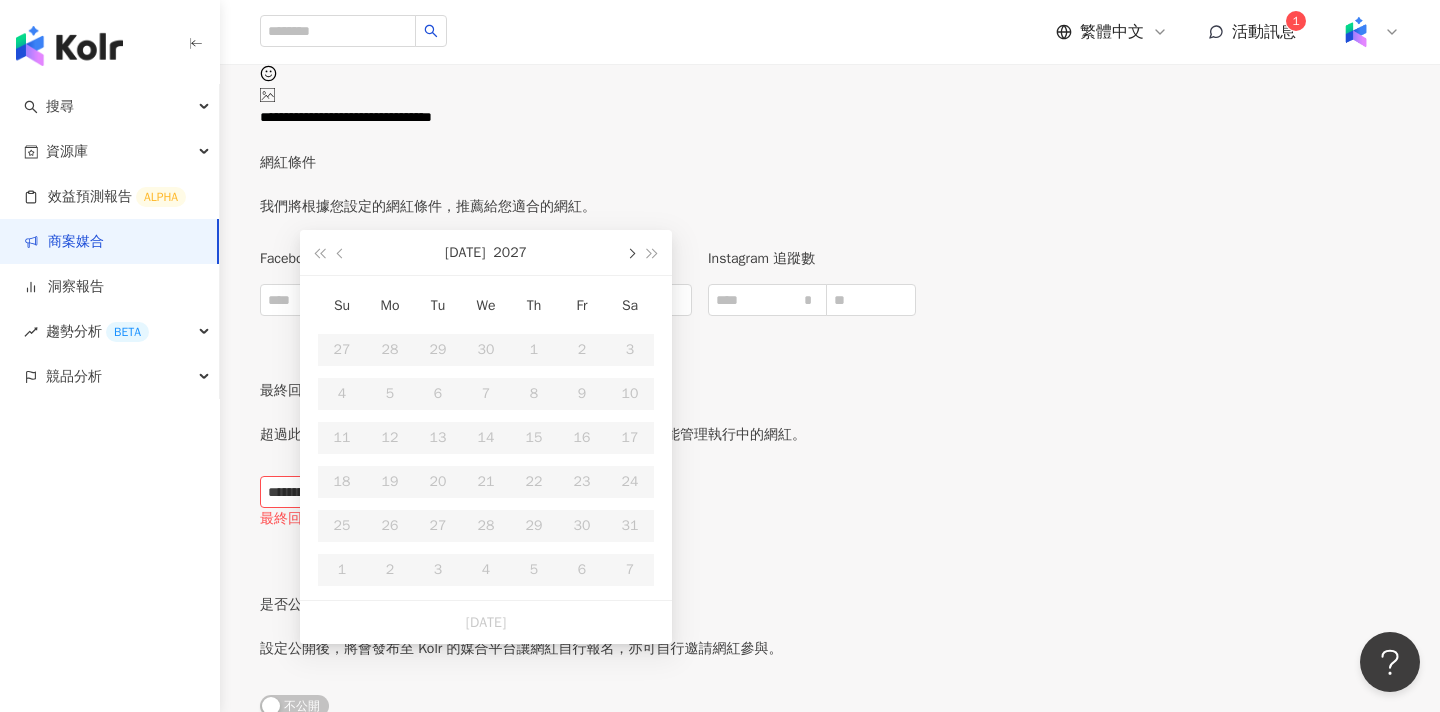 click at bounding box center (630, 252) 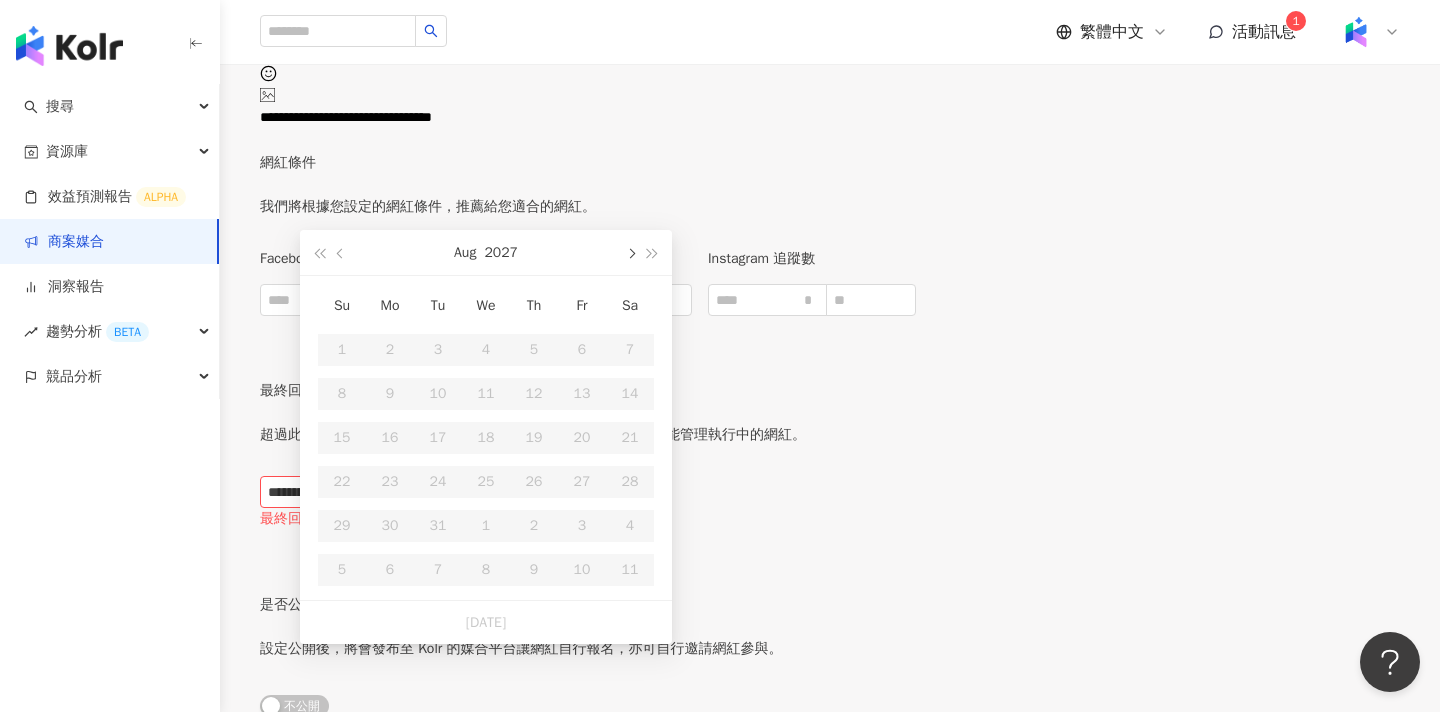 click at bounding box center (630, 252) 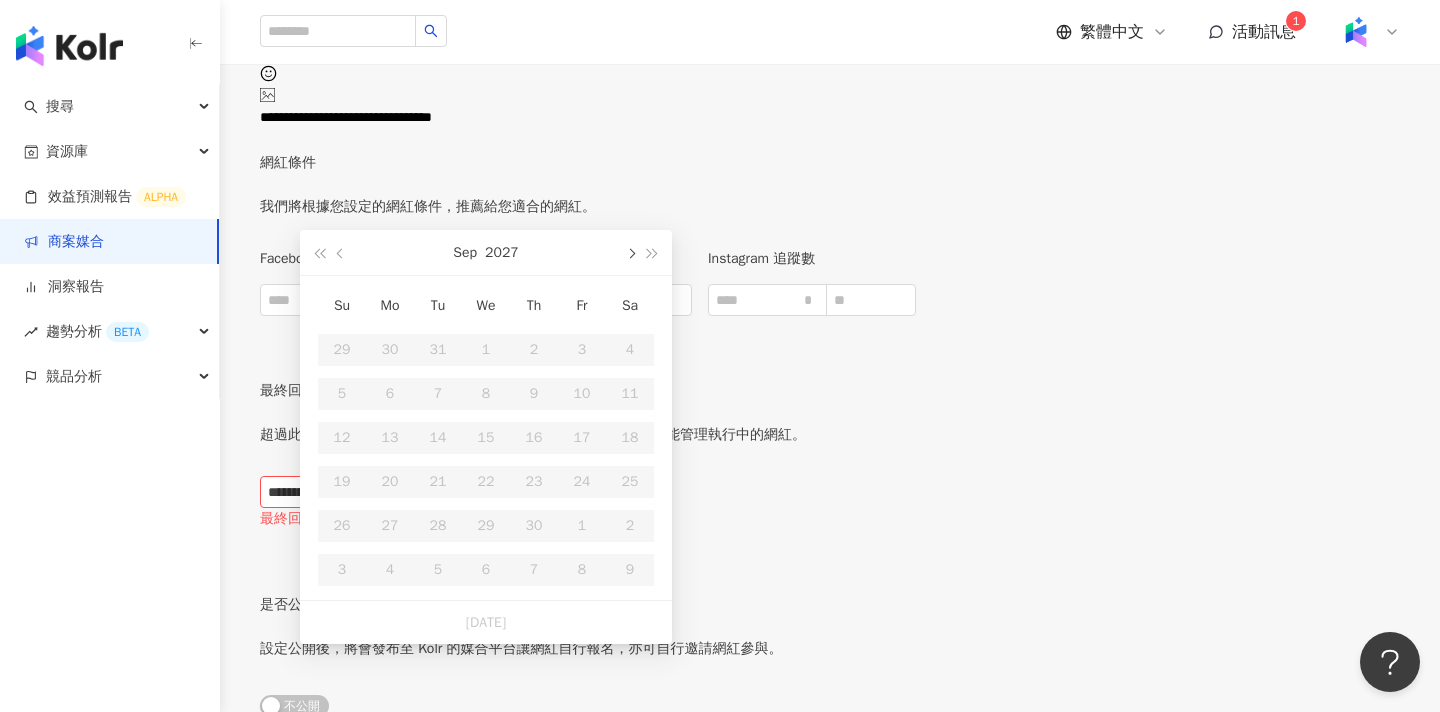 click at bounding box center (630, 252) 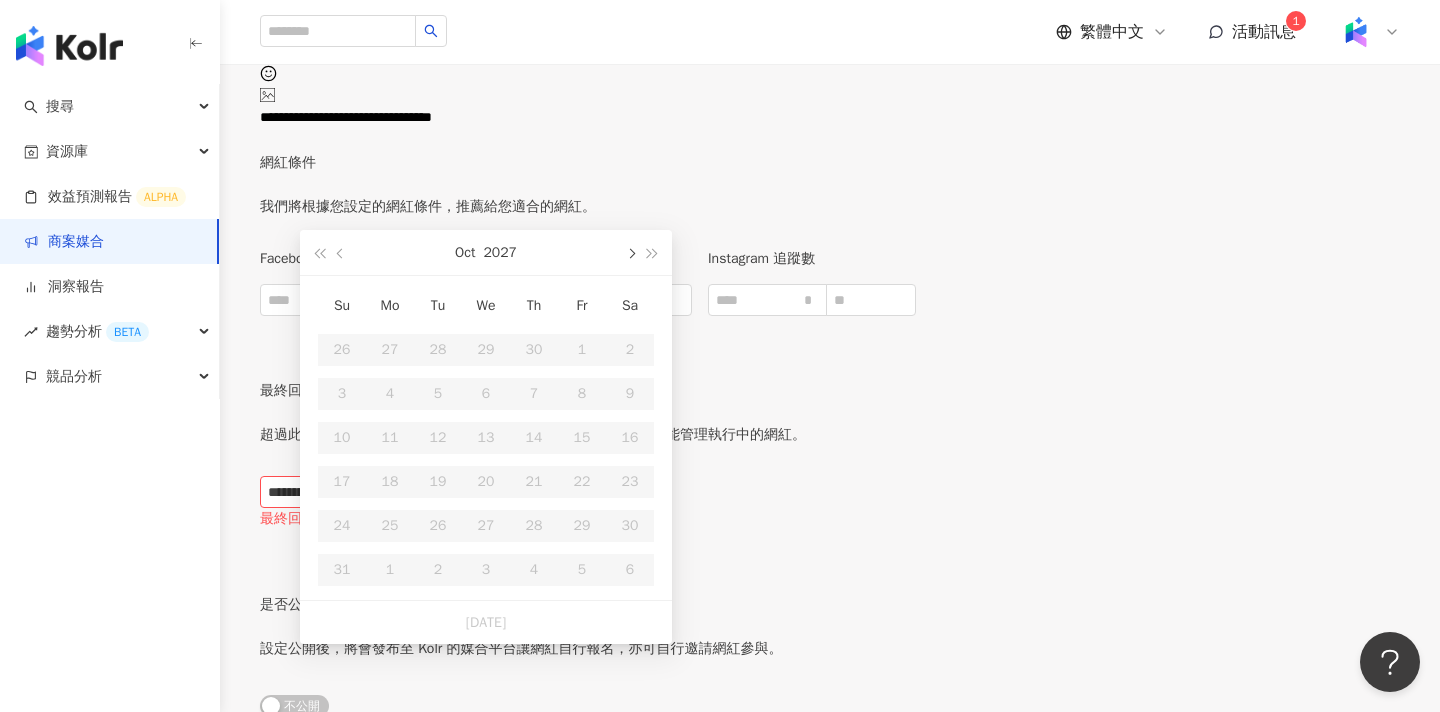 click at bounding box center (630, 252) 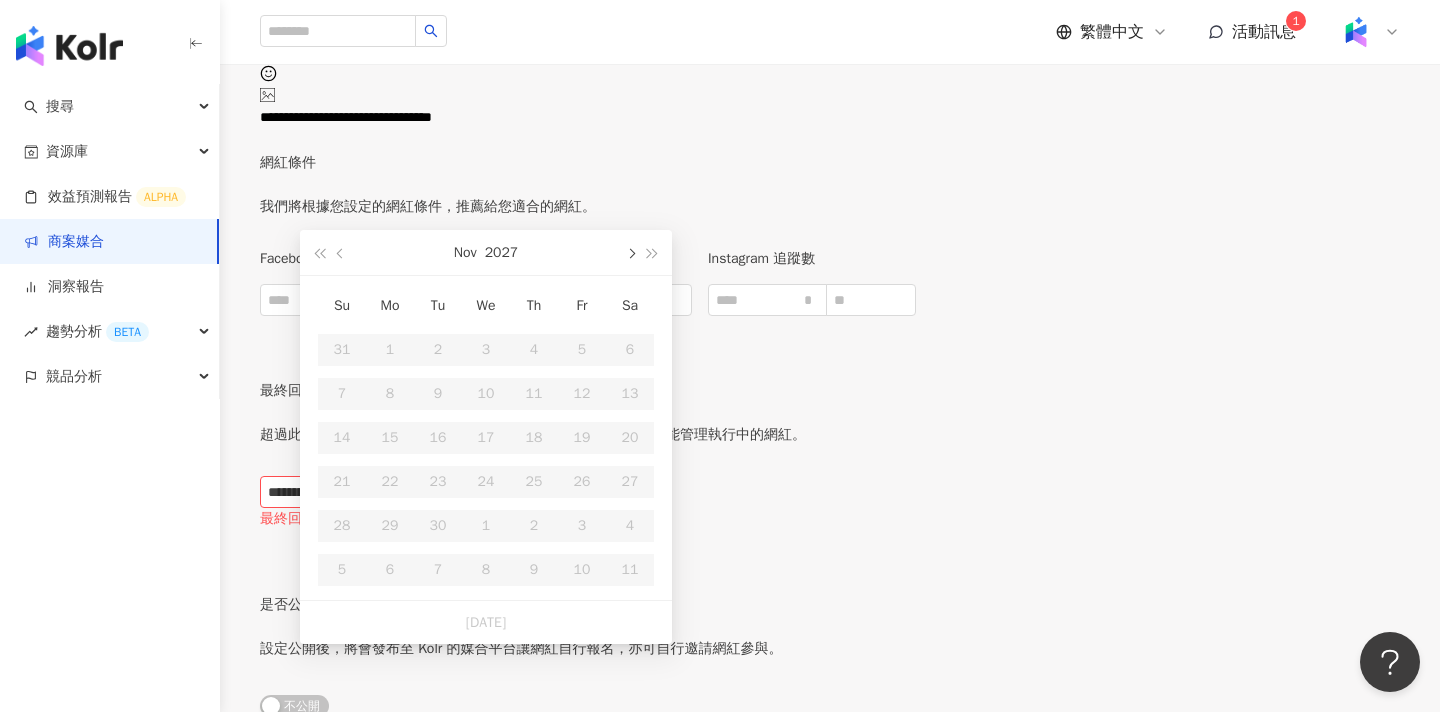 click at bounding box center [630, 252] 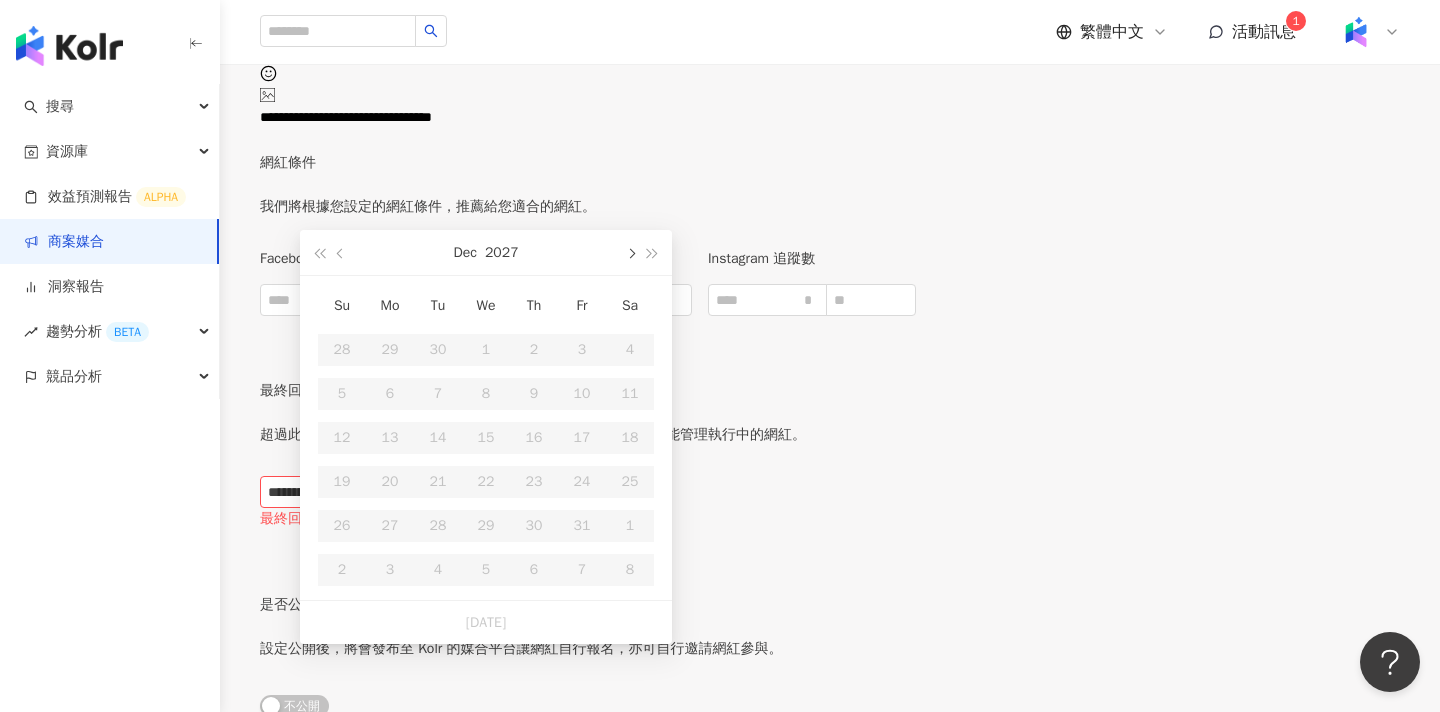 click at bounding box center (630, 252) 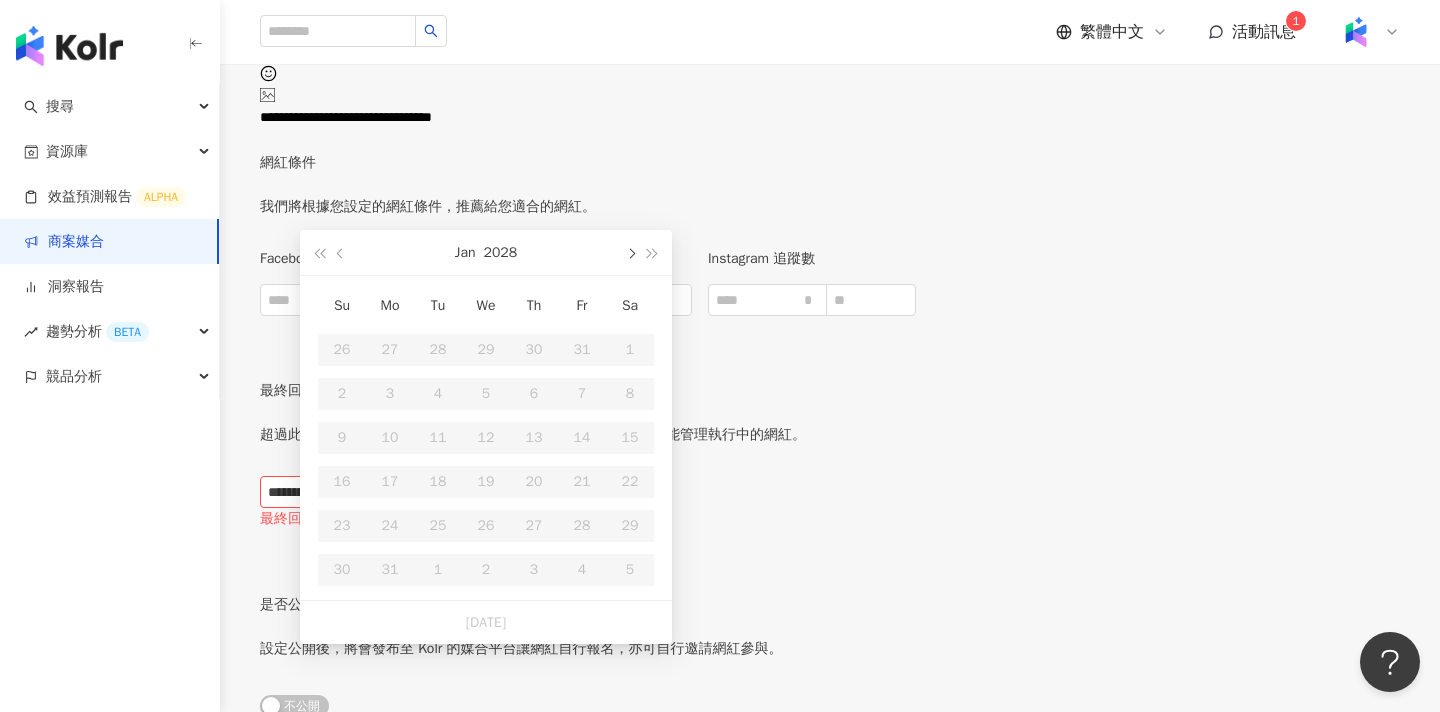 click at bounding box center [630, 252] 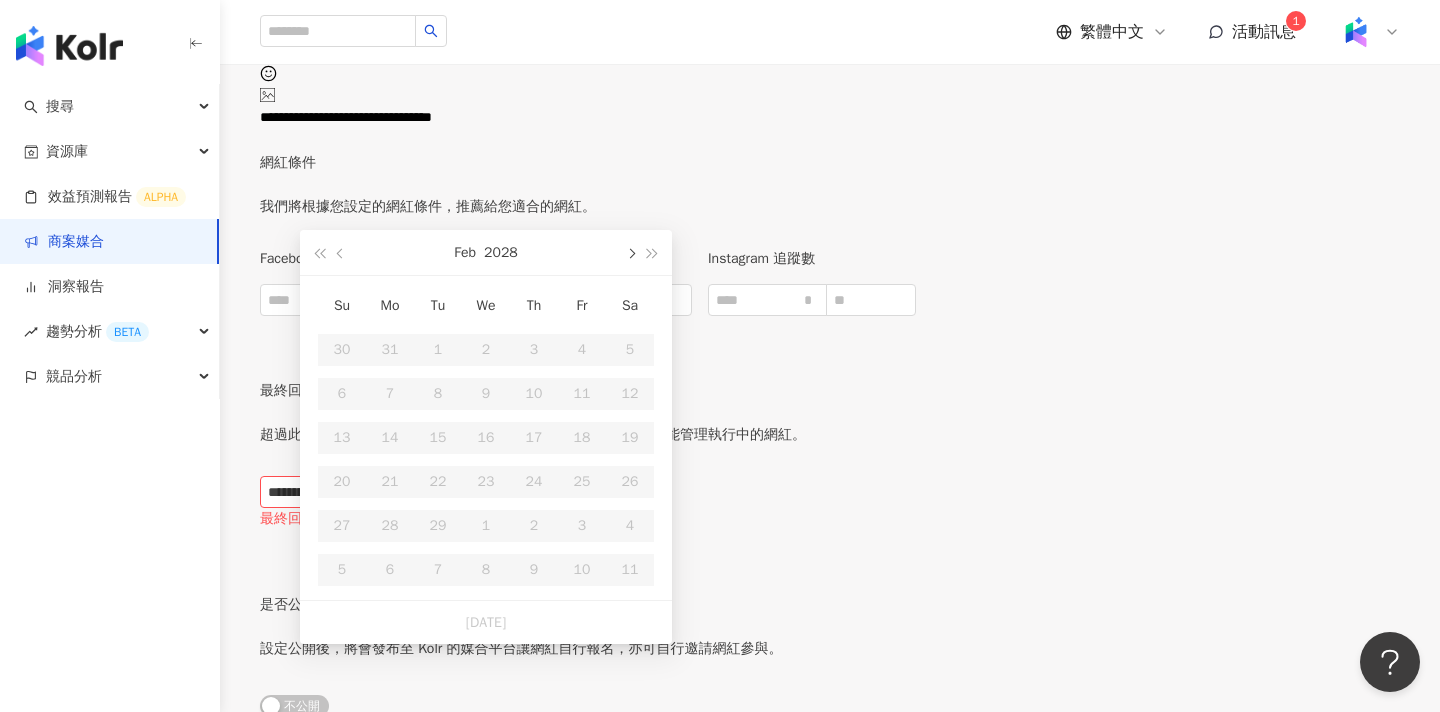 click at bounding box center (630, 252) 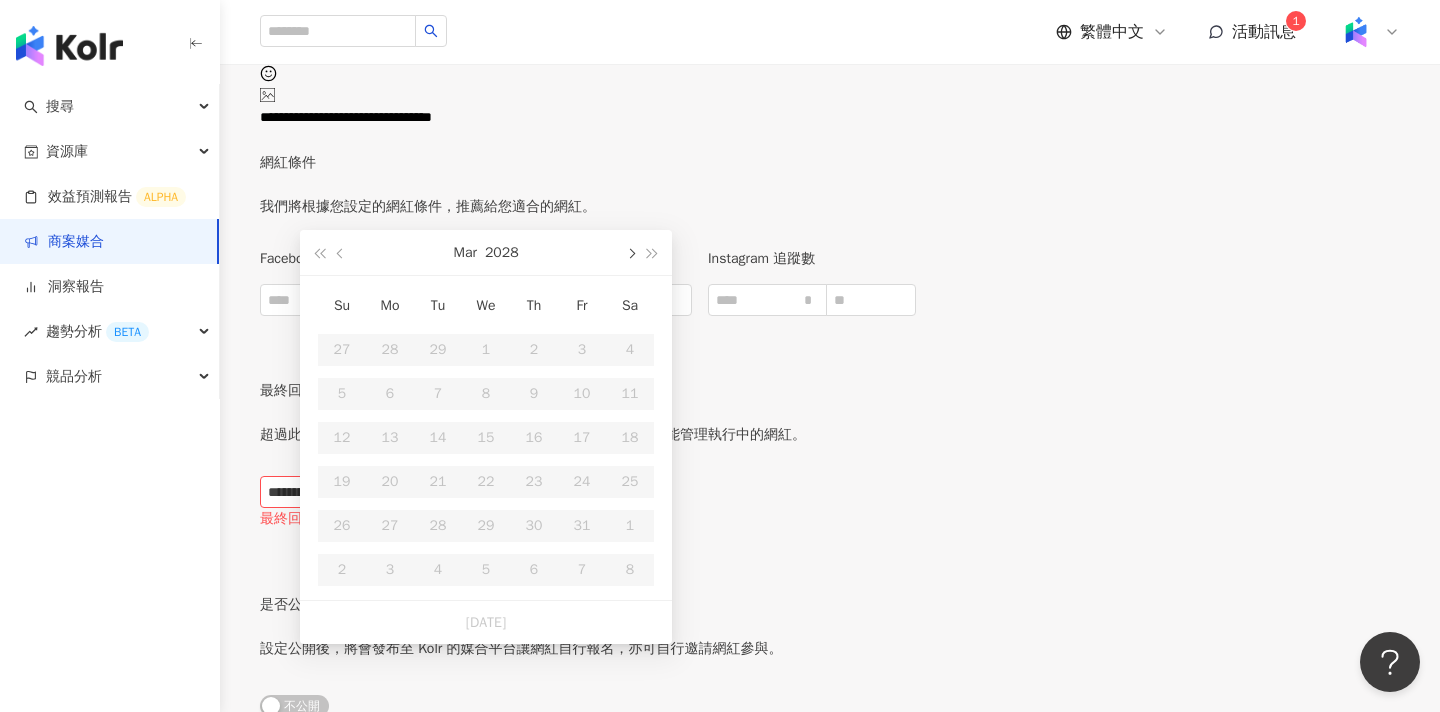 click at bounding box center [630, 252] 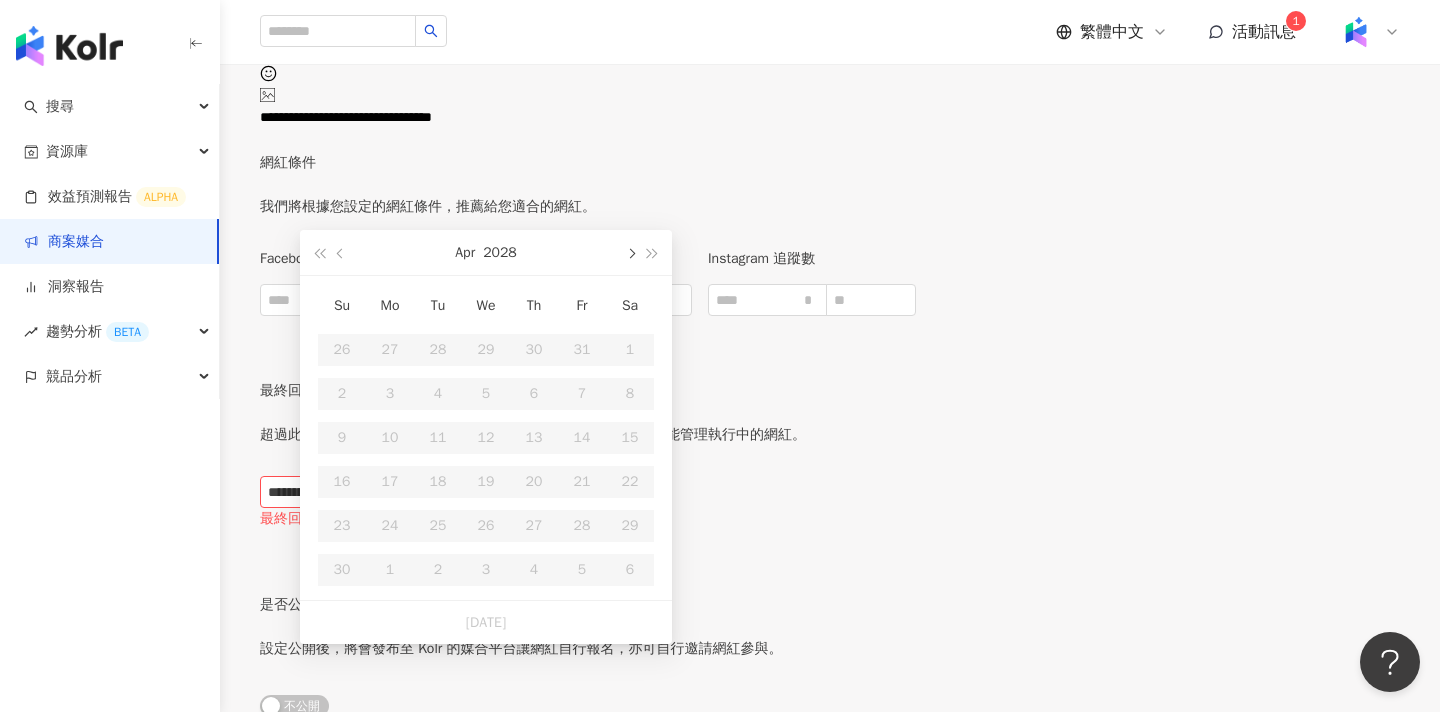 click at bounding box center [630, 252] 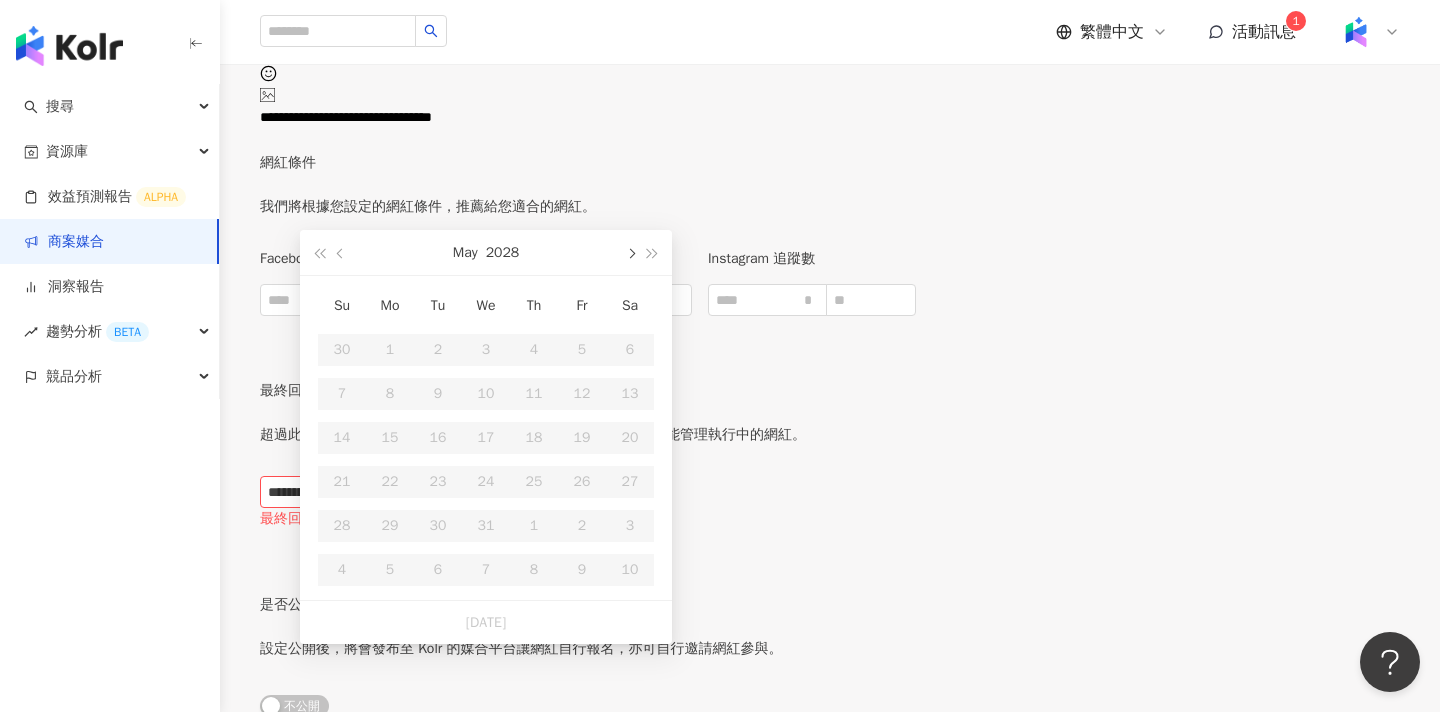 click at bounding box center [630, 252] 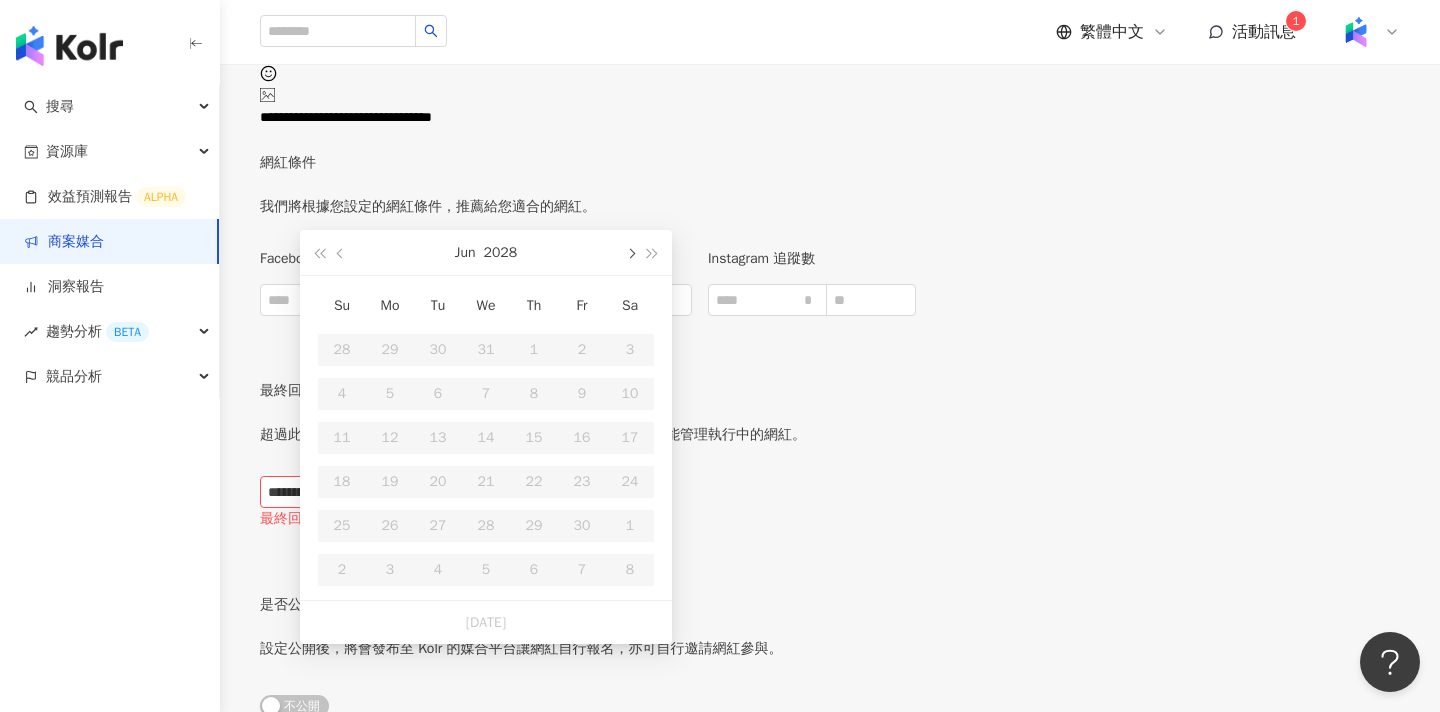 click at bounding box center [630, 252] 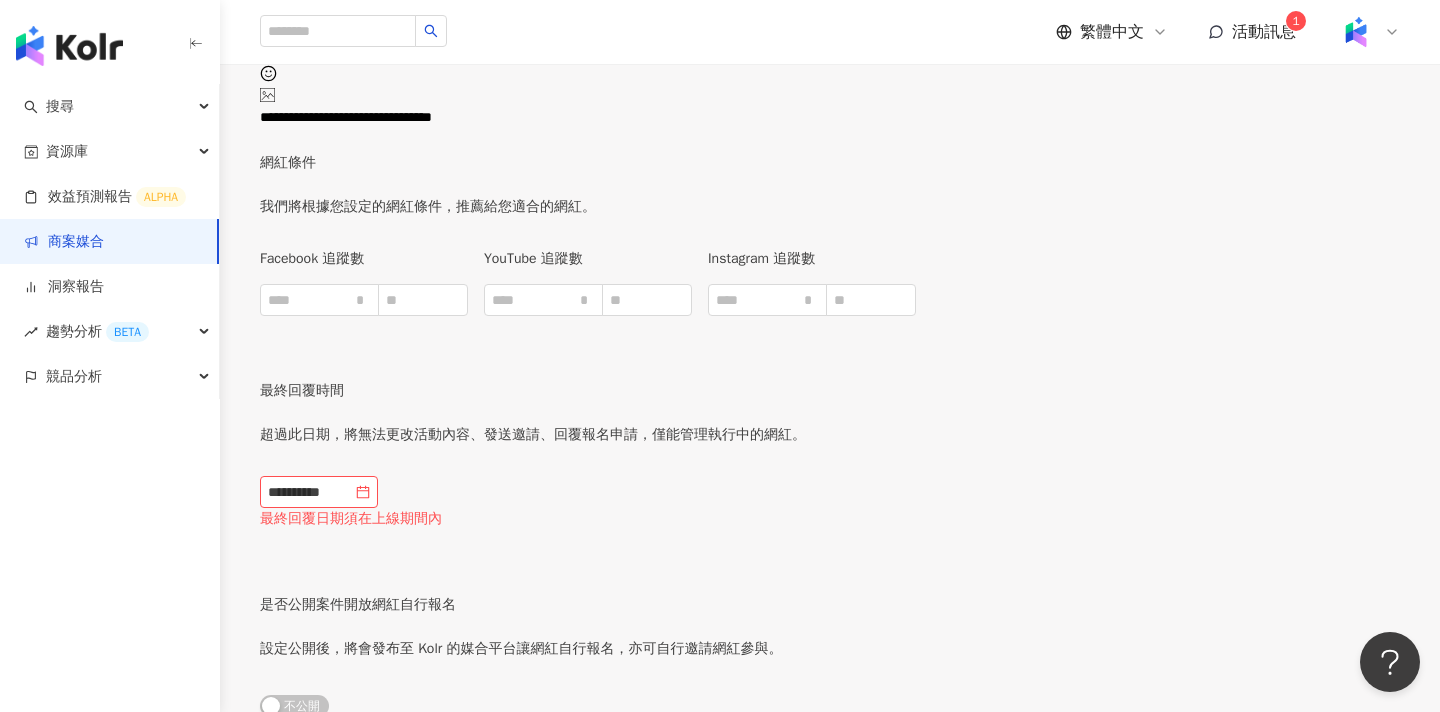 click on "**********" at bounding box center [588, 449] 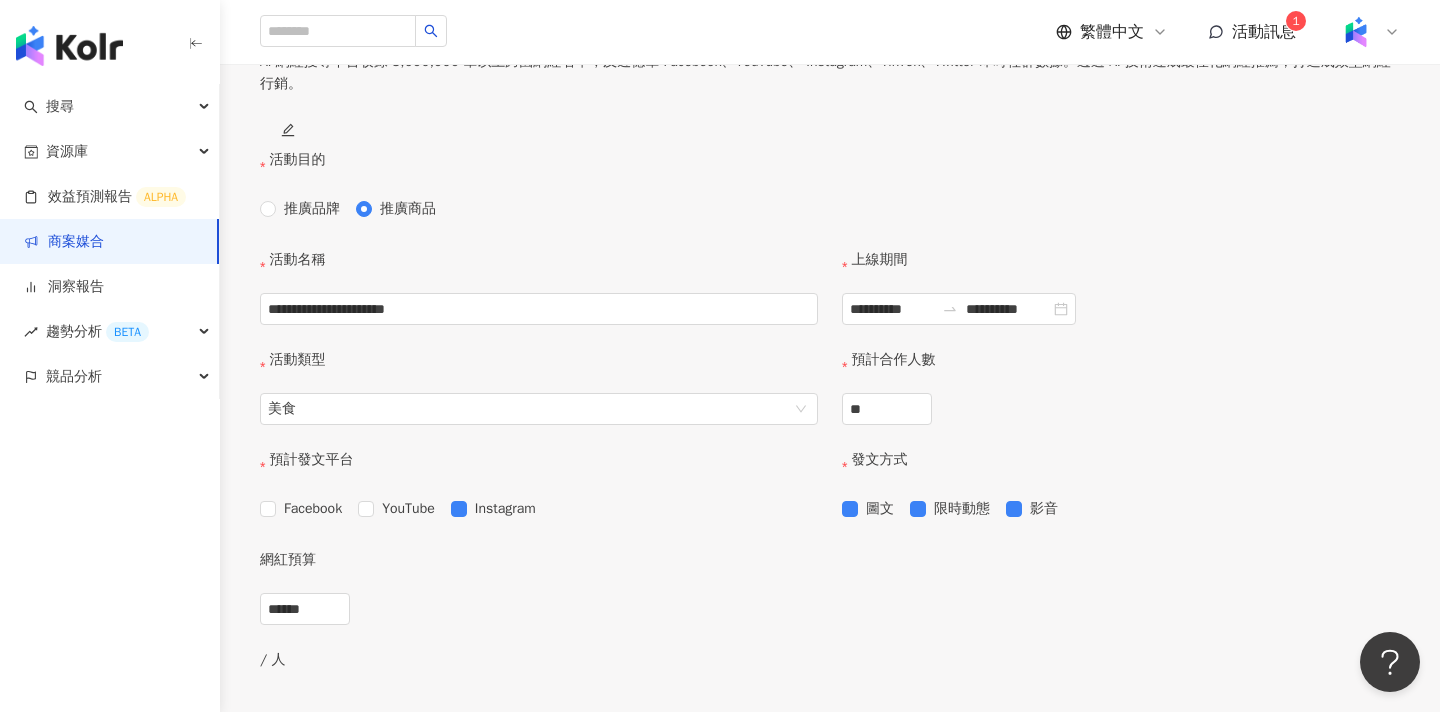 scroll, scrollTop: 660, scrollLeft: 0, axis: vertical 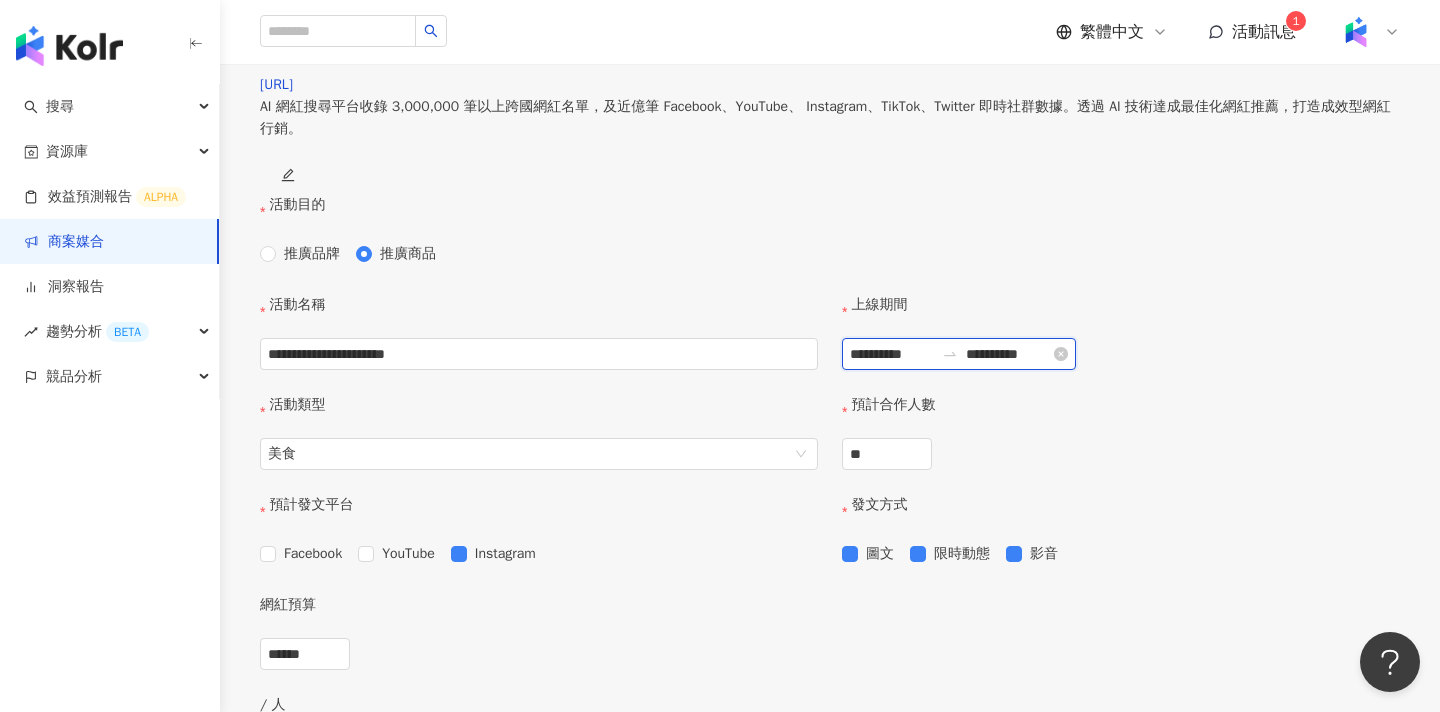 click on "**********" at bounding box center [1008, 354] 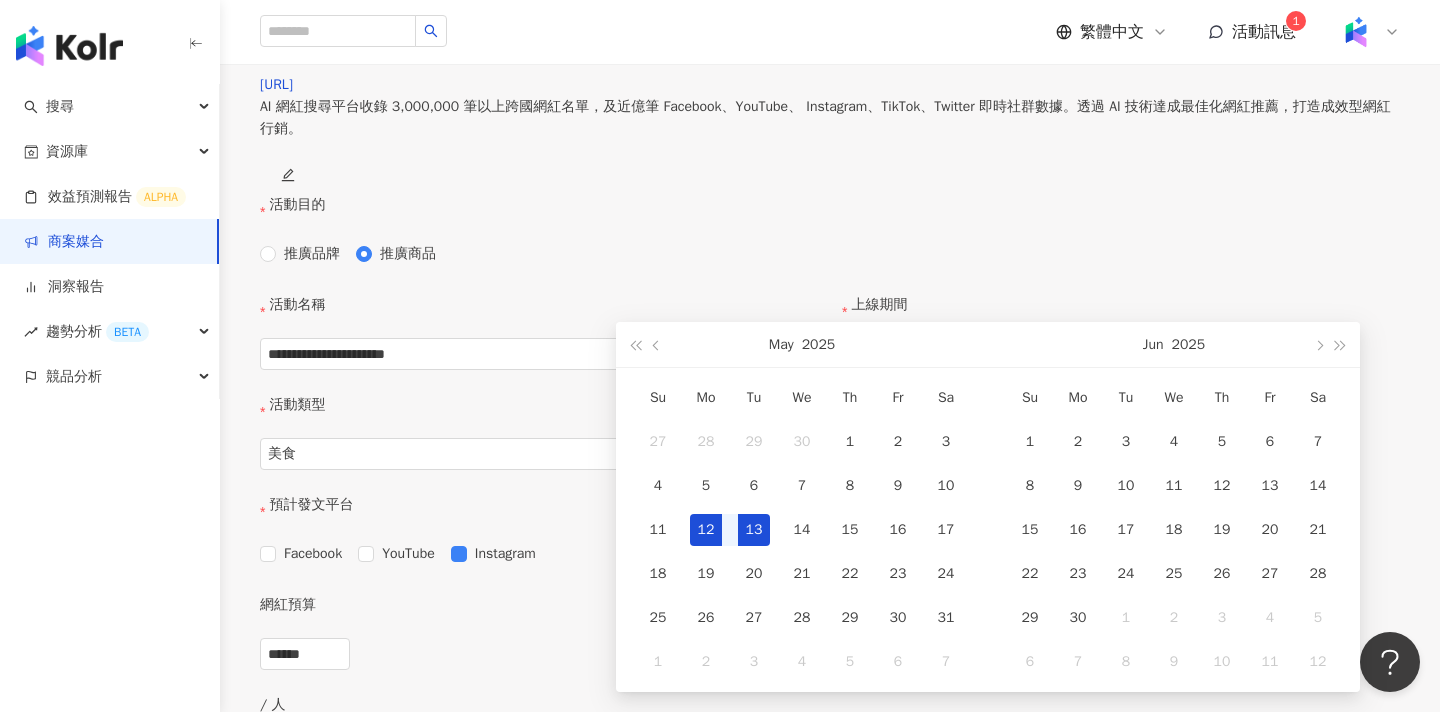 type on "**********" 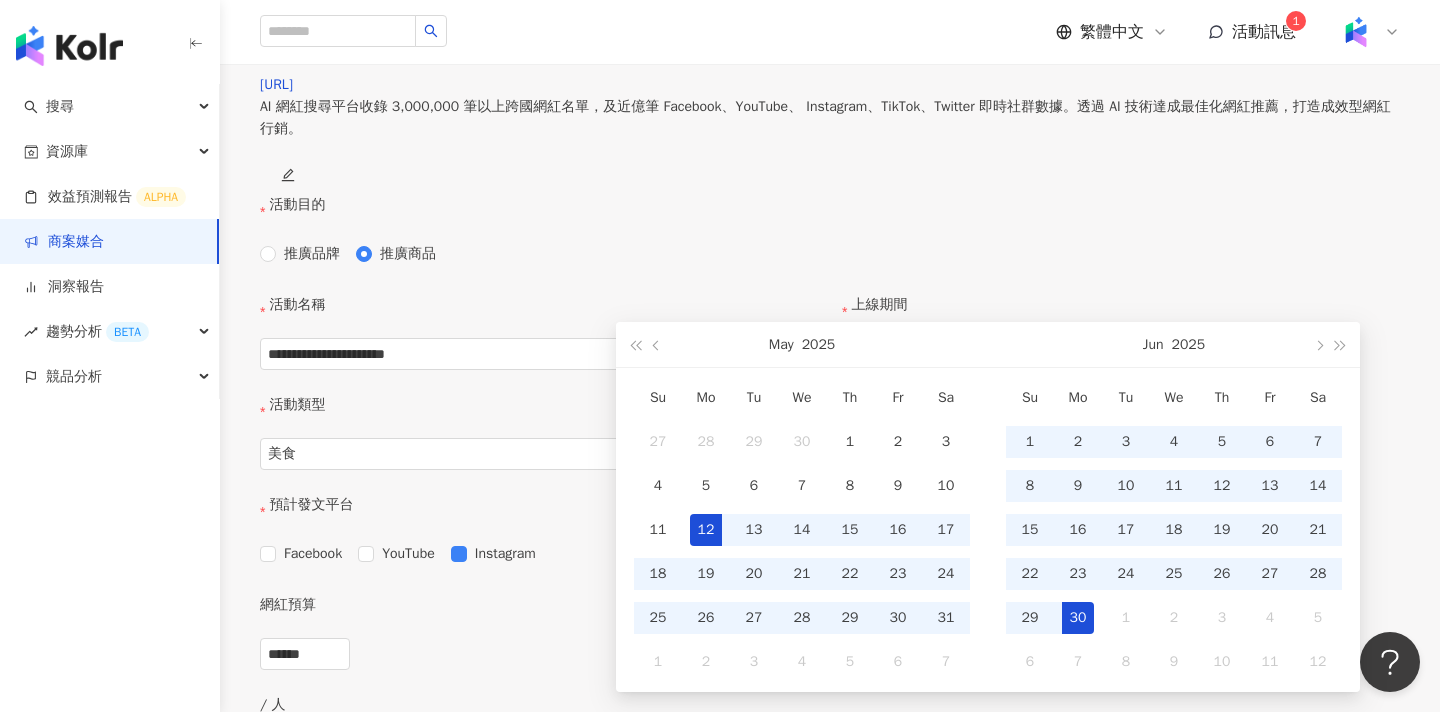 click on "活動目的 推廣品牌 推廣商品" at bounding box center (830, 244) 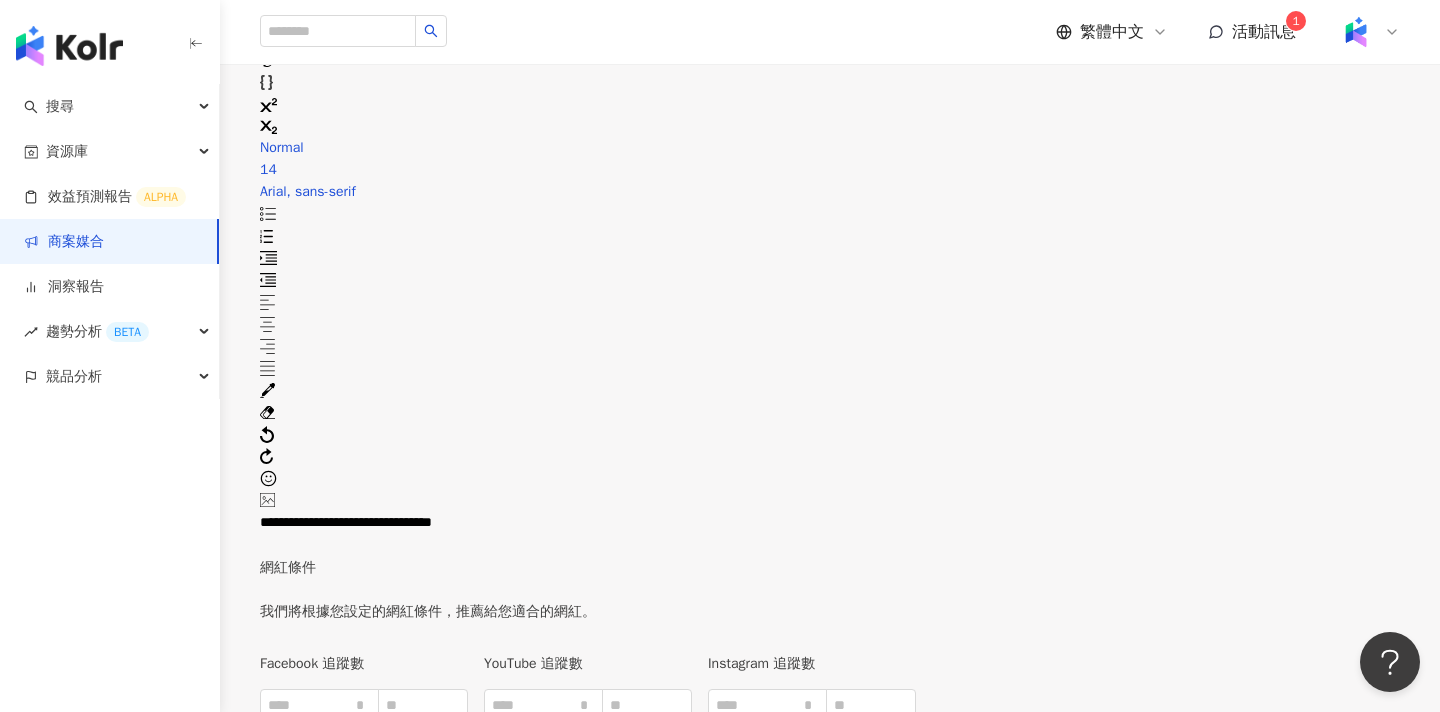 scroll, scrollTop: 2898, scrollLeft: 0, axis: vertical 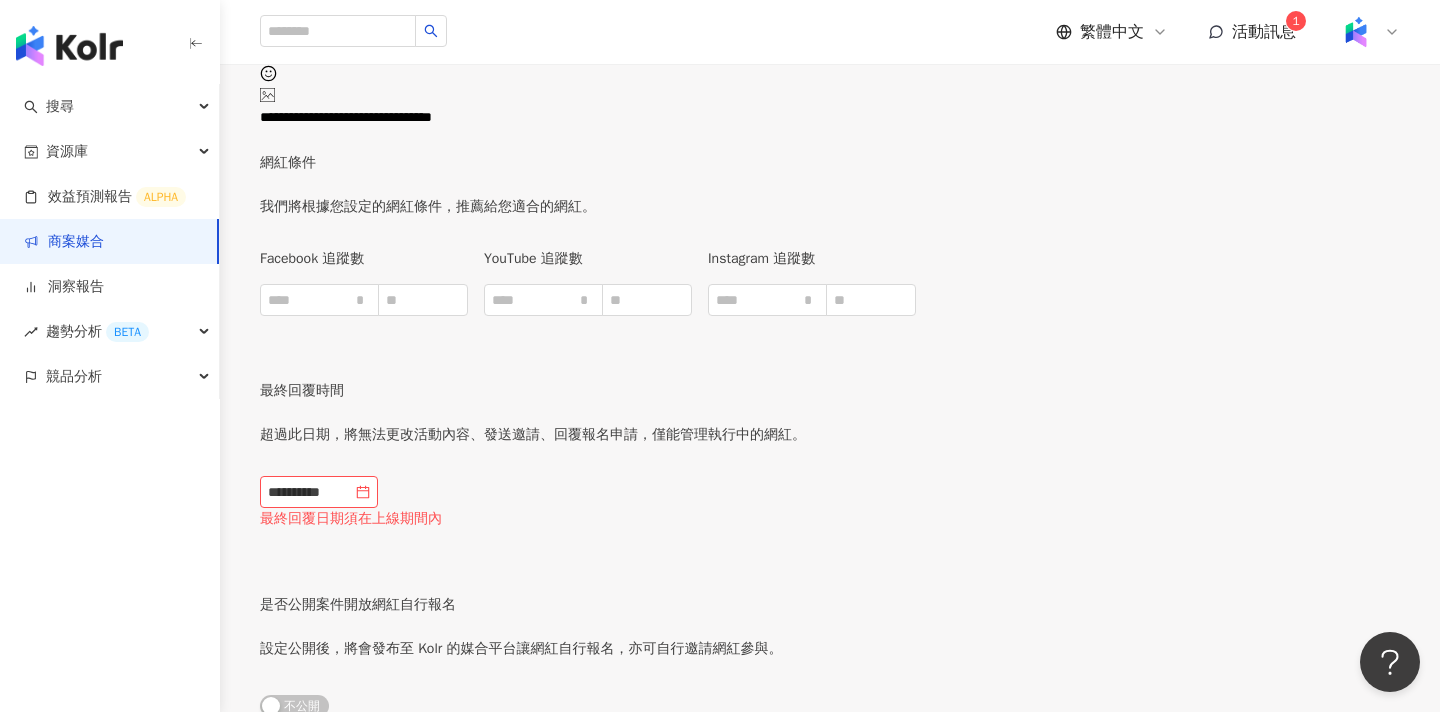 click on "儲存變更" at bounding box center (521, 766) 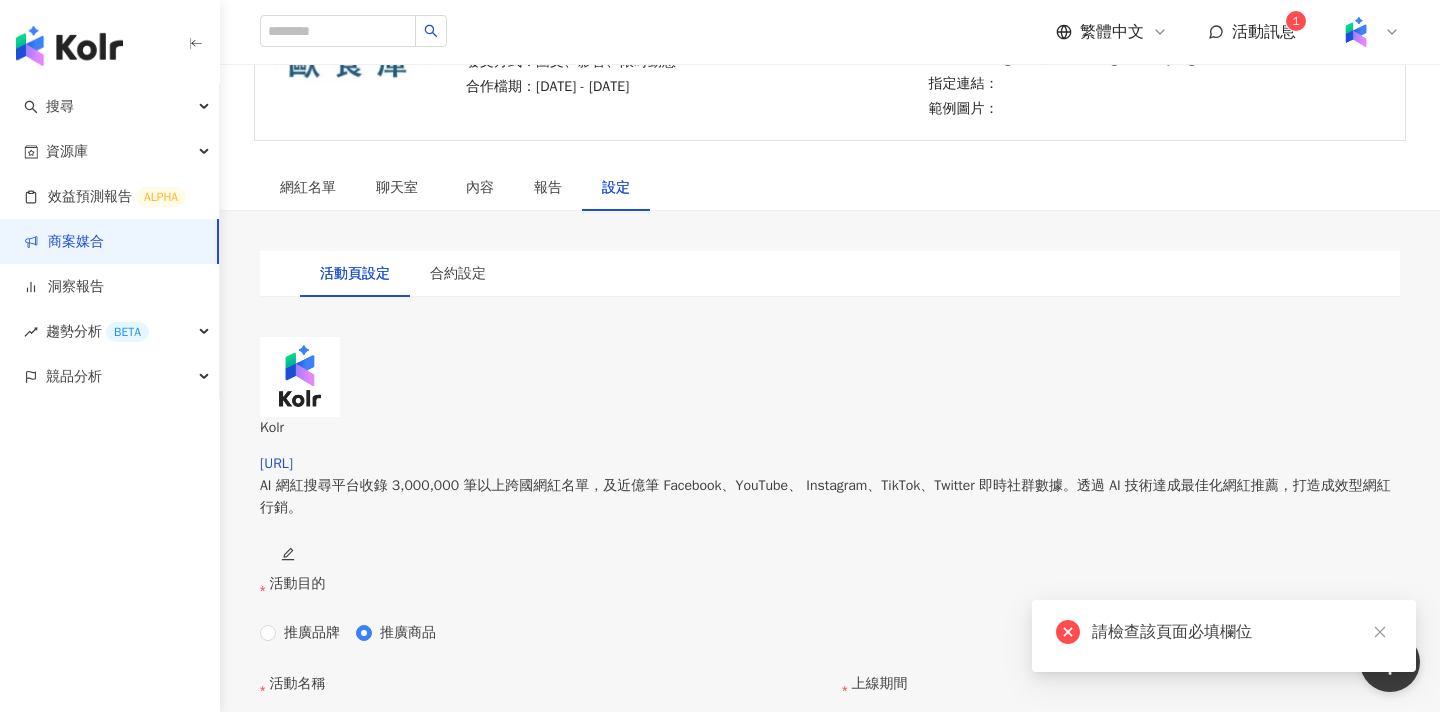 scroll, scrollTop: 0, scrollLeft: 0, axis: both 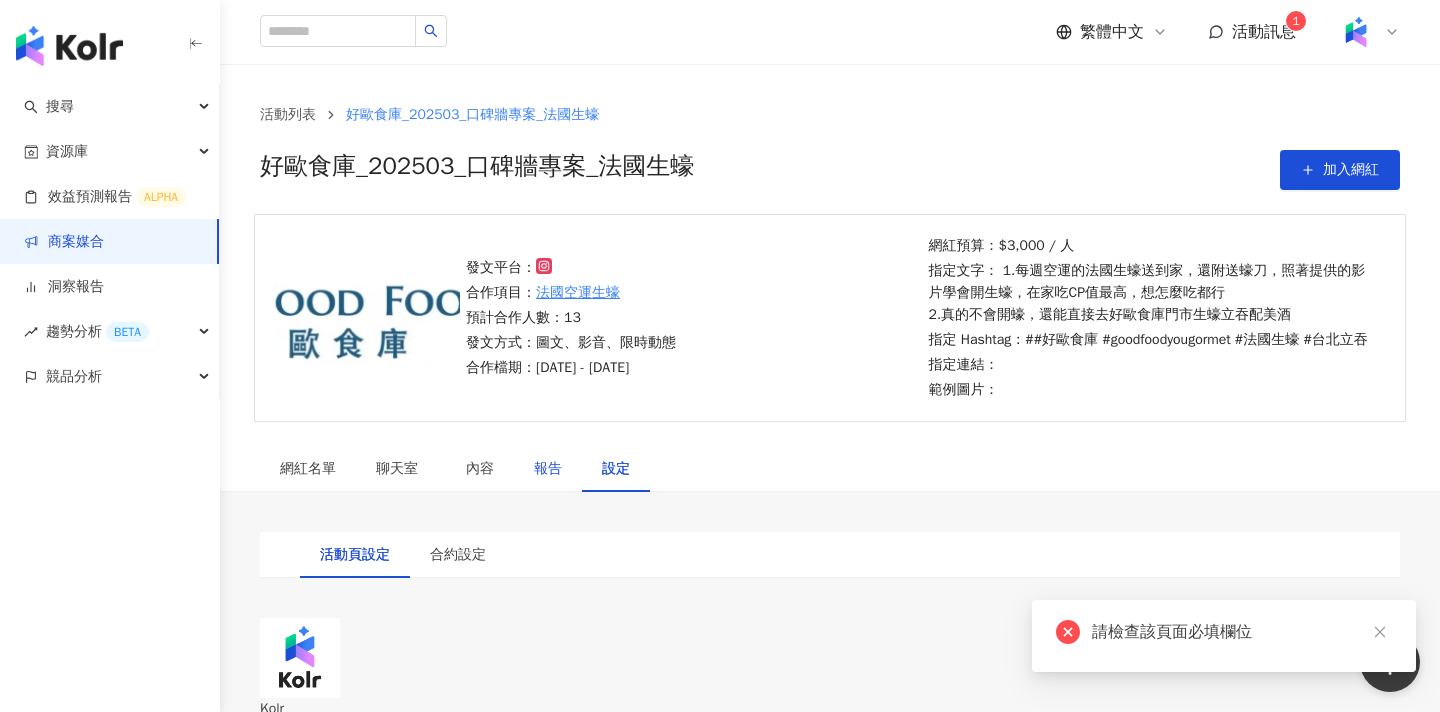click on "報告" at bounding box center (548, 469) 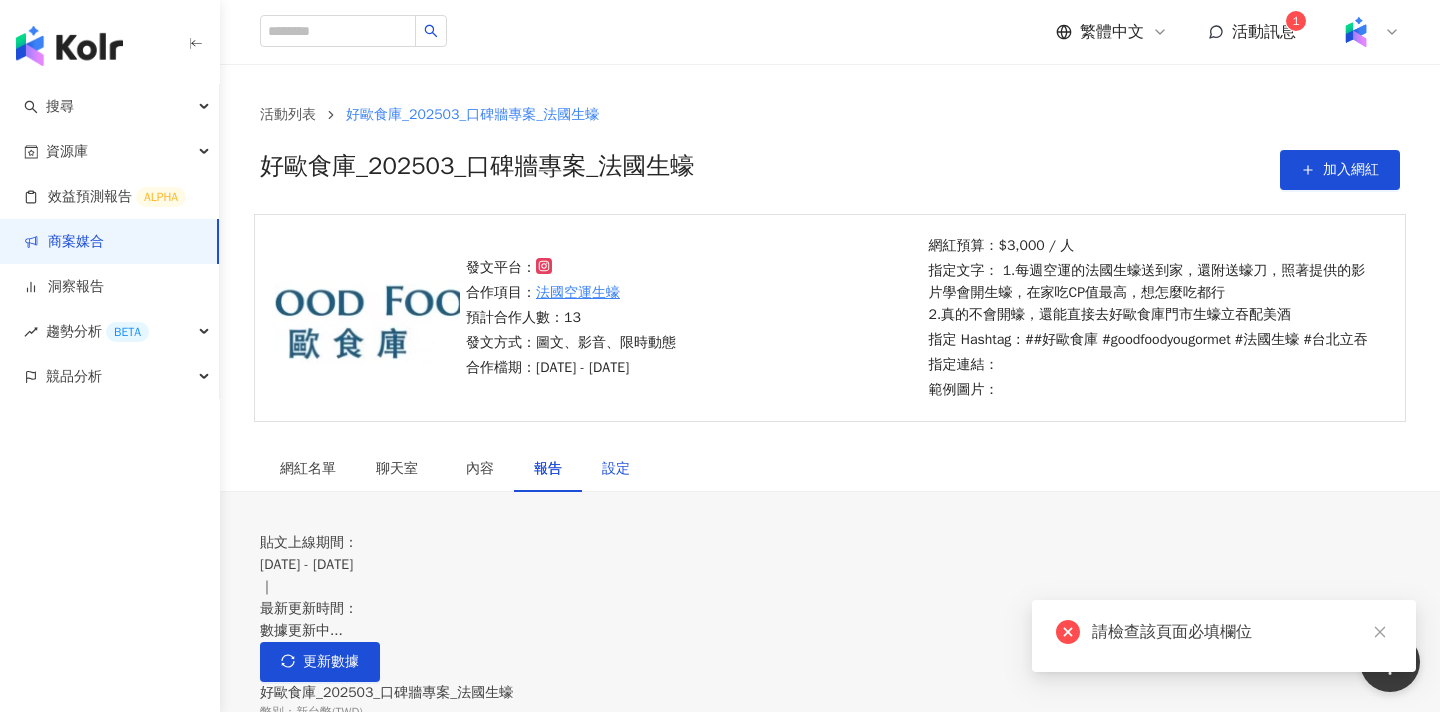 click on "設定" at bounding box center (616, 469) 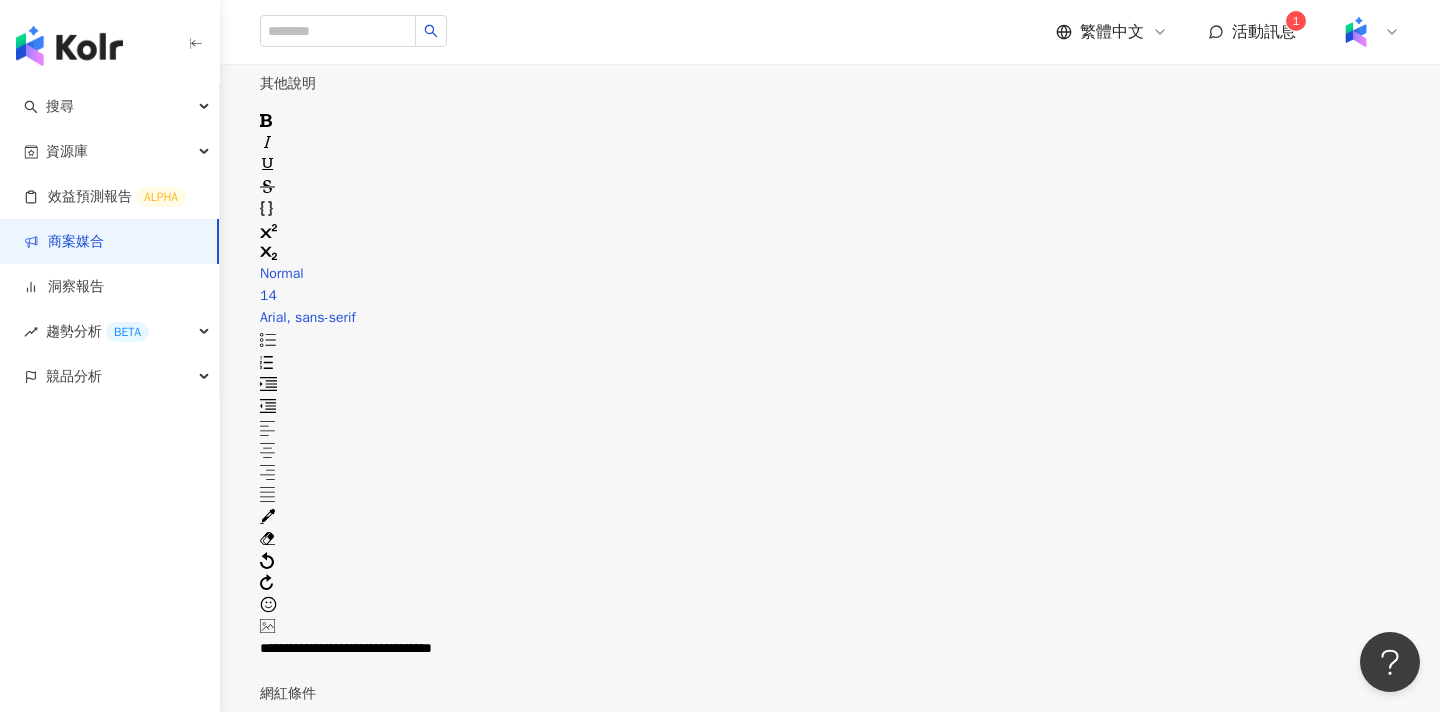 scroll, scrollTop: 2898, scrollLeft: 0, axis: vertical 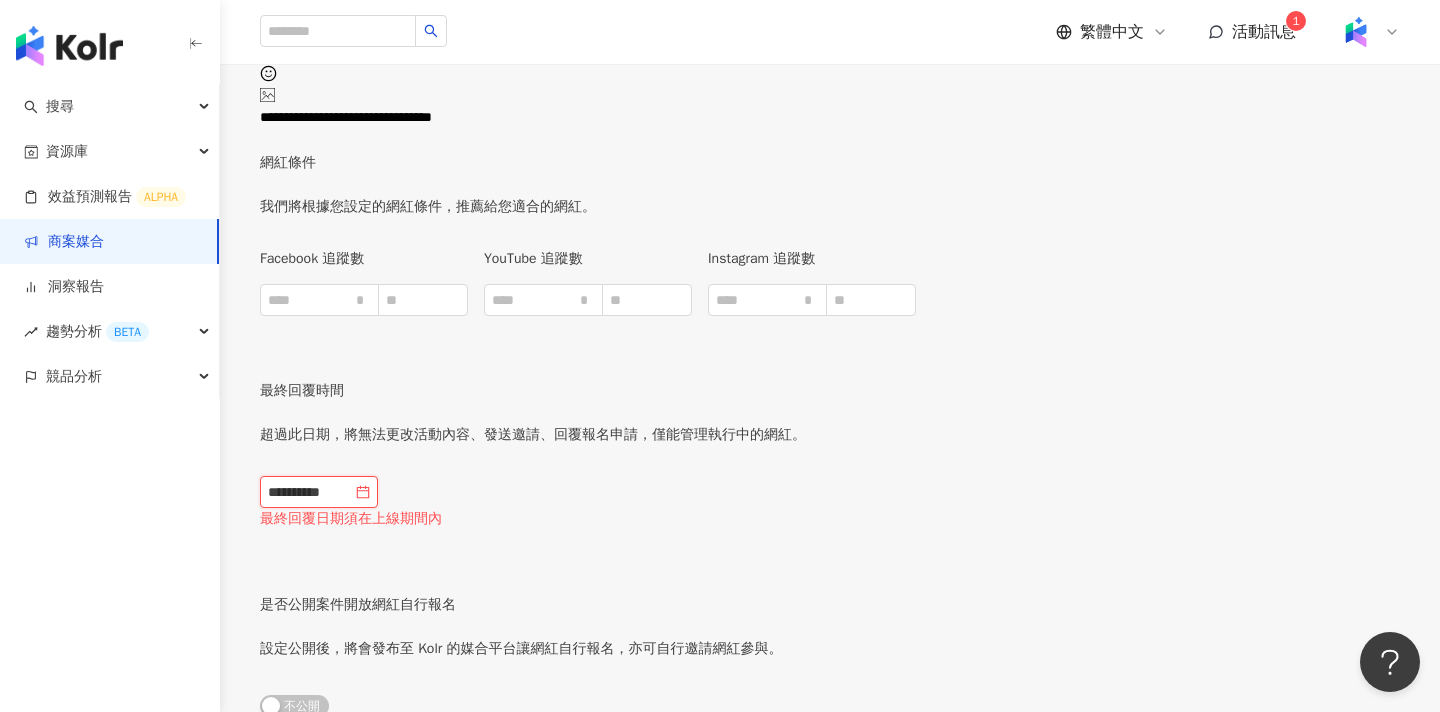 click on "**********" at bounding box center (310, 492) 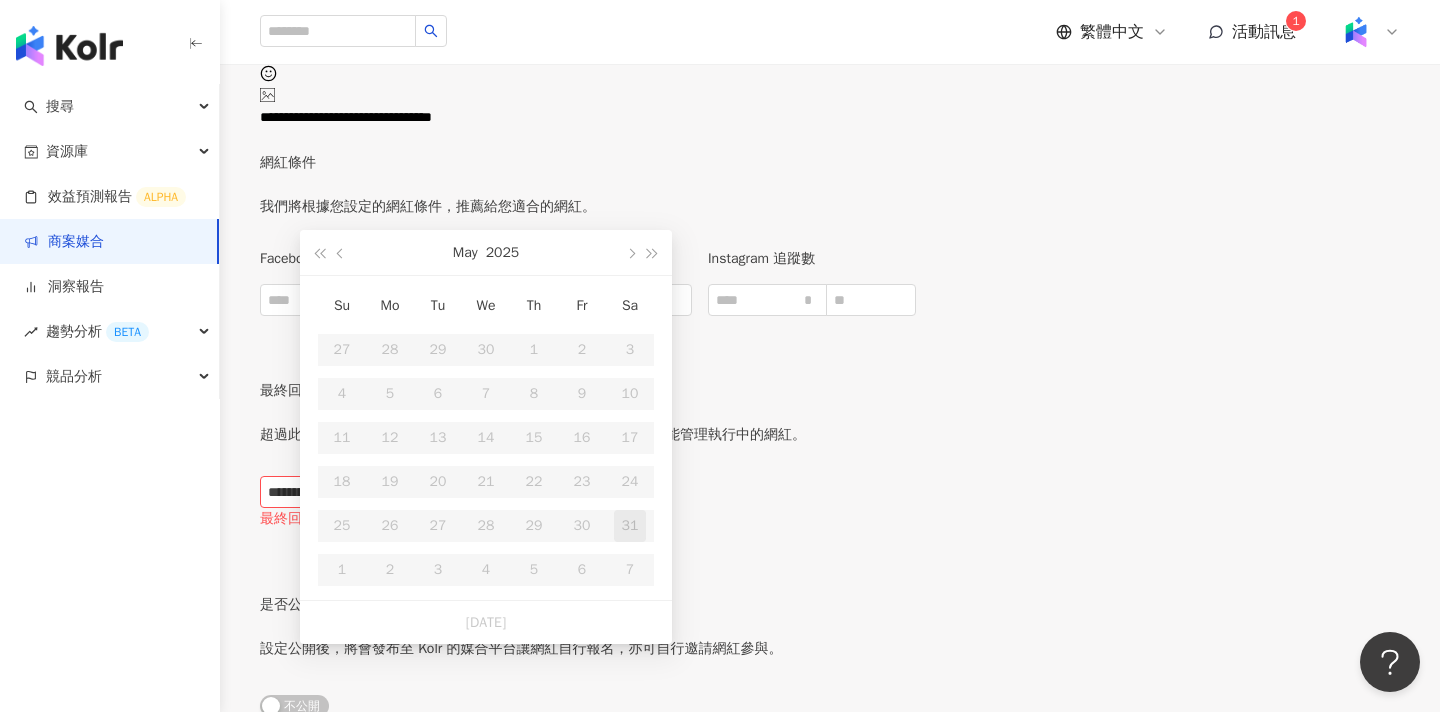 click on "是否公開案件開放網紅自行報名 設定公開後，將會發布至 Kolr 的媒合平台讓網紅自行報名，亦可自行邀請網紅參與。 公開 不公開" at bounding box center [521, 670] 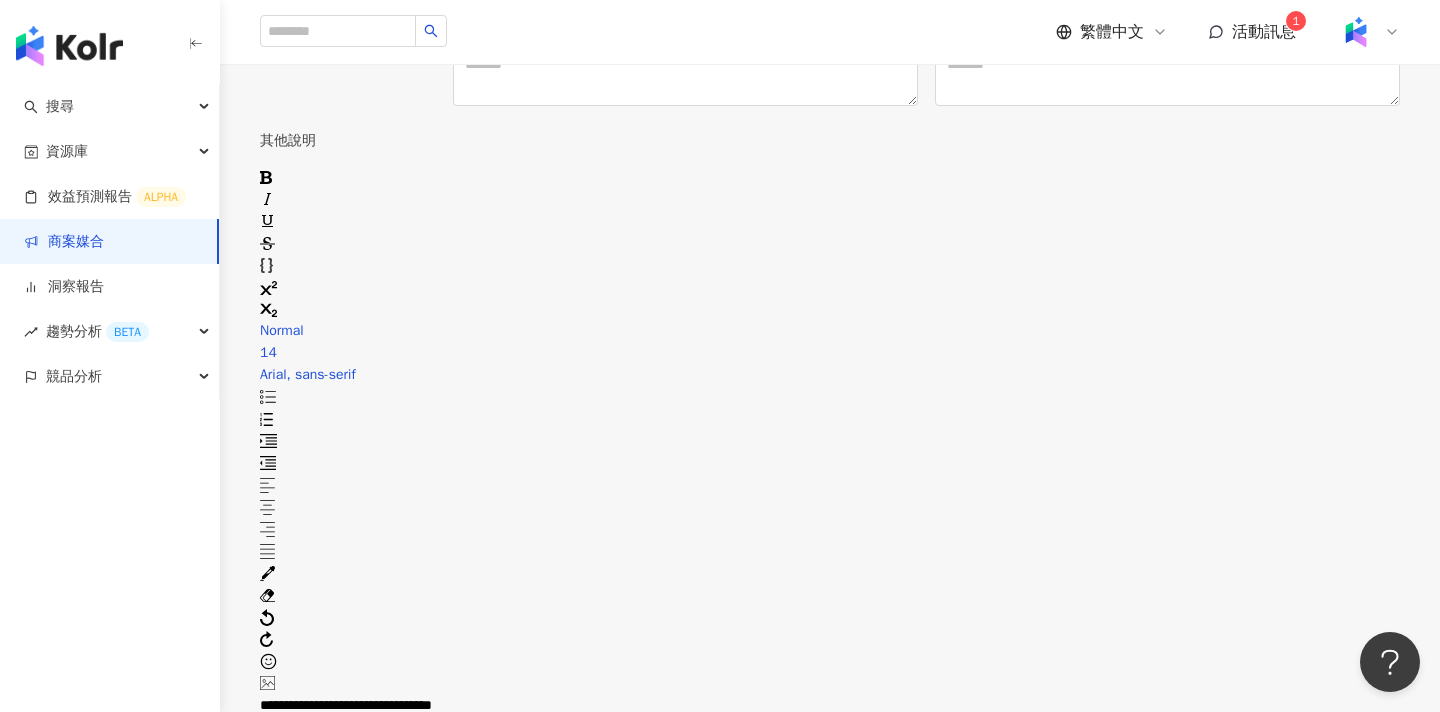 scroll, scrollTop: 2898, scrollLeft: 0, axis: vertical 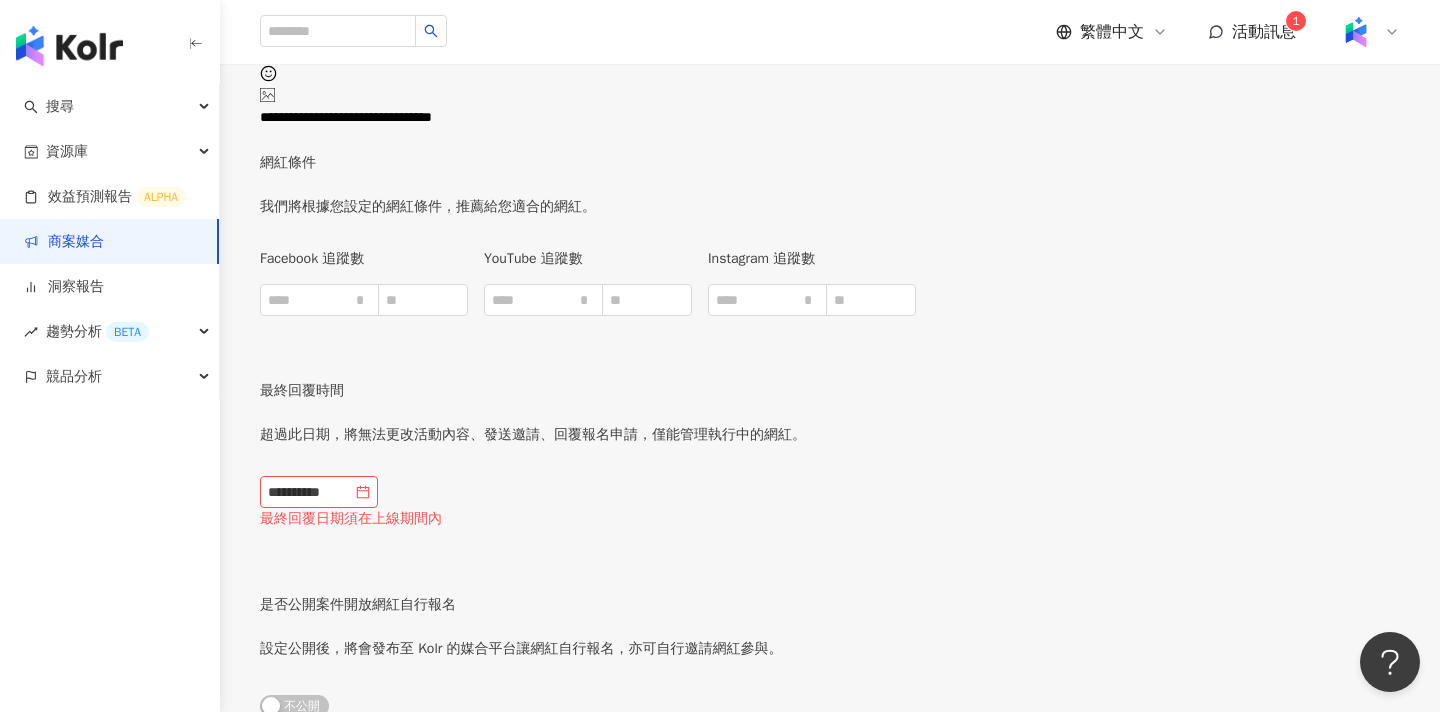 click on "儲存變更" at bounding box center [521, 766] 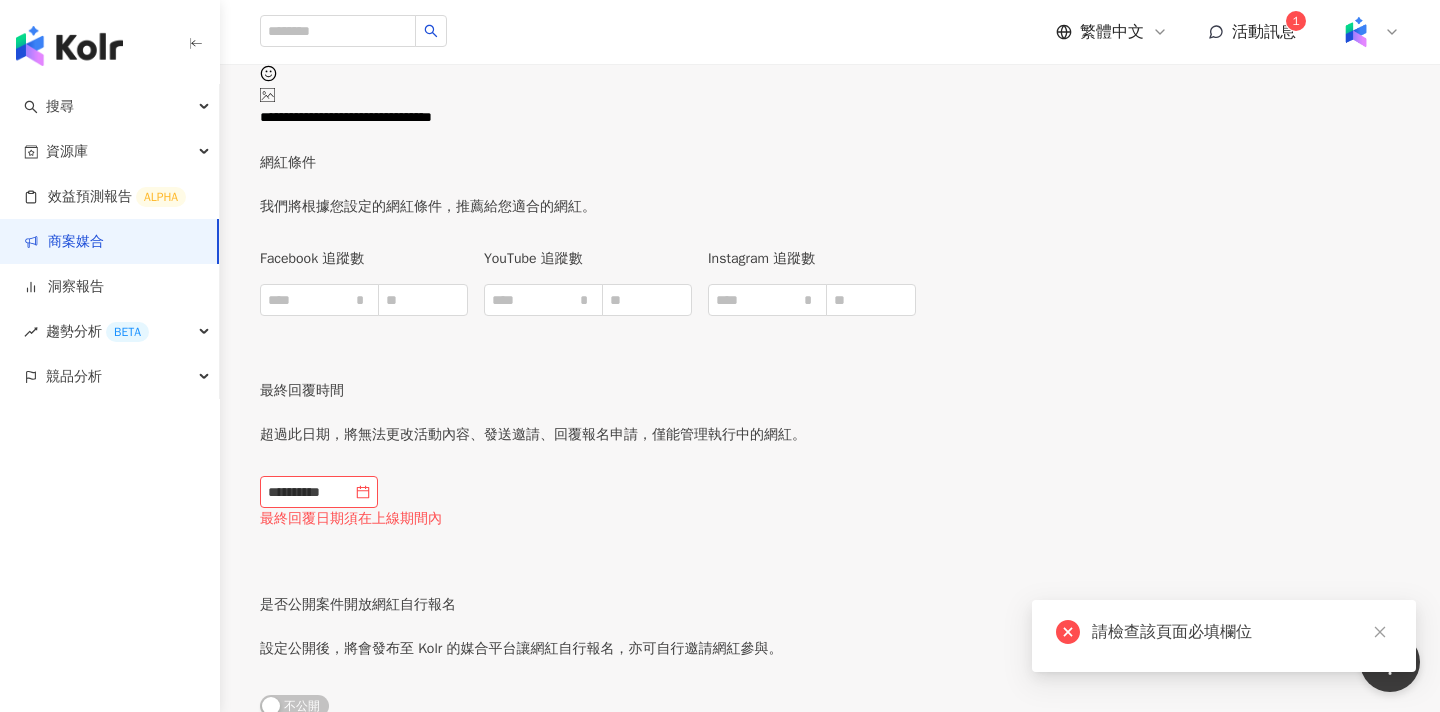 click on "設定公開後，將會發布至 Kolr 的媒合平台讓網紅自行報名，亦可自行邀請網紅參與。" at bounding box center [521, 649] 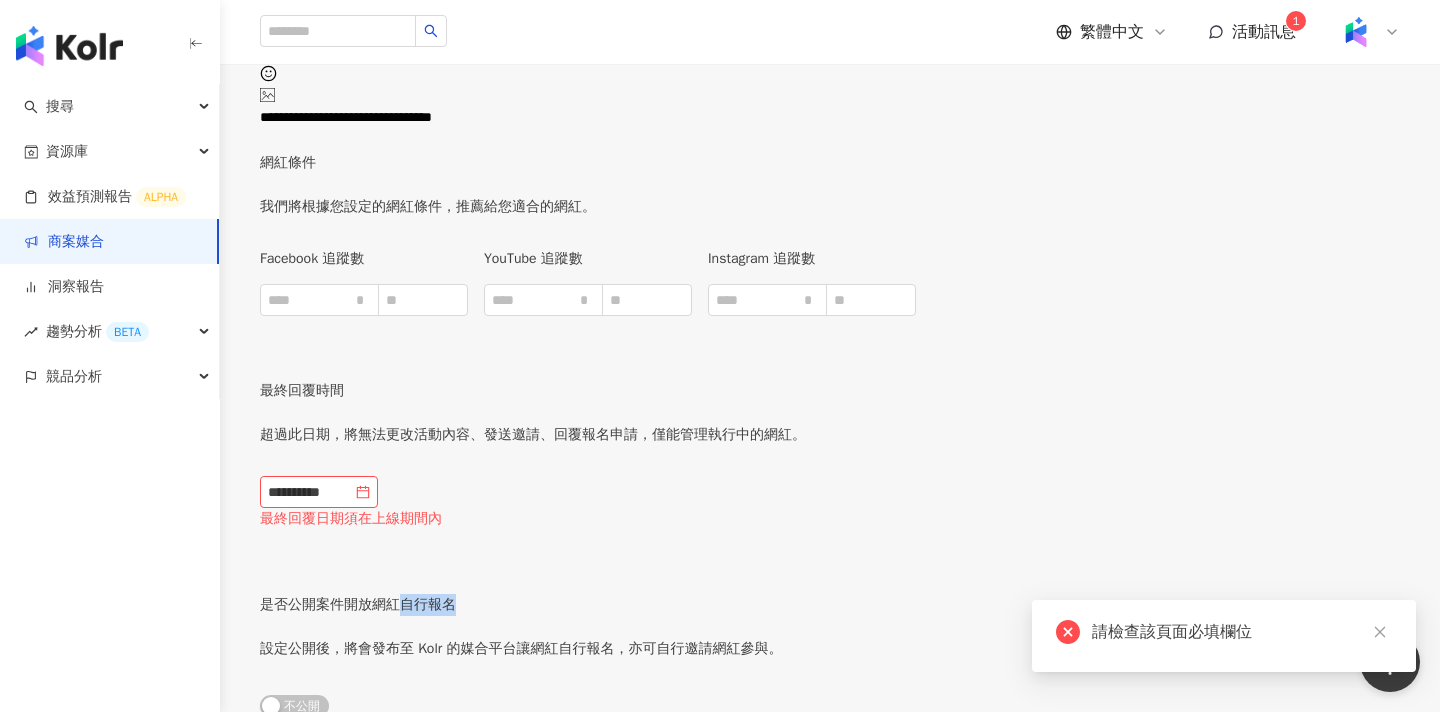 drag, startPoint x: 459, startPoint y: 301, endPoint x: 565, endPoint y: 305, distance: 106.07545 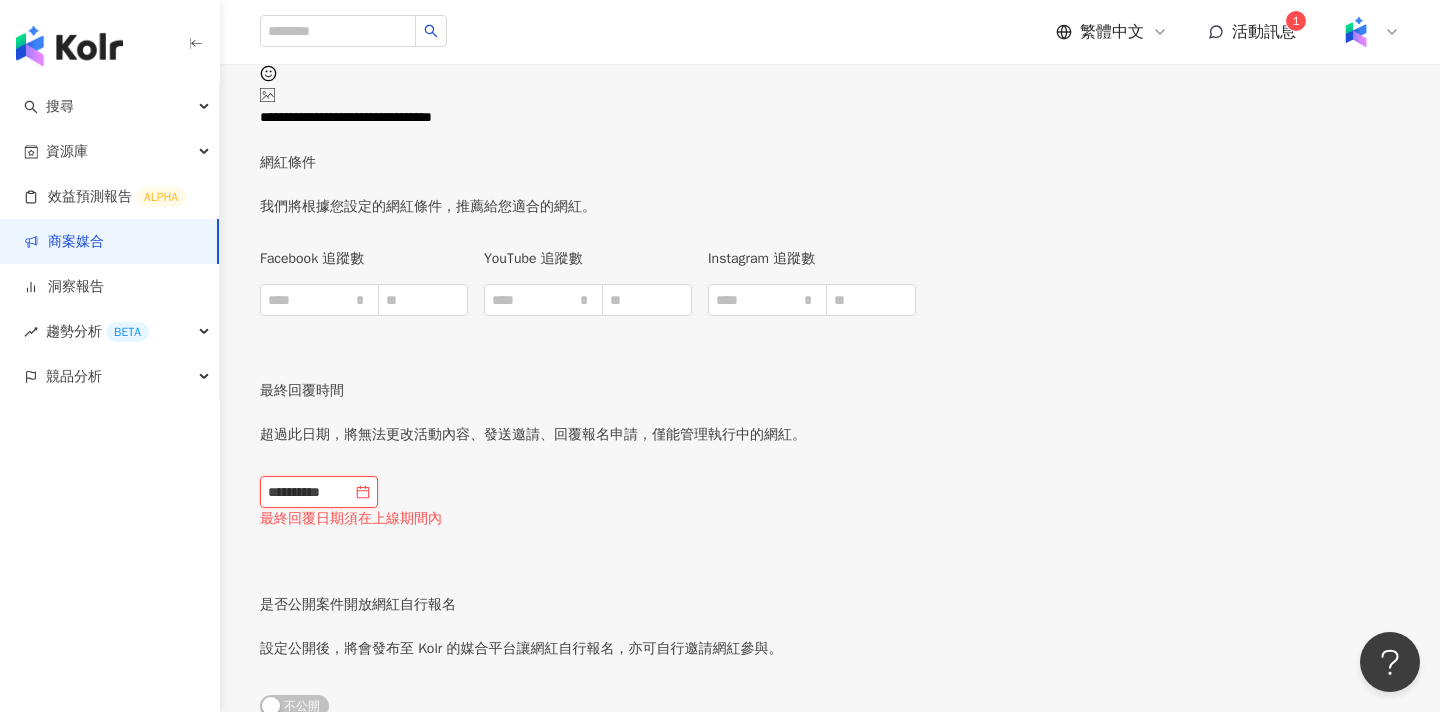 click on "**********" at bounding box center (310, 492) 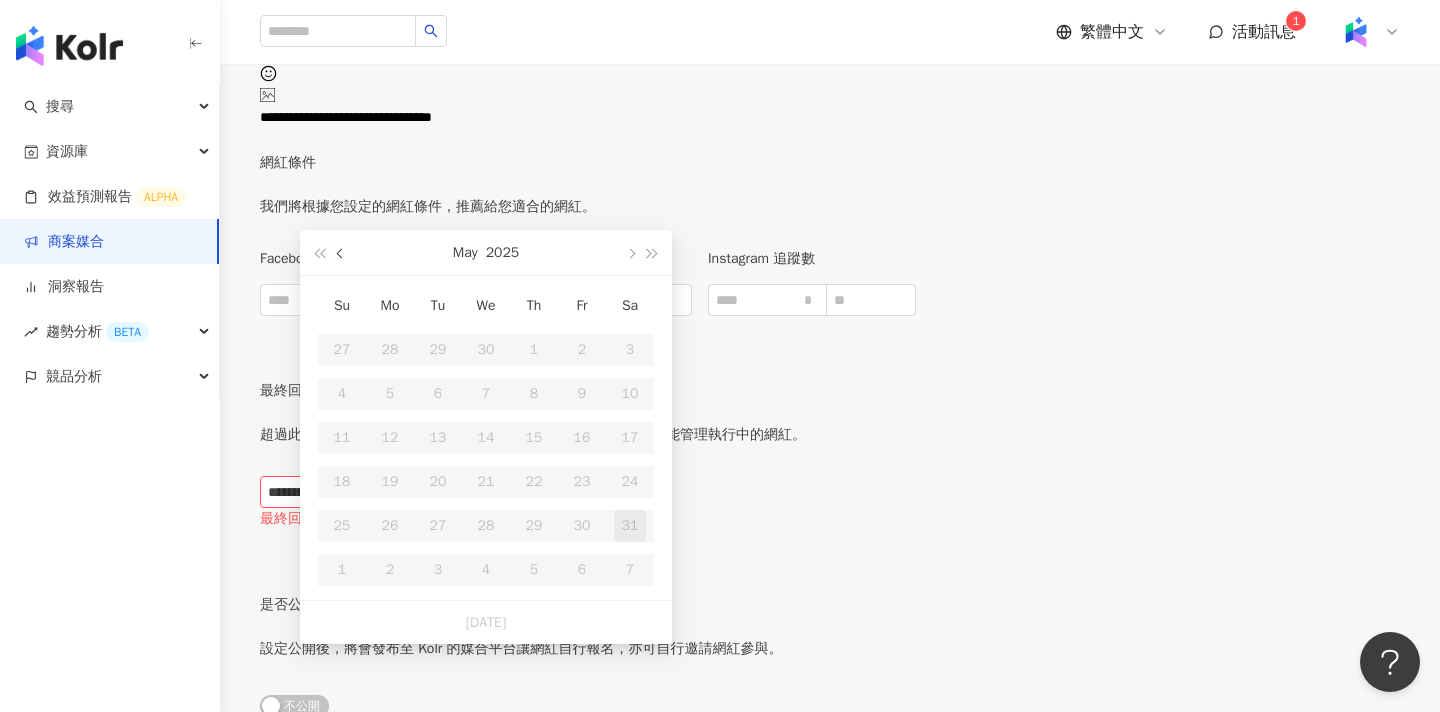 click at bounding box center (342, 254) 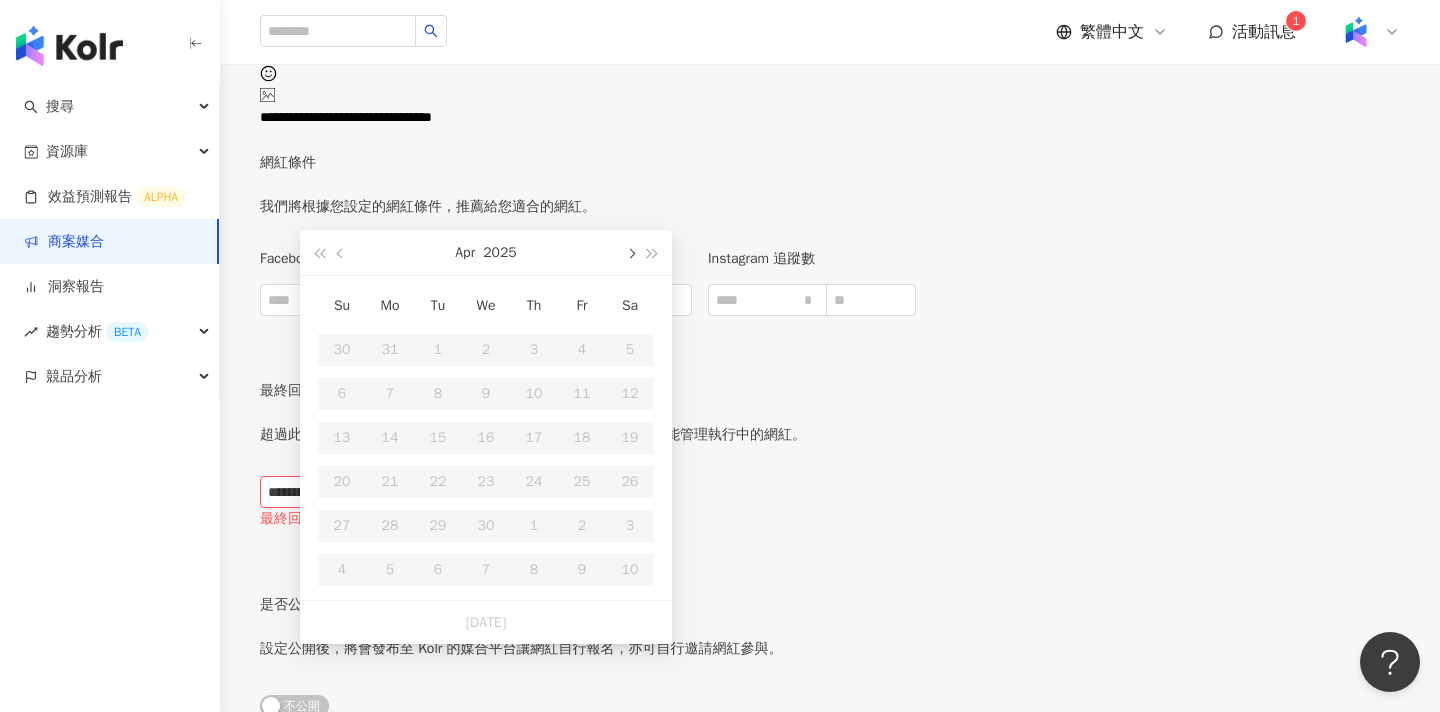 click at bounding box center (630, 252) 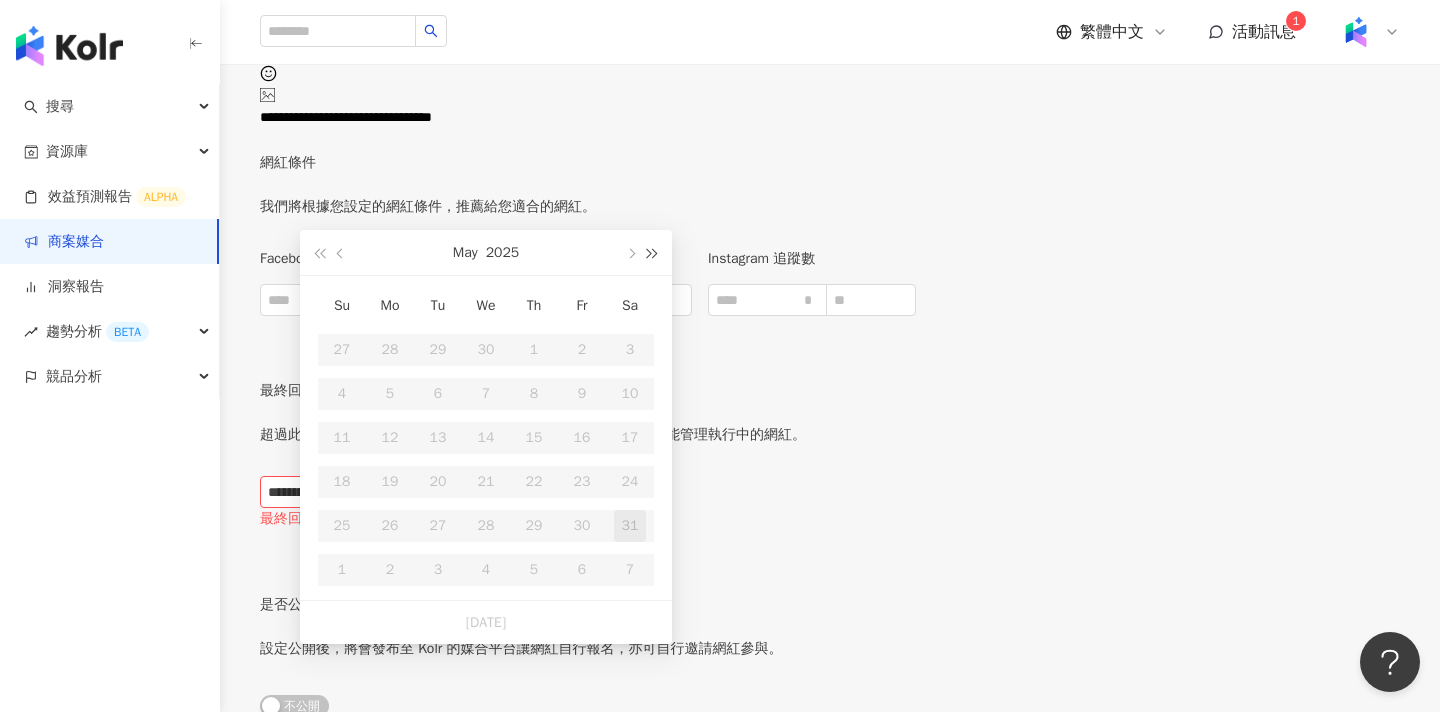 click at bounding box center [653, 252] 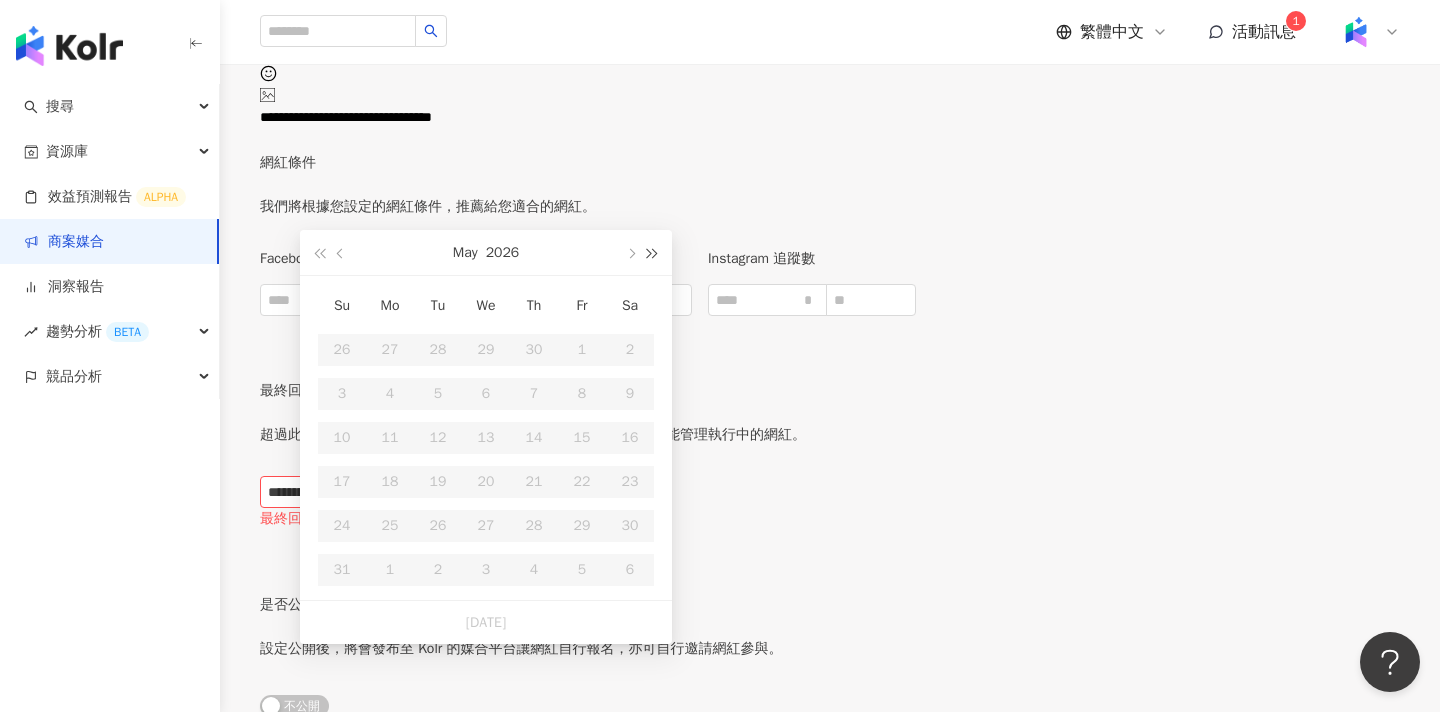 click at bounding box center [653, 252] 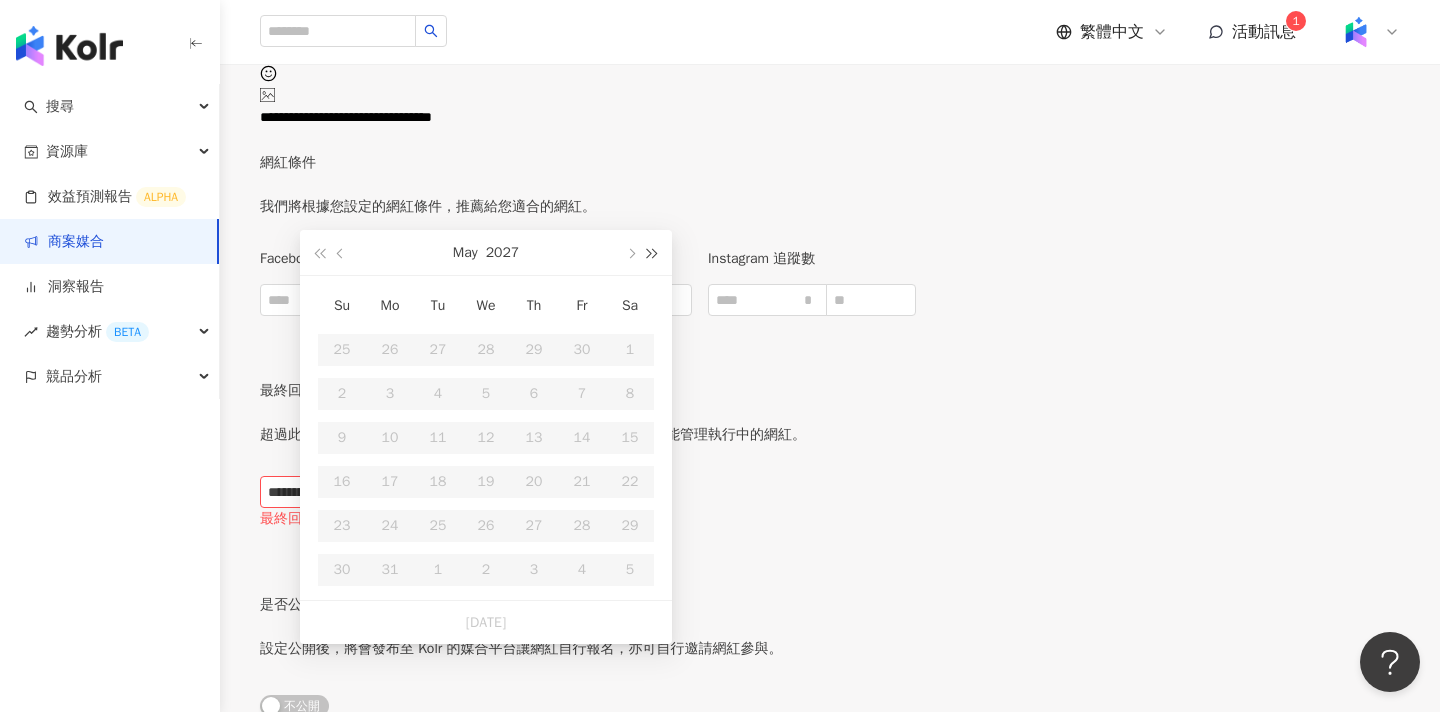 click at bounding box center [653, 252] 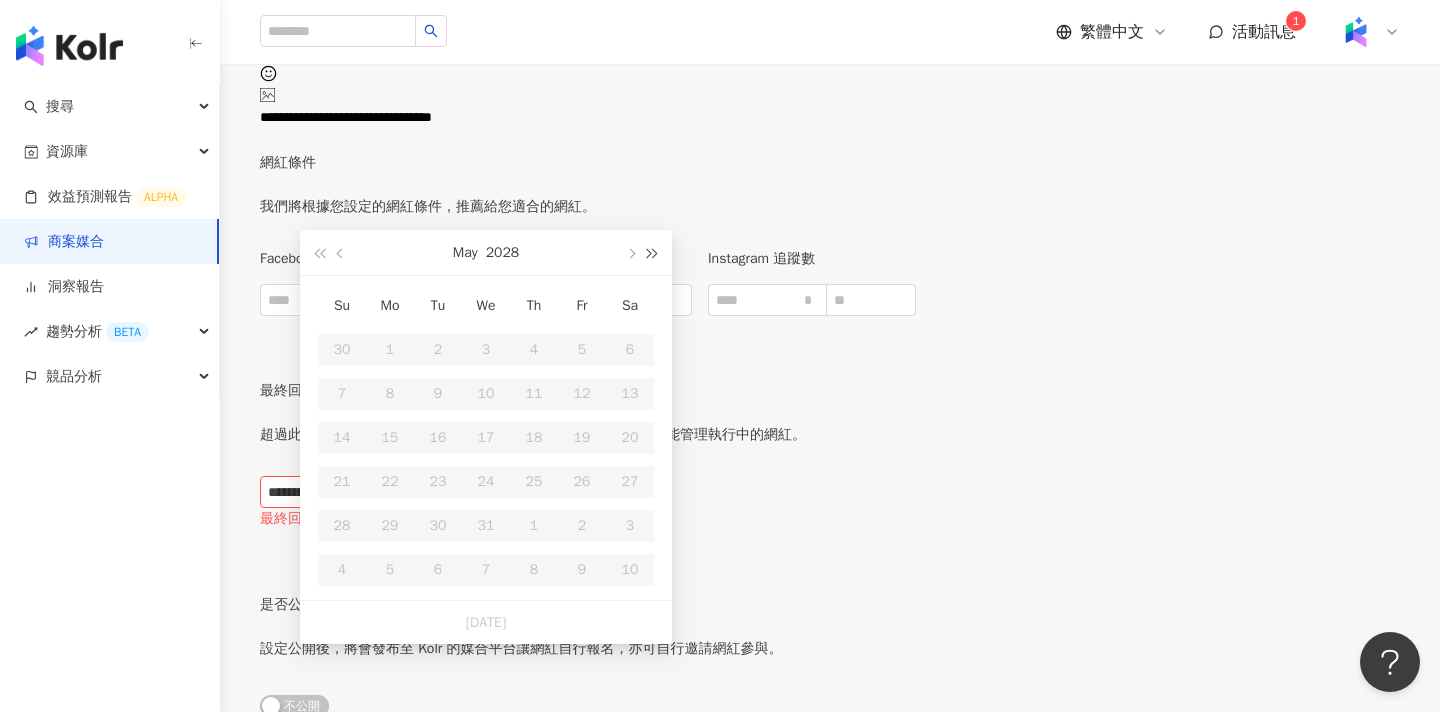 click at bounding box center [653, 252] 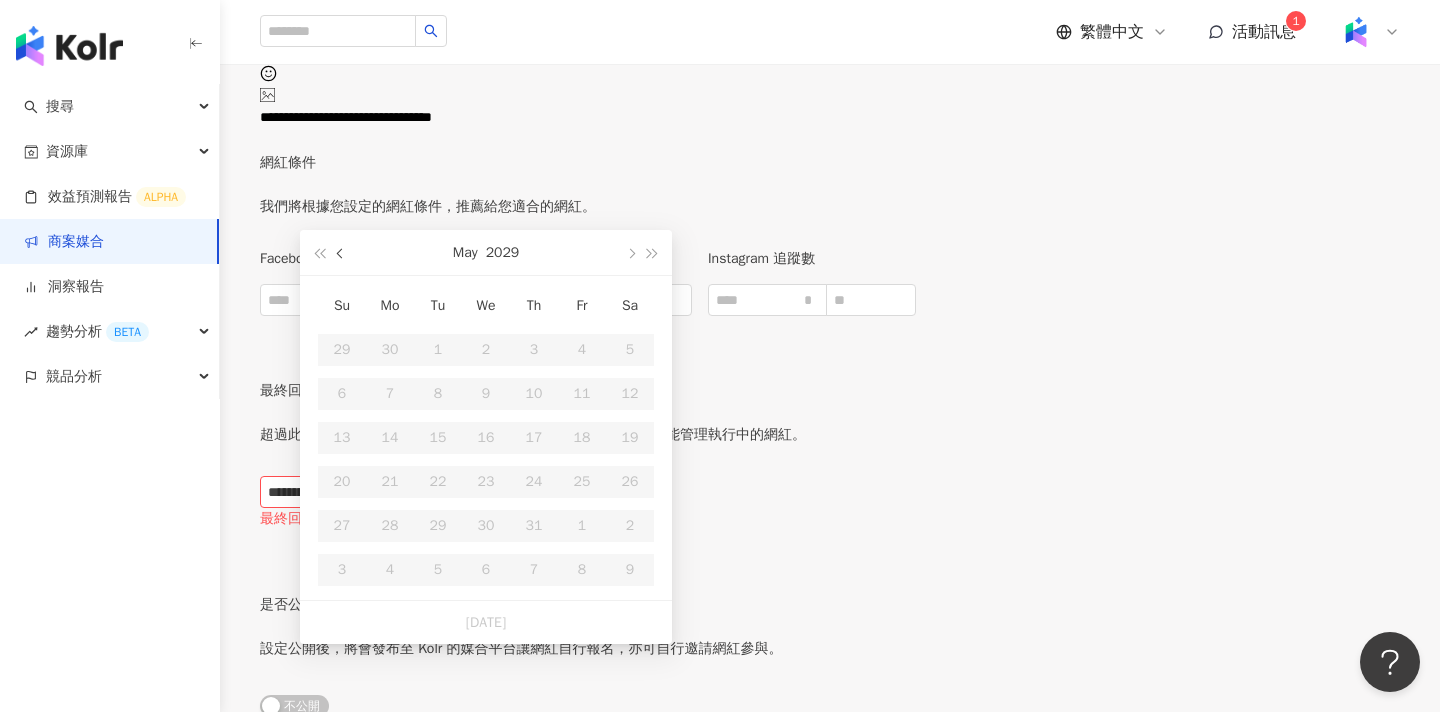 click at bounding box center [342, 254] 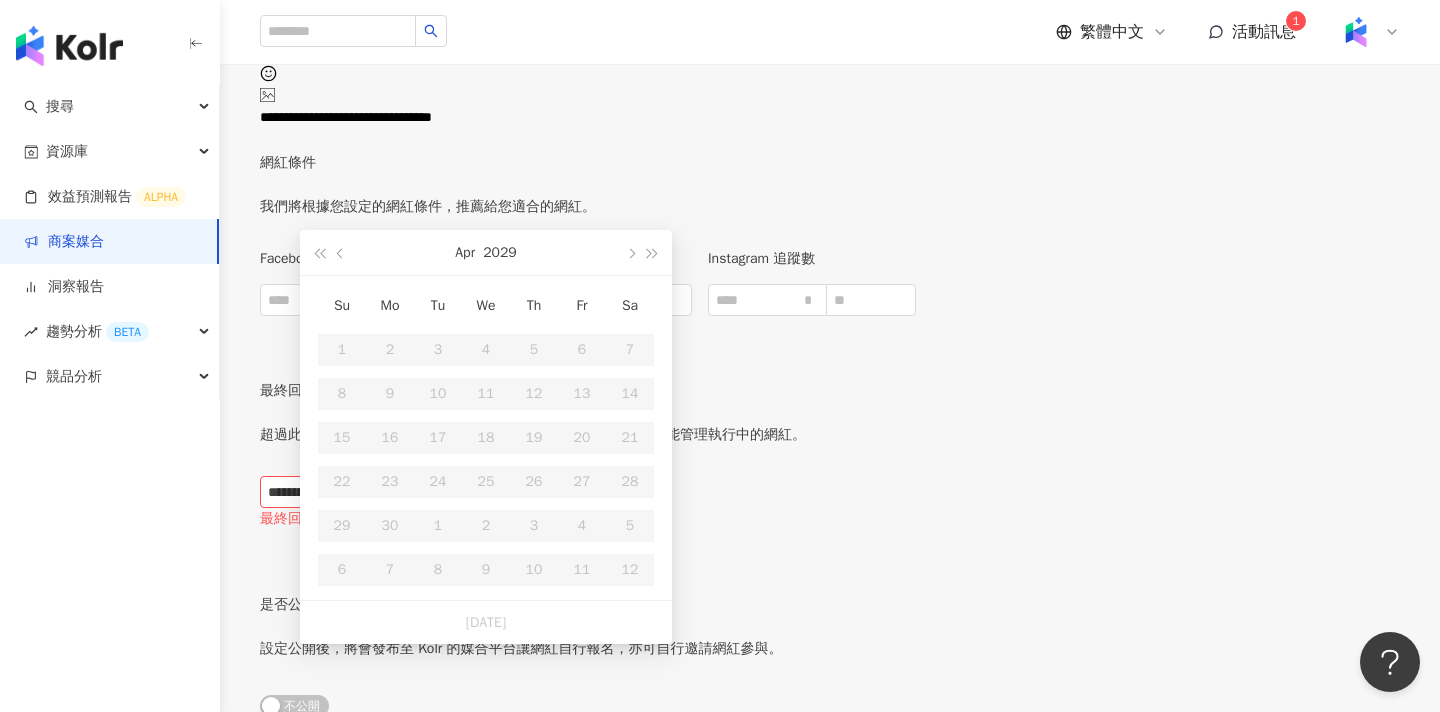 click on "是否公開案件開放網紅自行報名" at bounding box center [521, 605] 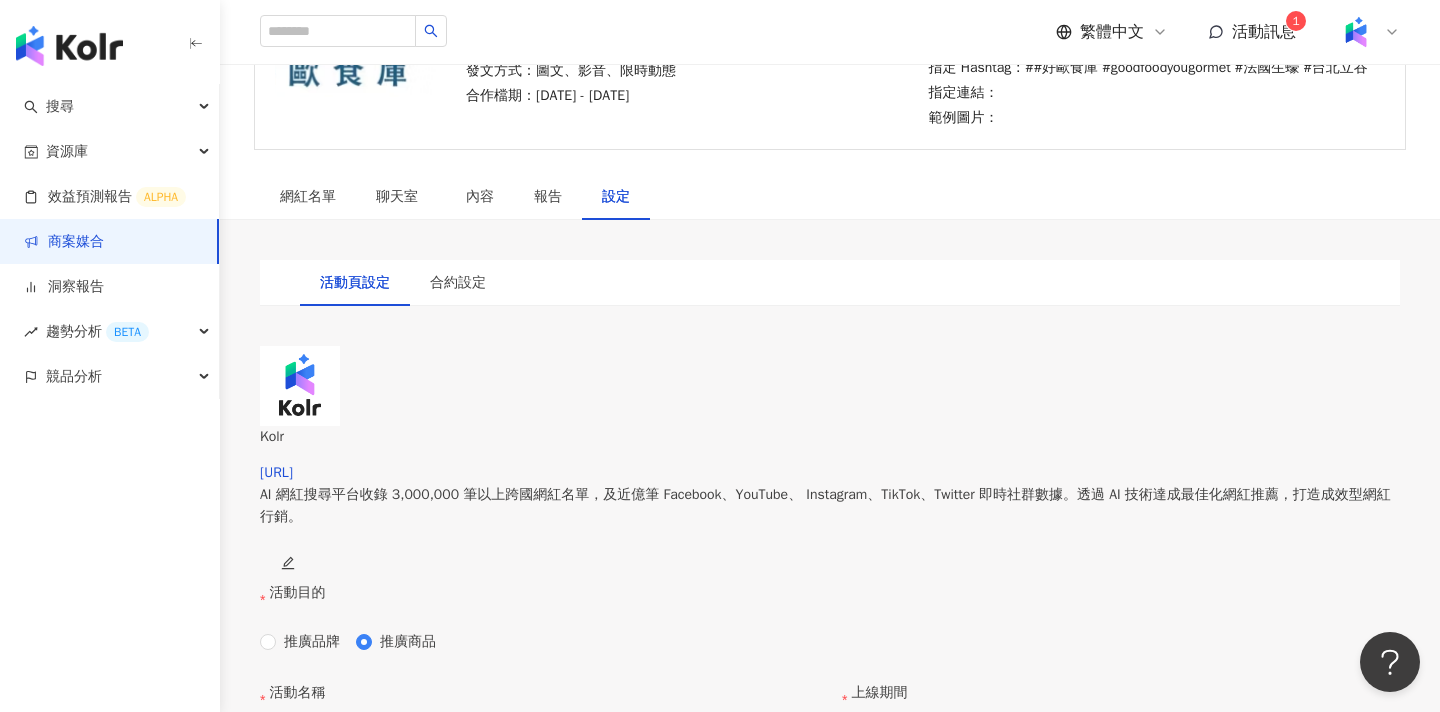scroll, scrollTop: 819, scrollLeft: 0, axis: vertical 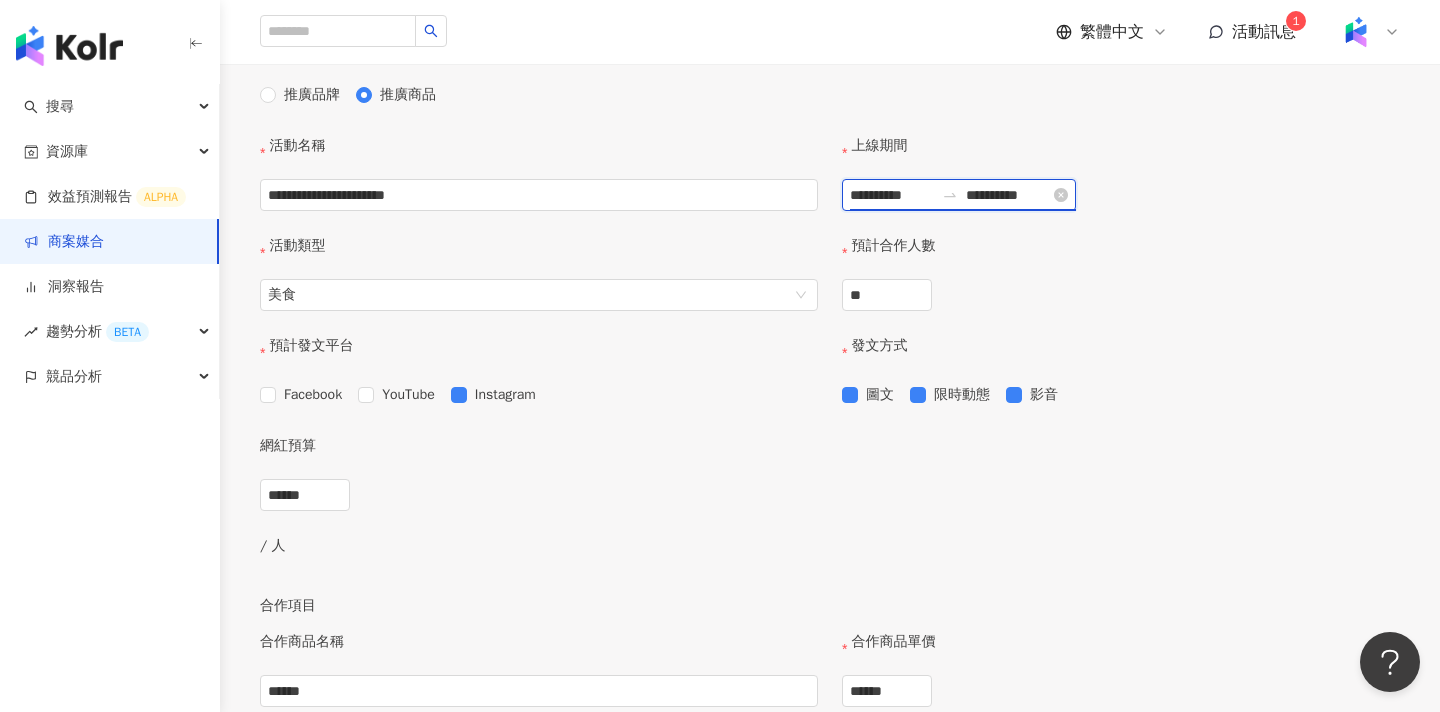 click on "**********" at bounding box center (892, 195) 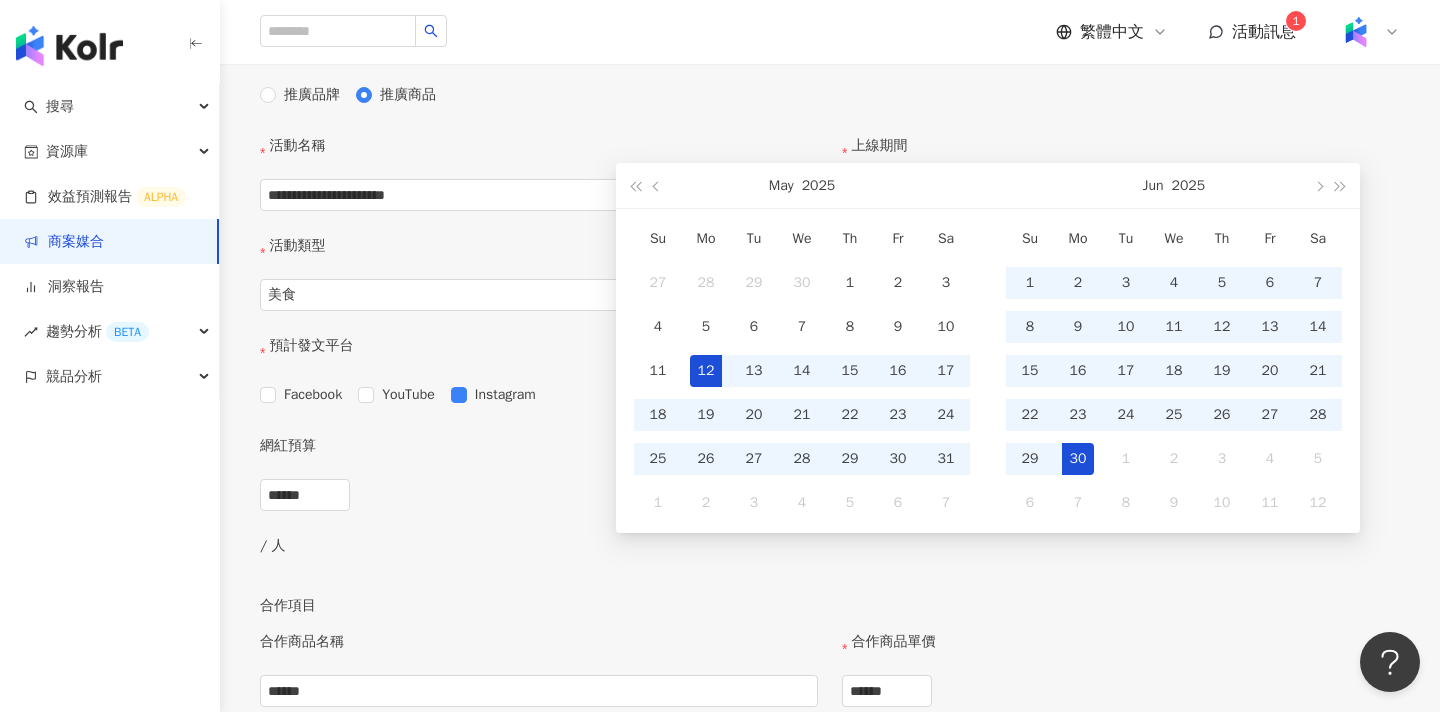 type on "**********" 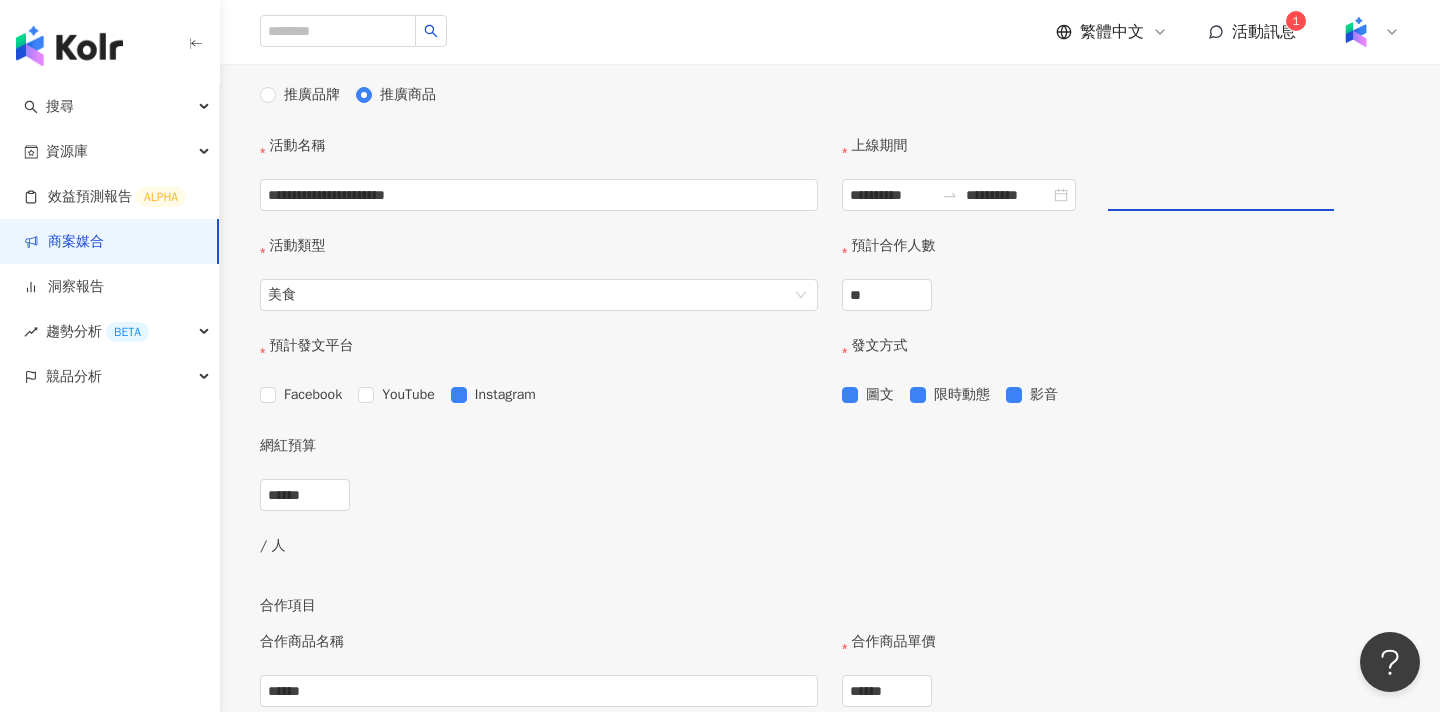 type on "**********" 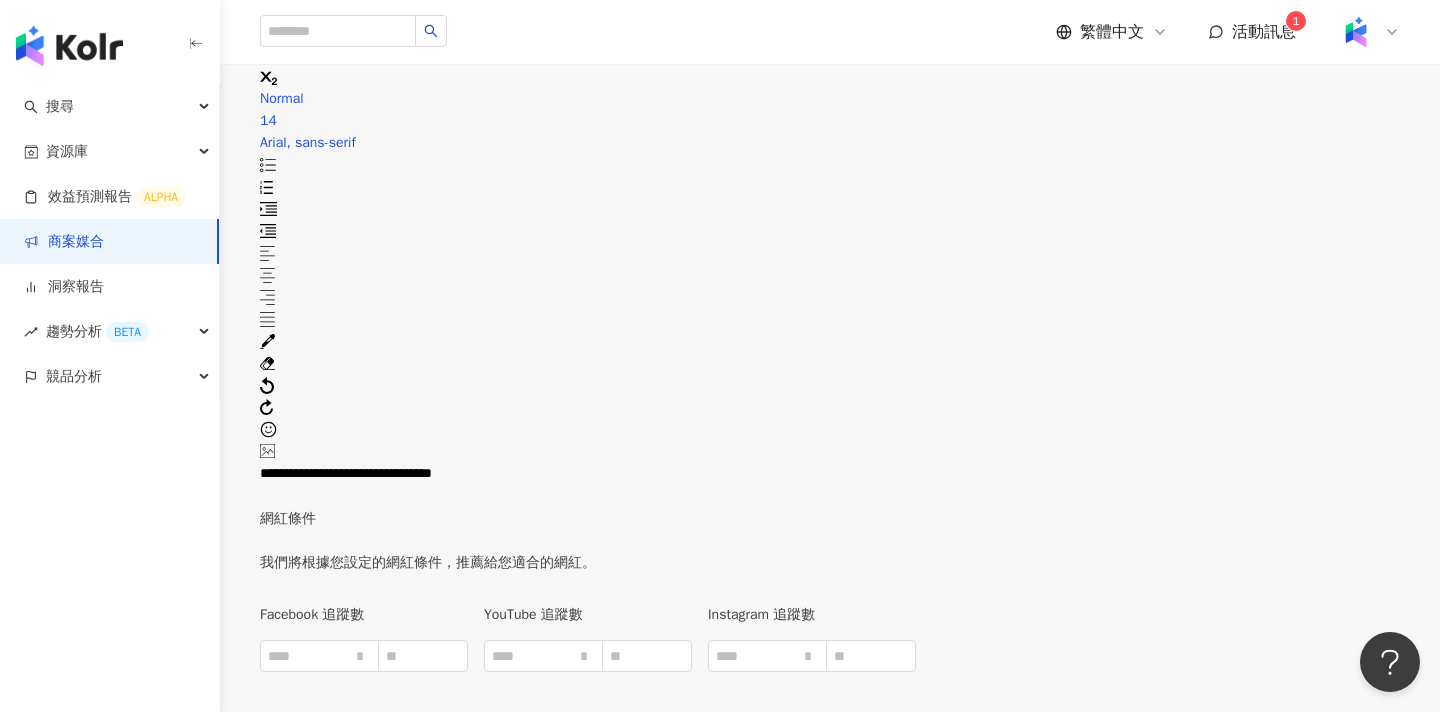 scroll, scrollTop: 2898, scrollLeft: 0, axis: vertical 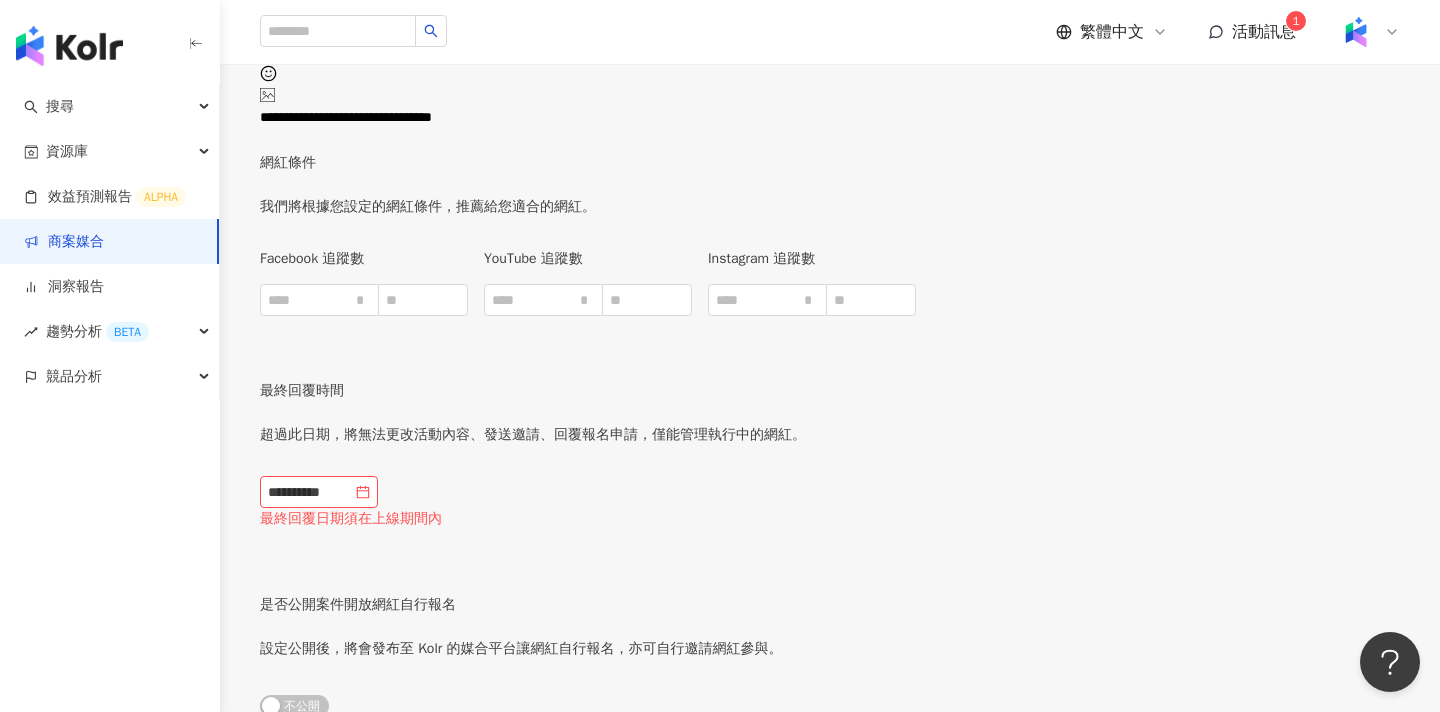 click on "儲存變更" at bounding box center [521, 766] 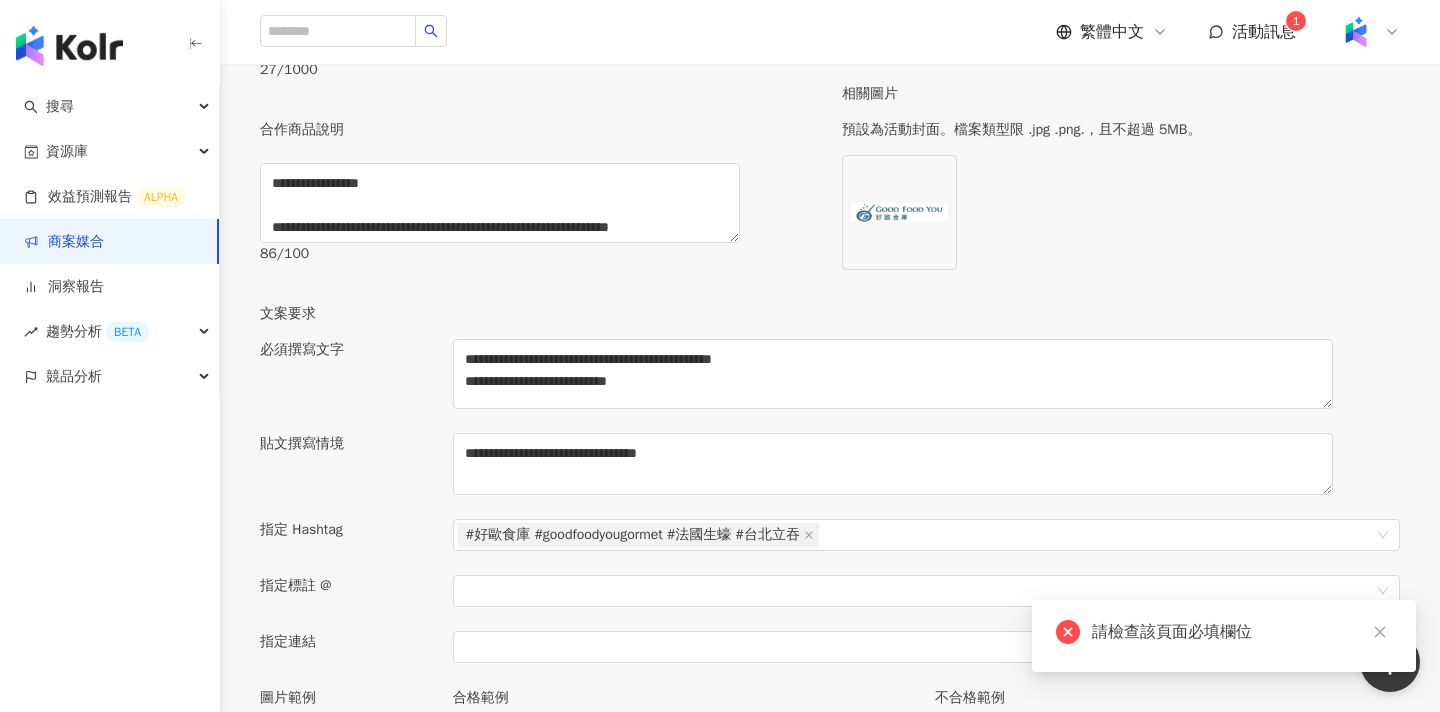 scroll, scrollTop: 1379, scrollLeft: 0, axis: vertical 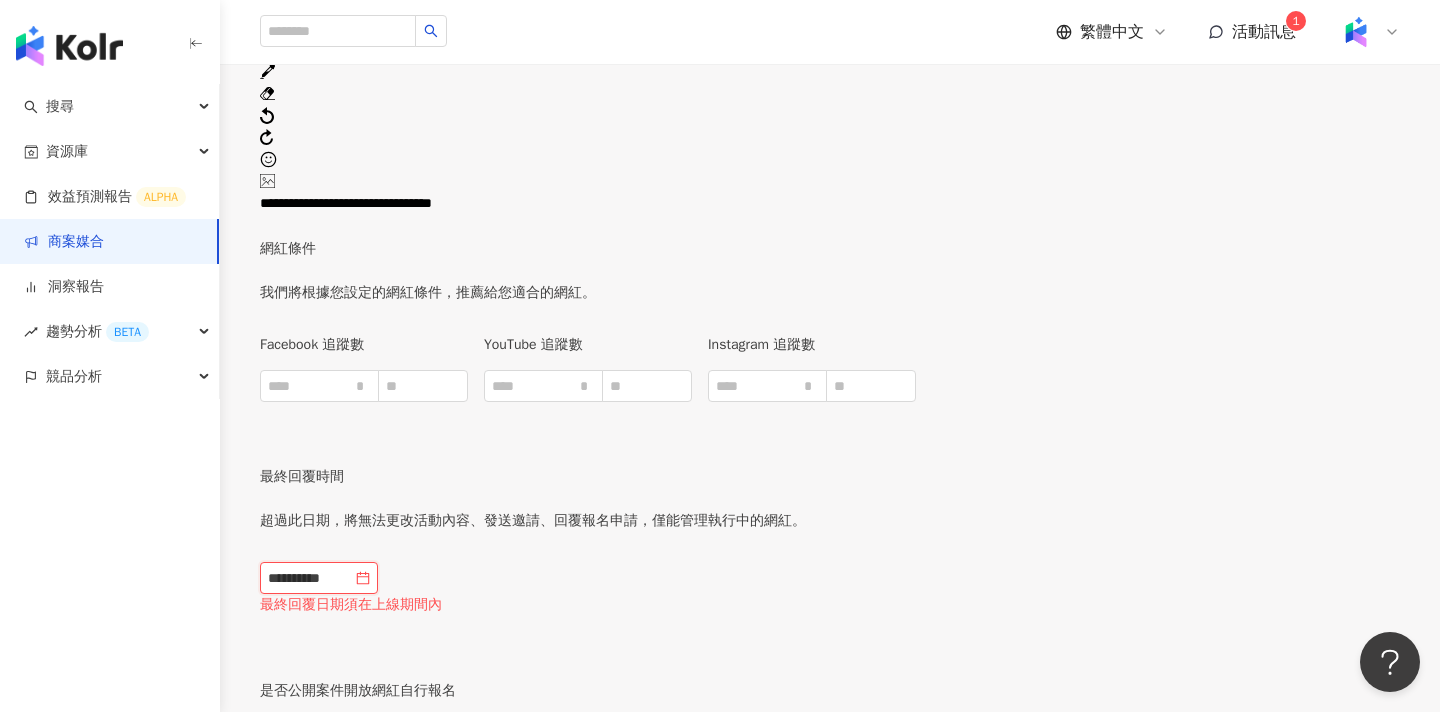 click on "**********" at bounding box center [310, 578] 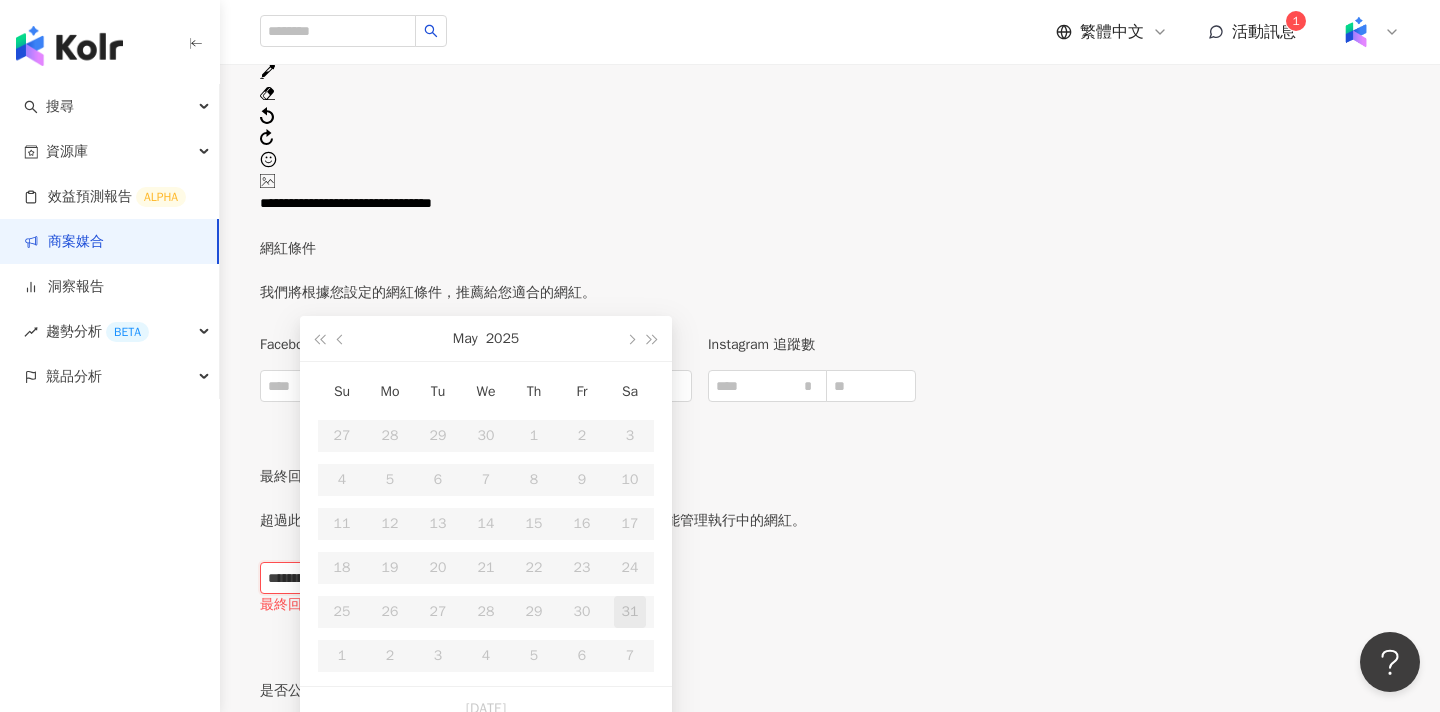 scroll, scrollTop: 2898, scrollLeft: 0, axis: vertical 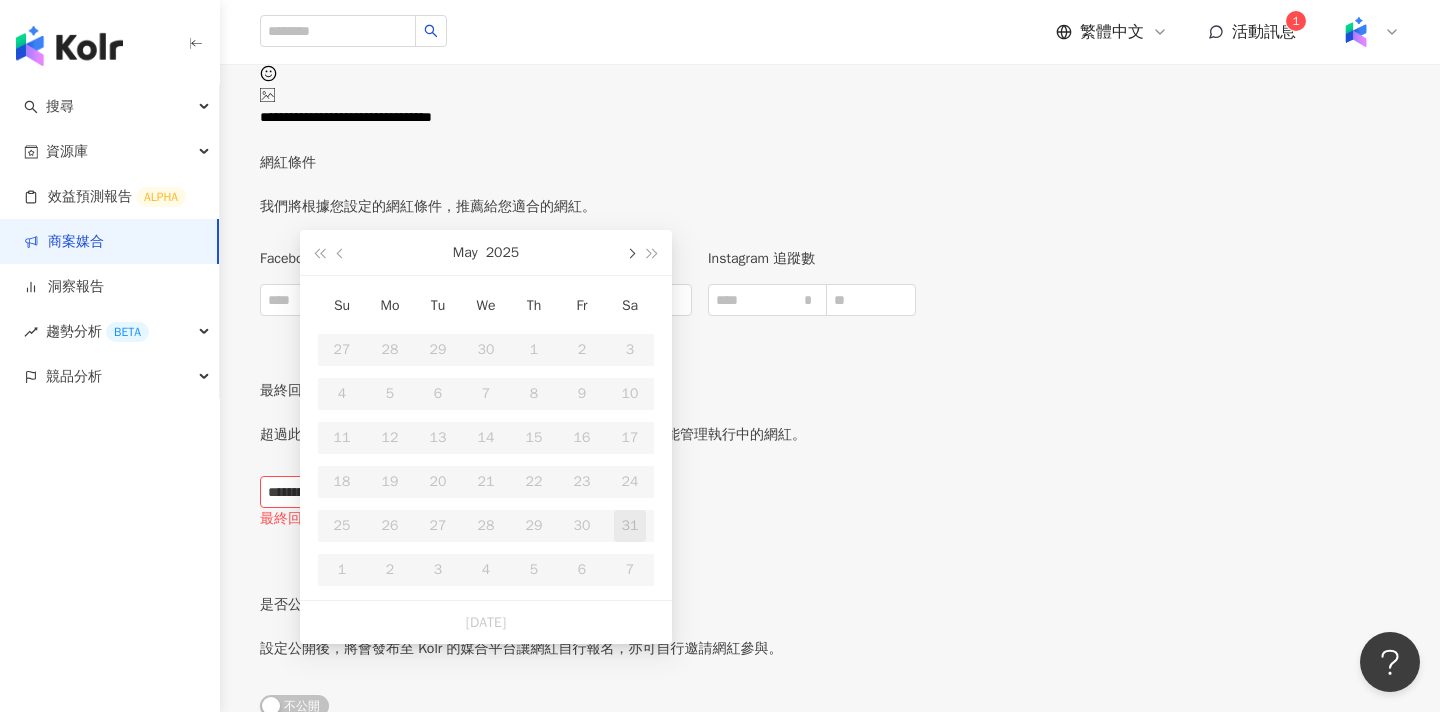 click at bounding box center [630, 252] 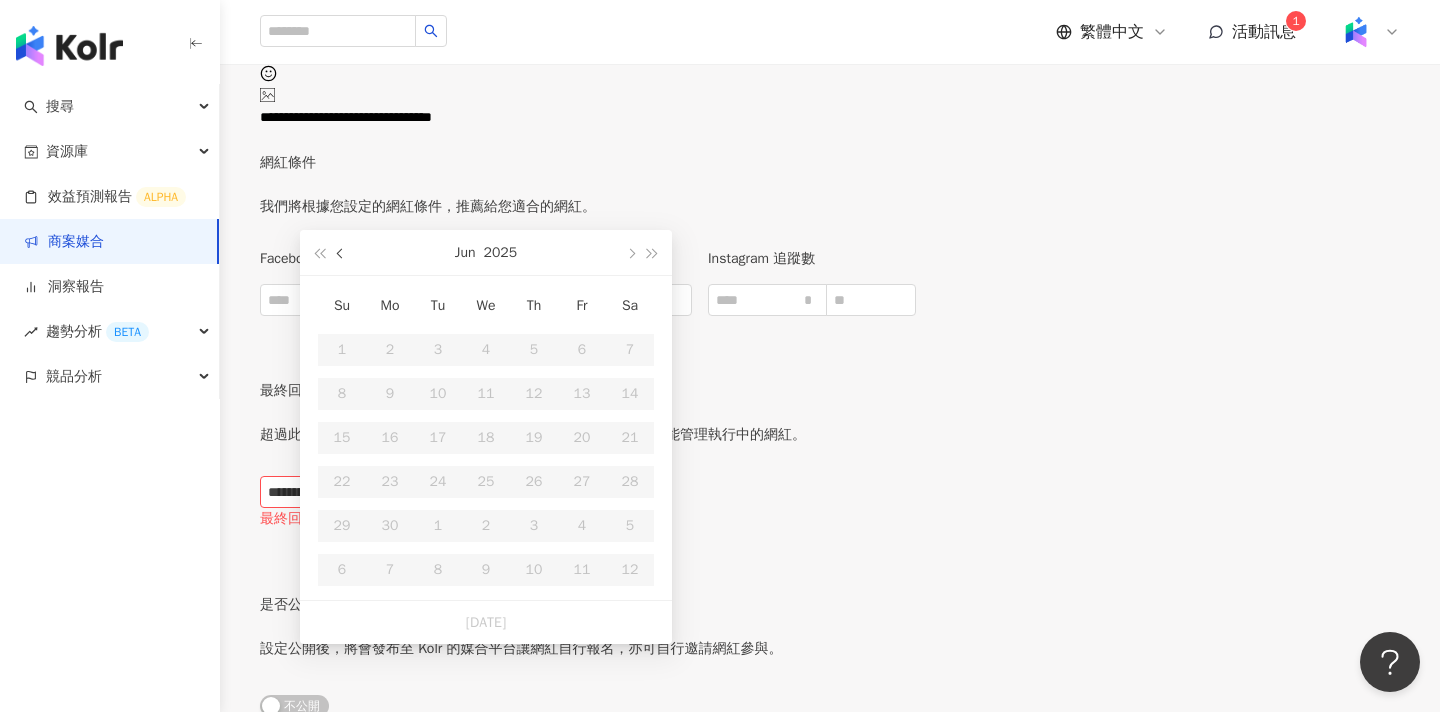 click at bounding box center (342, 254) 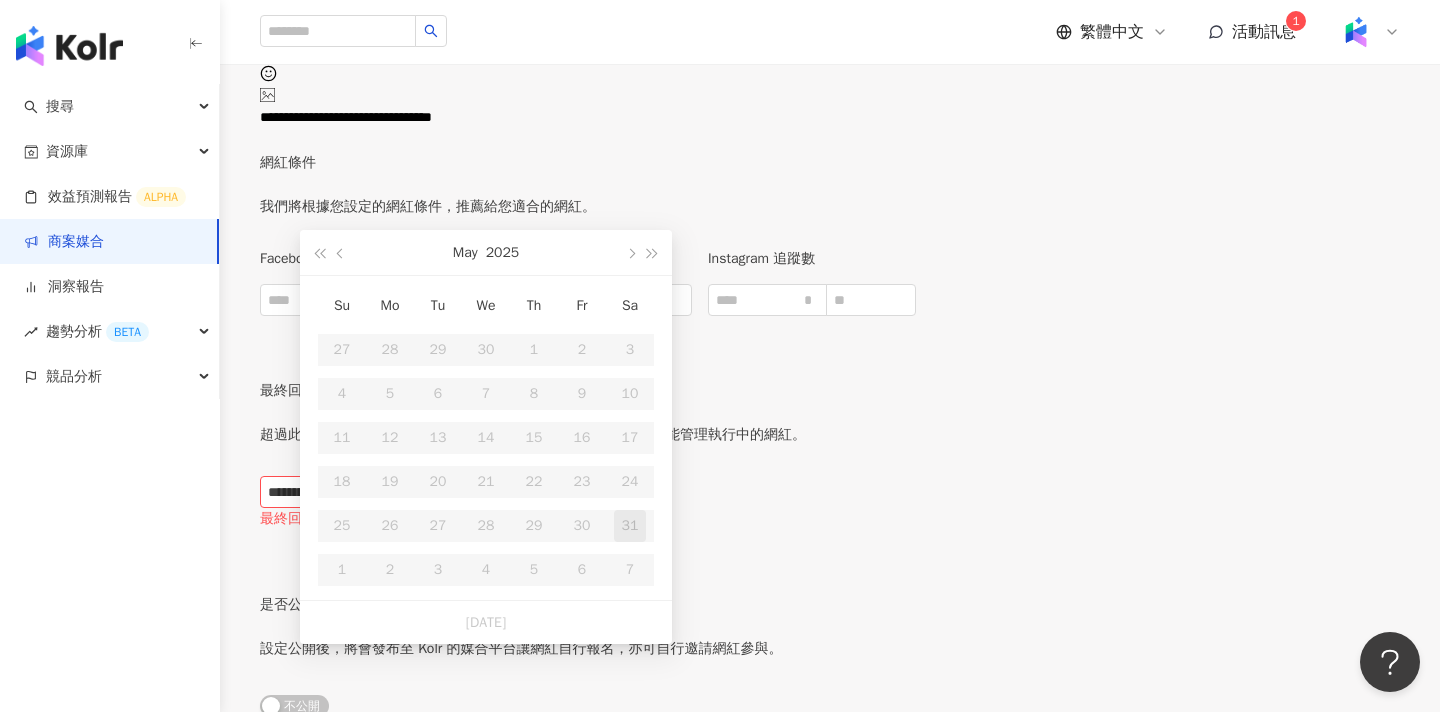 click on "Su Mo Tu We Th Fr Sa 27 28 29 30 1 2 3 4 5 6 7 8 9 10 11 12 13 14 15 16 17 18 19 20 21 22 23 24 25 26 27 28 29 30 31 1 2 3 4 5 6 7" at bounding box center [486, 438] 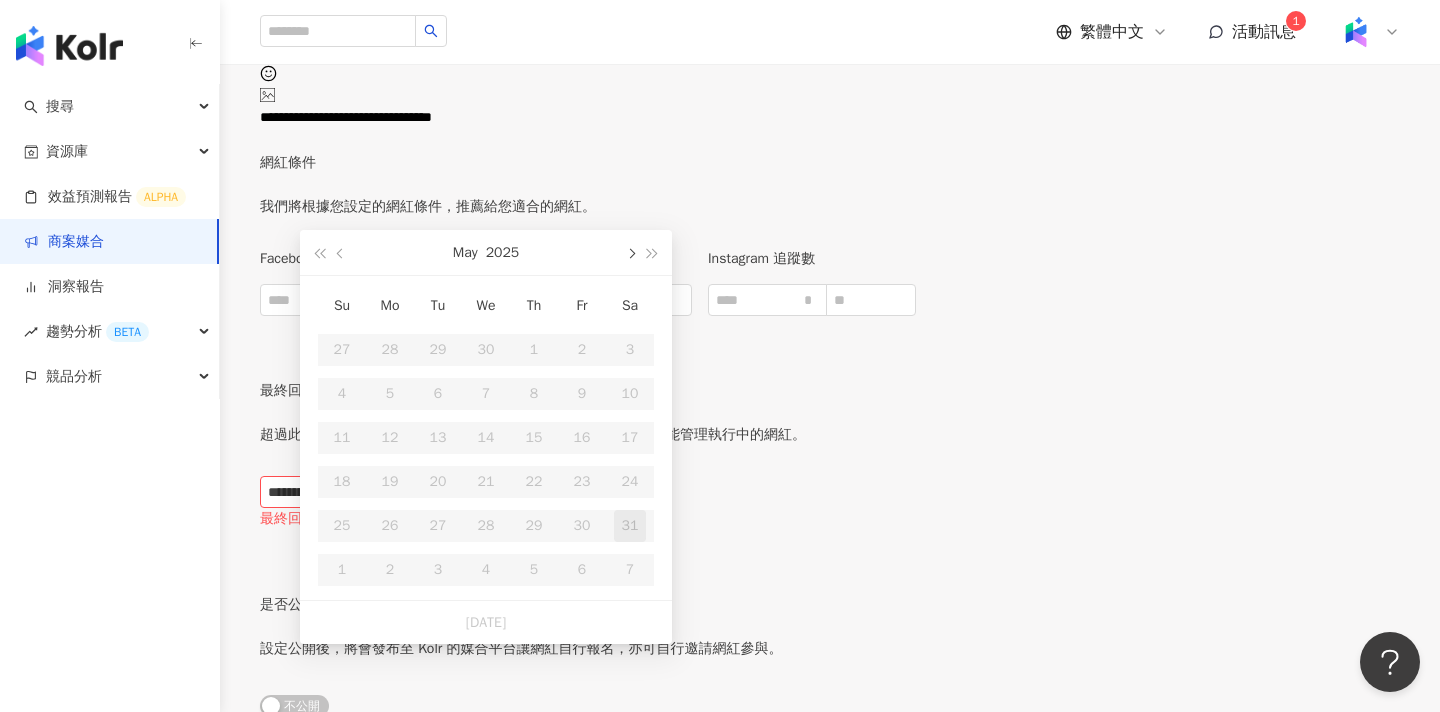 click at bounding box center [630, 252] 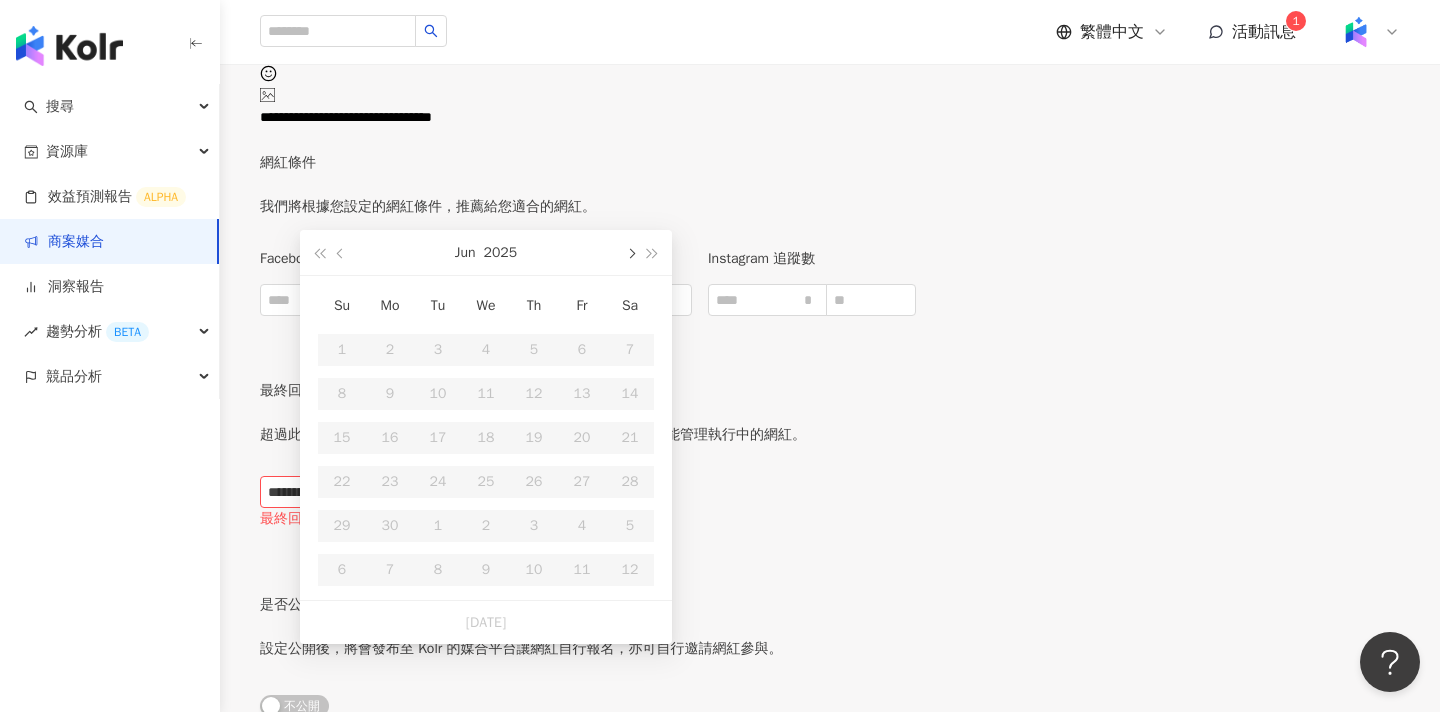 click at bounding box center [630, 252] 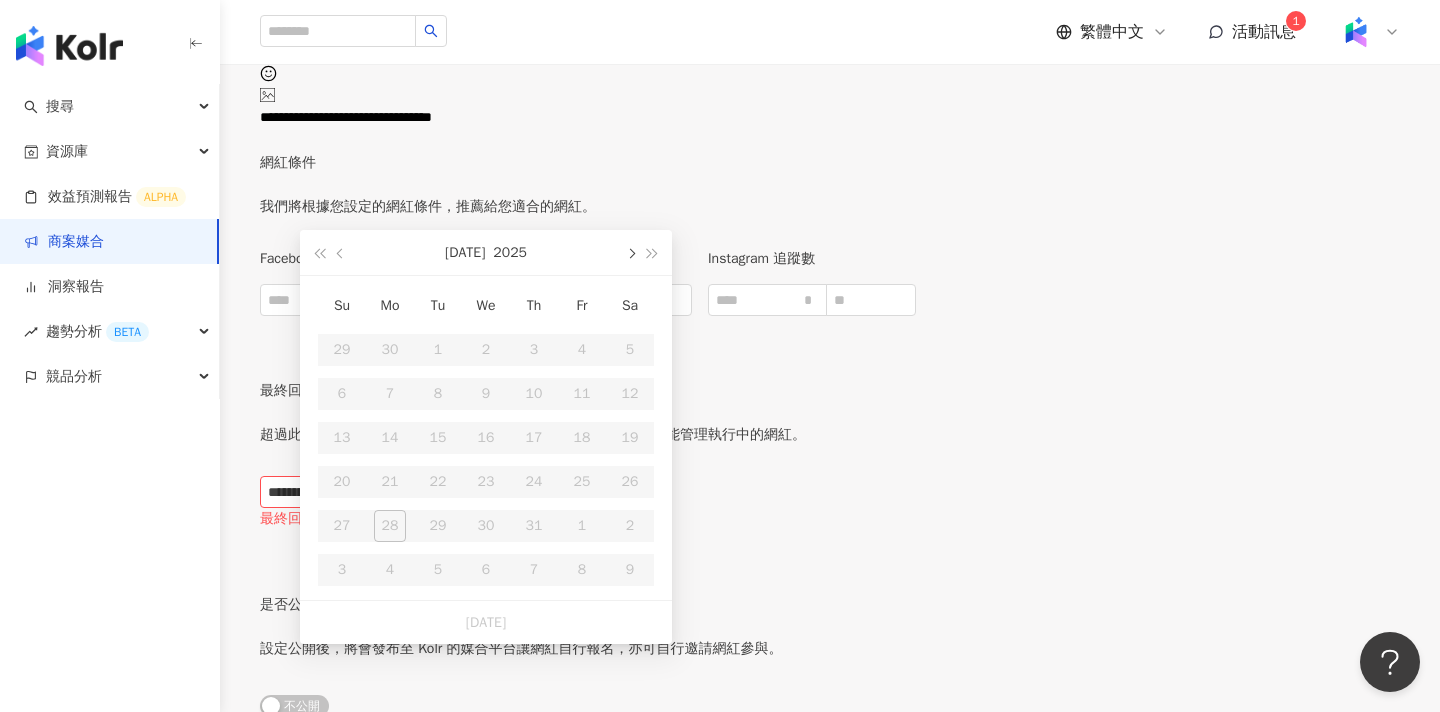 click at bounding box center [630, 252] 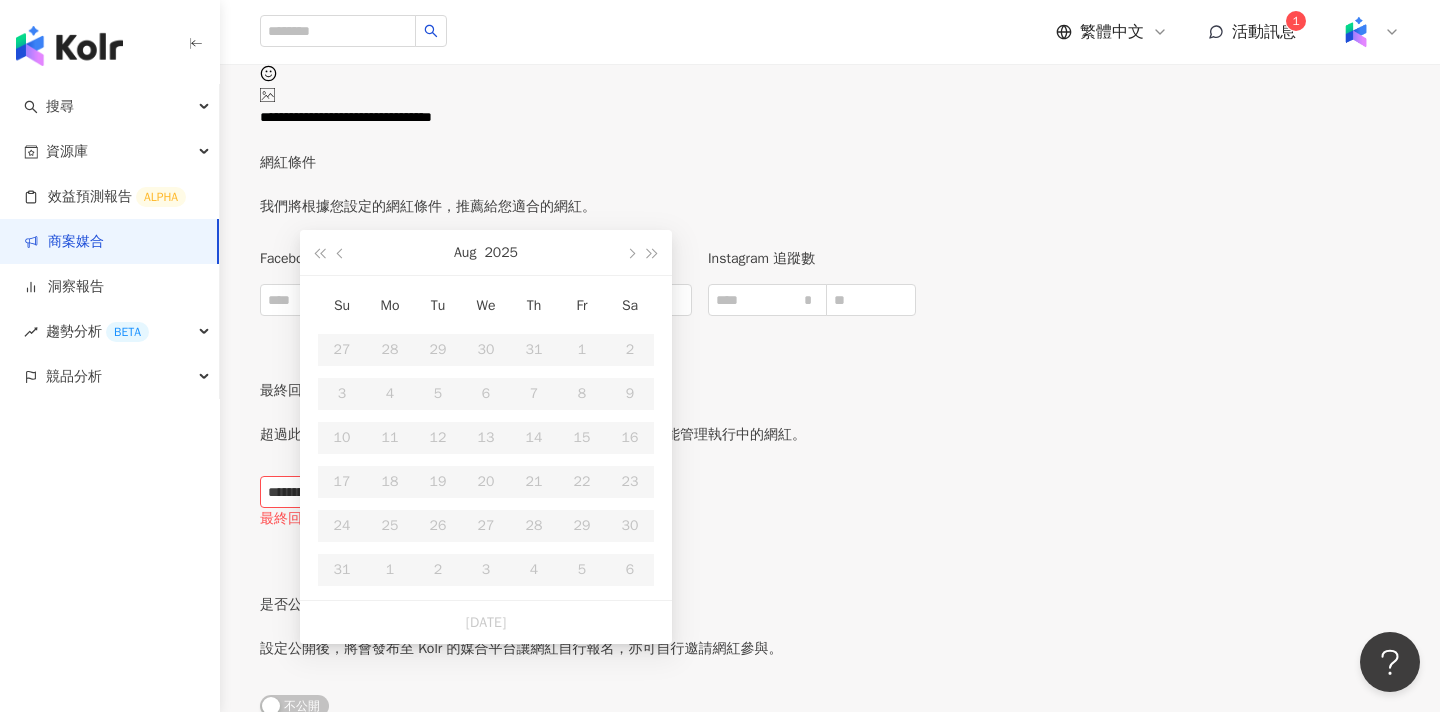 click on "是否公開案件開放網紅自行報名 設定公開後，將會發布至 Kolr 的媒合平台讓網紅自行報名，亦可自行邀請網紅參與。 公開 不公開" at bounding box center (521, 670) 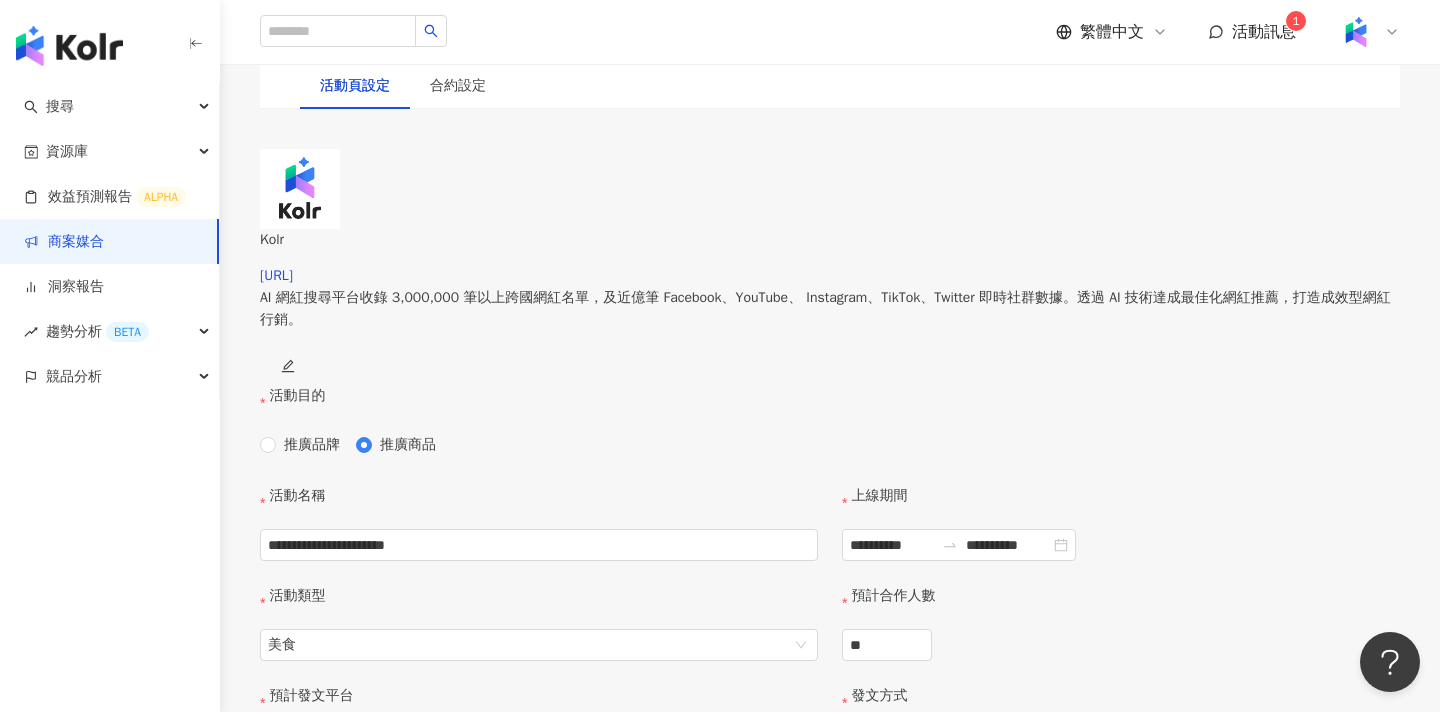 scroll, scrollTop: 466, scrollLeft: 0, axis: vertical 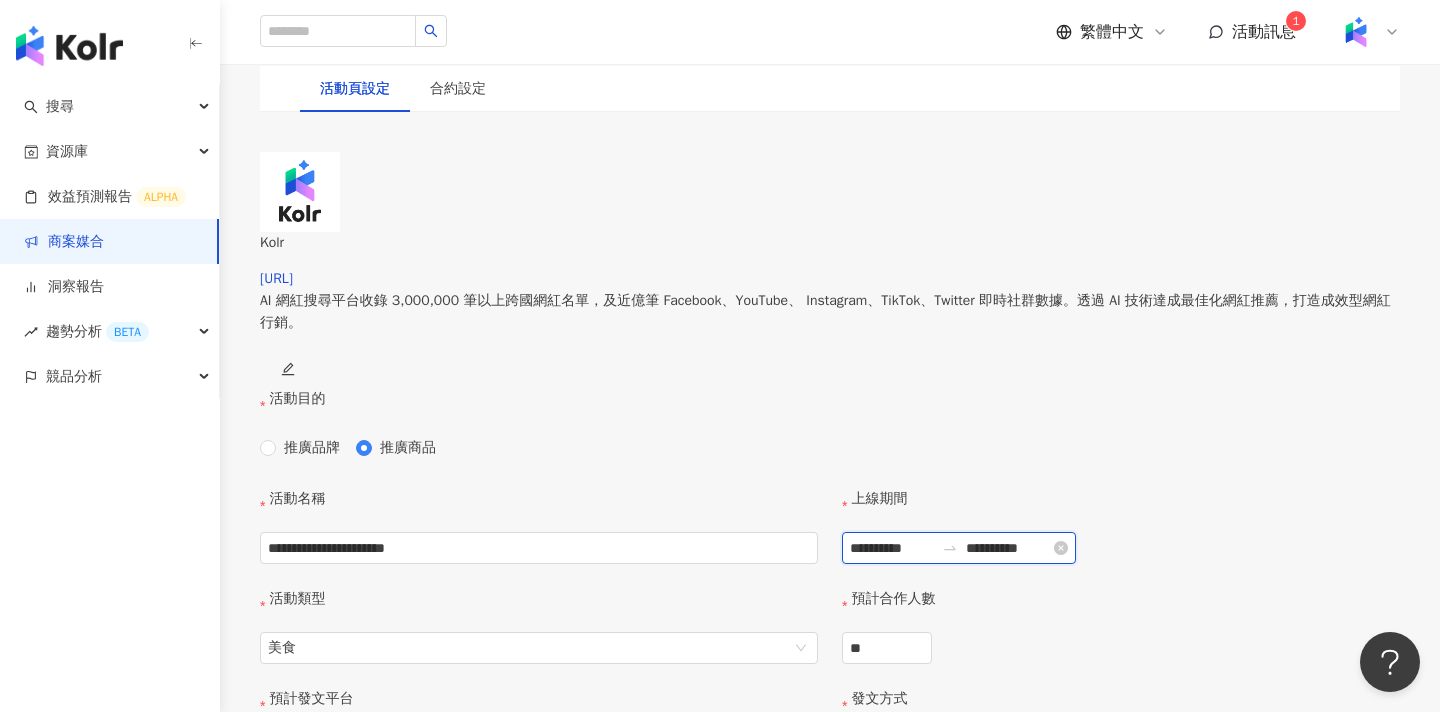 click on "**********" at bounding box center [892, 548] 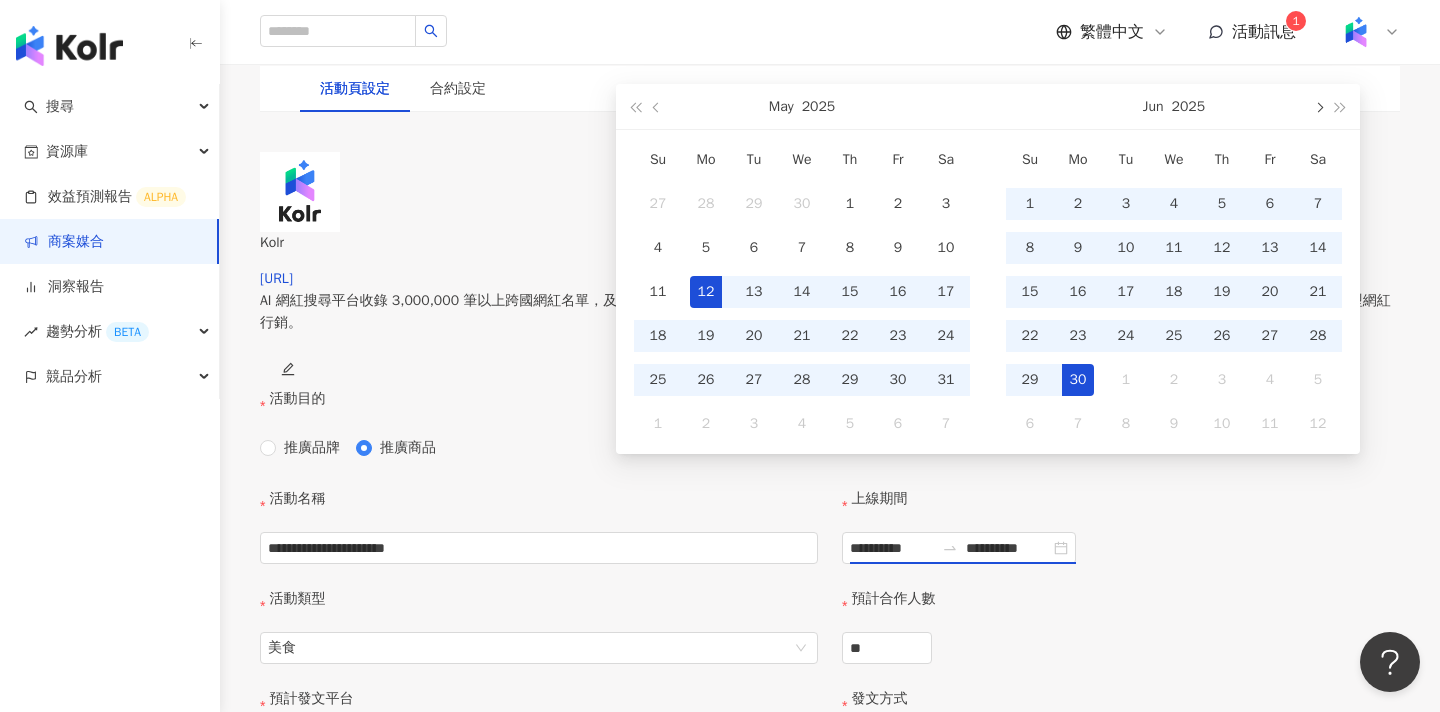 click at bounding box center [1318, 106] 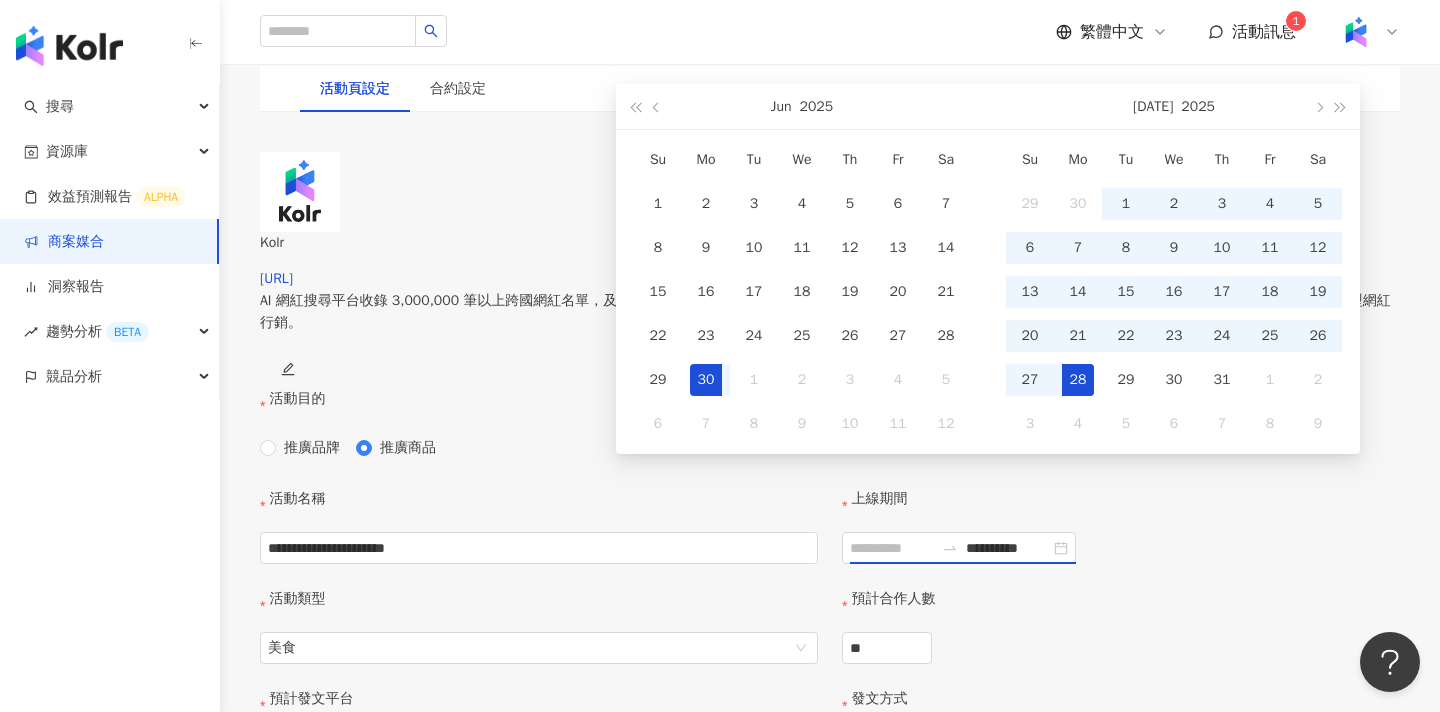 click on "28" at bounding box center [1078, 380] 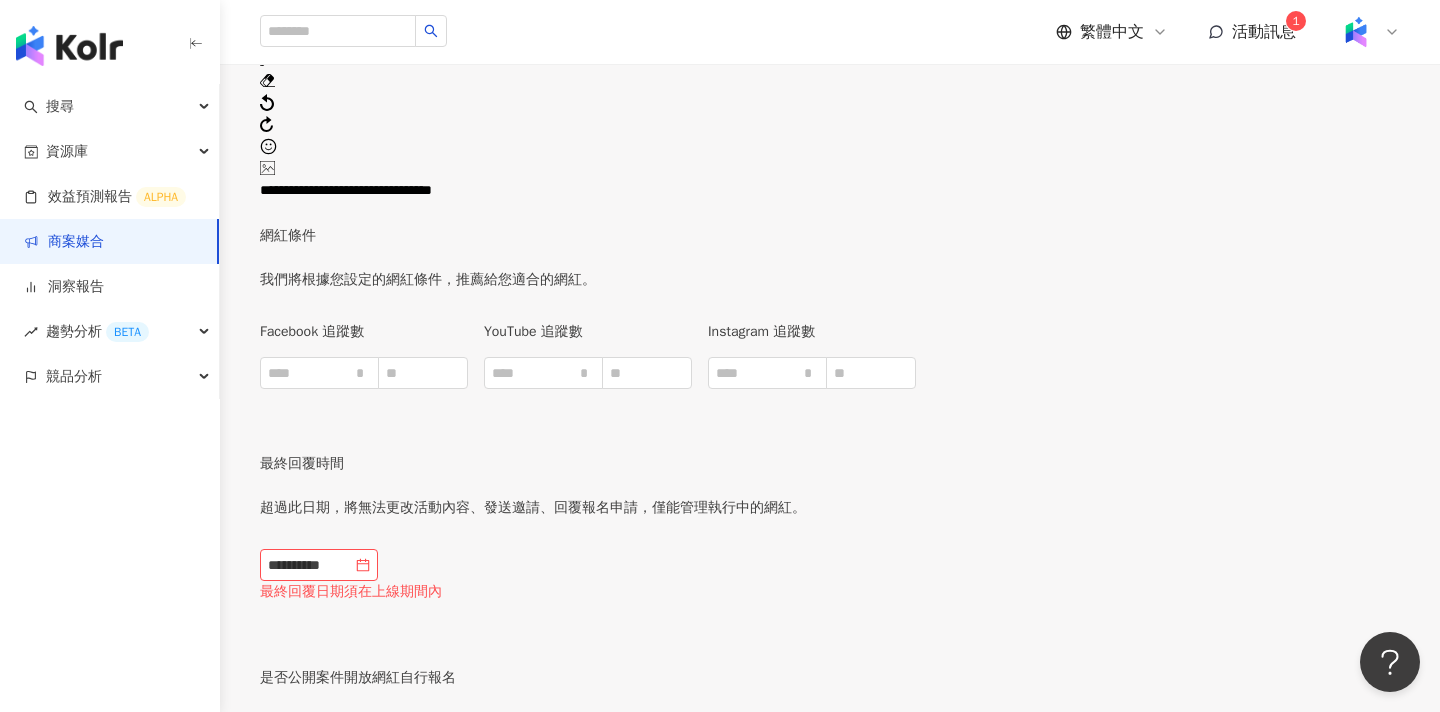 scroll, scrollTop: 2898, scrollLeft: 0, axis: vertical 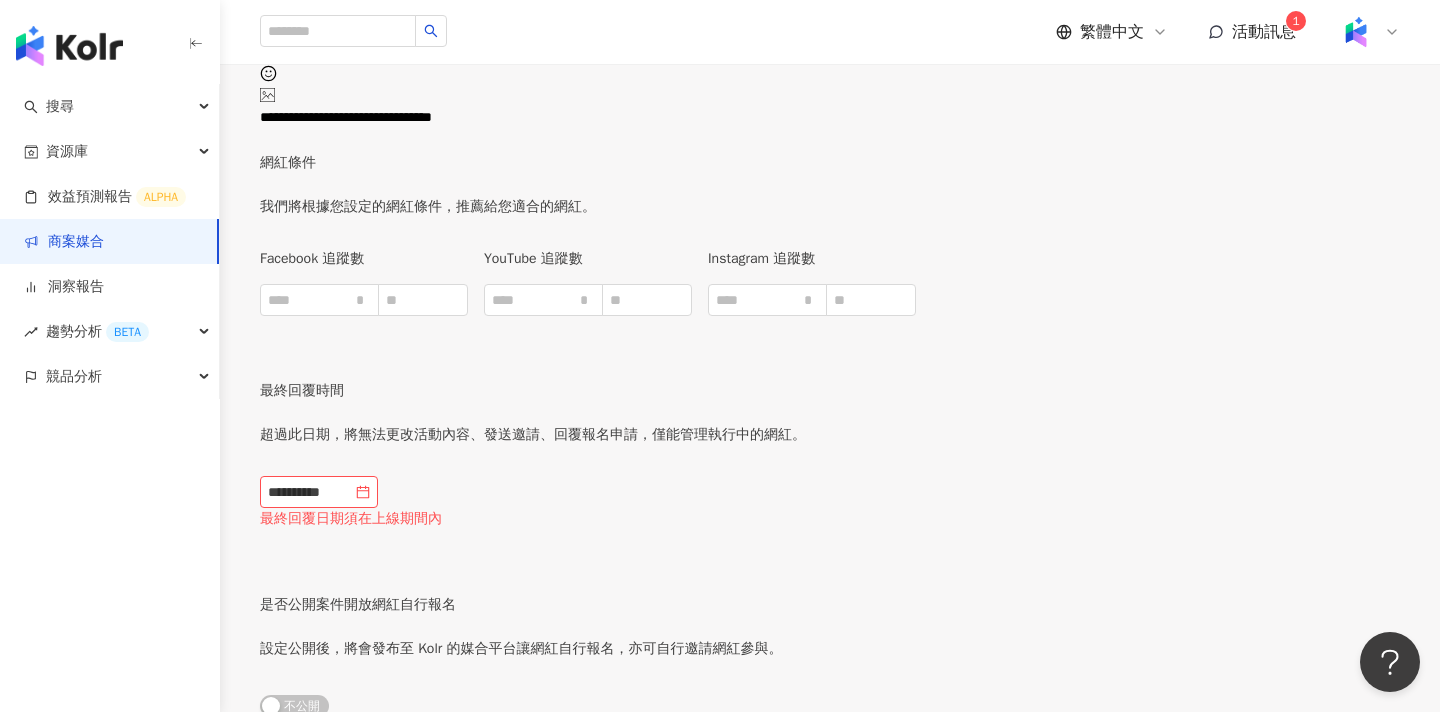 click on "刪除活動 預覽 儲存變更" at bounding box center (830, 766) 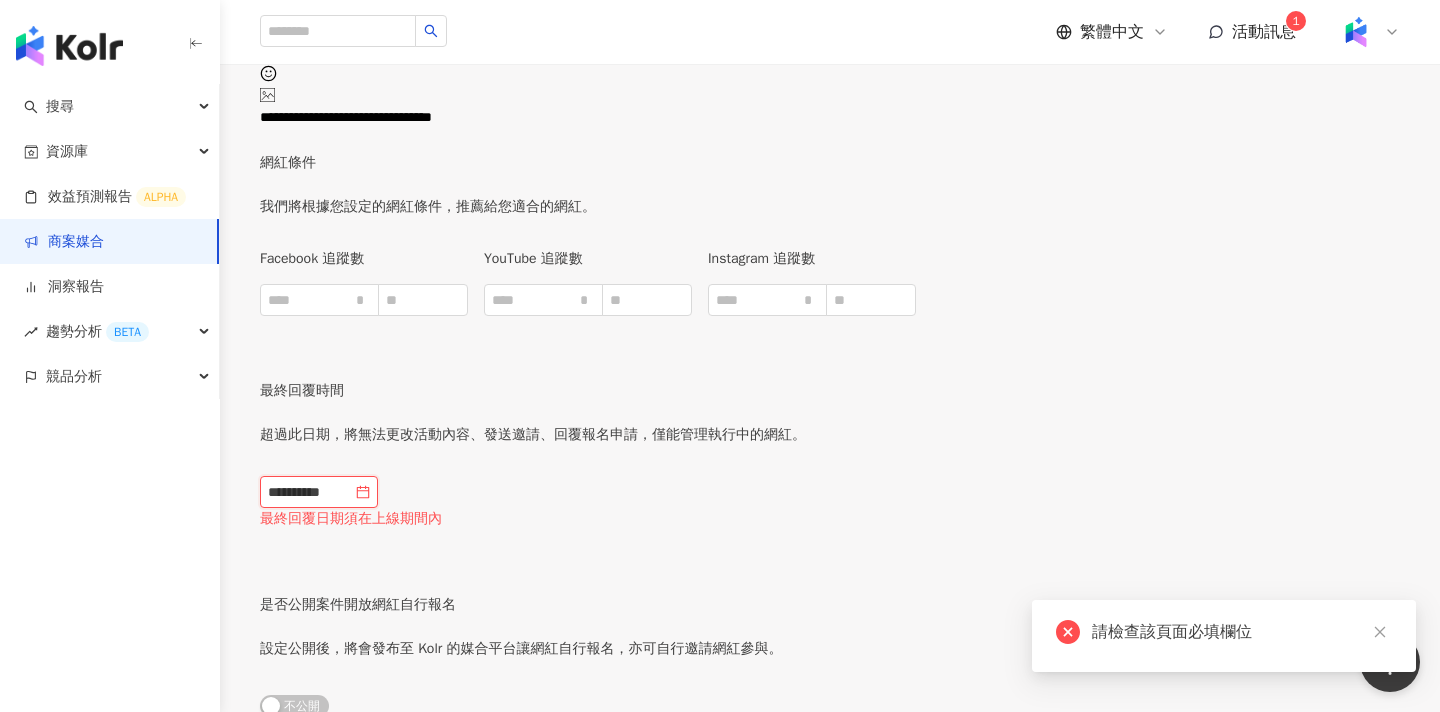 click on "**********" at bounding box center (310, 492) 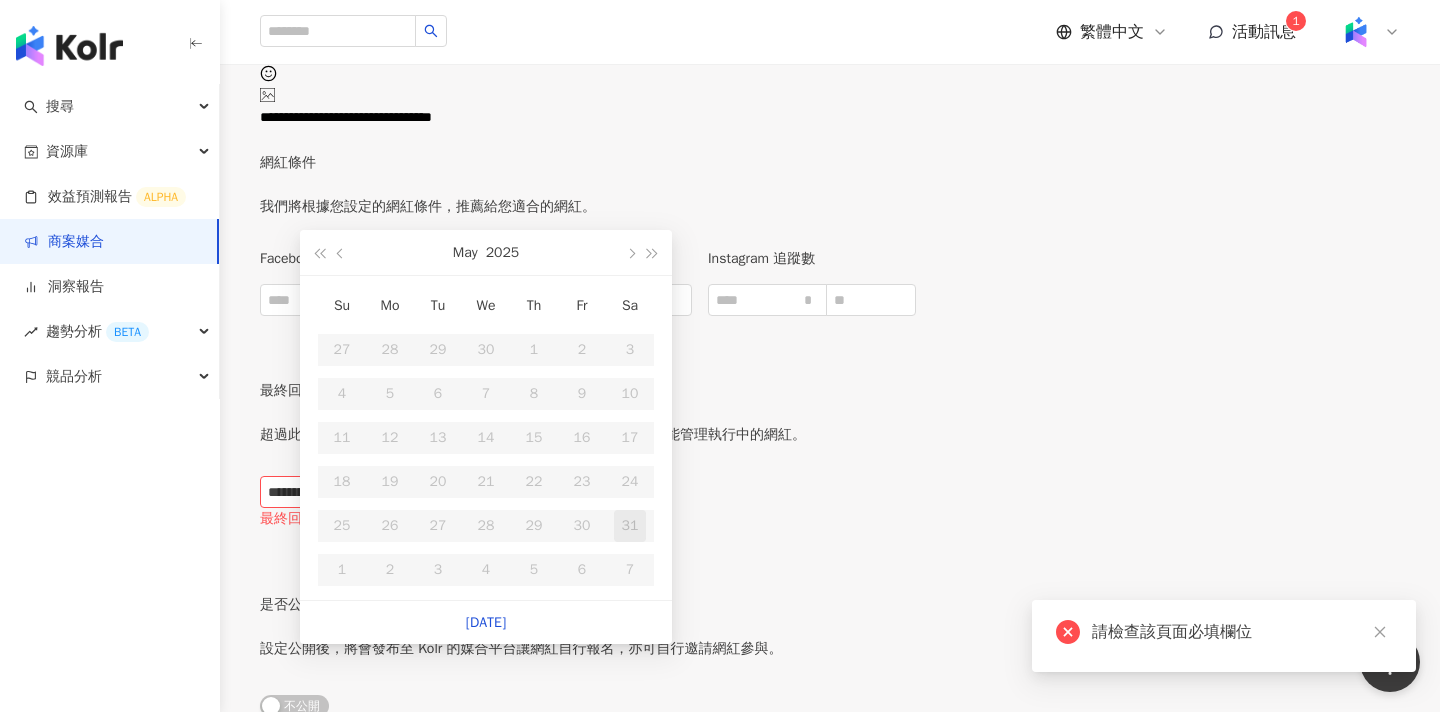 click on "是否公開案件開放網紅自行報名 設定公開後，將會發布至 Kolr 的媒合平台讓網紅自行報名，亦可自行邀請網紅參與。 公開 不公開" at bounding box center [521, 670] 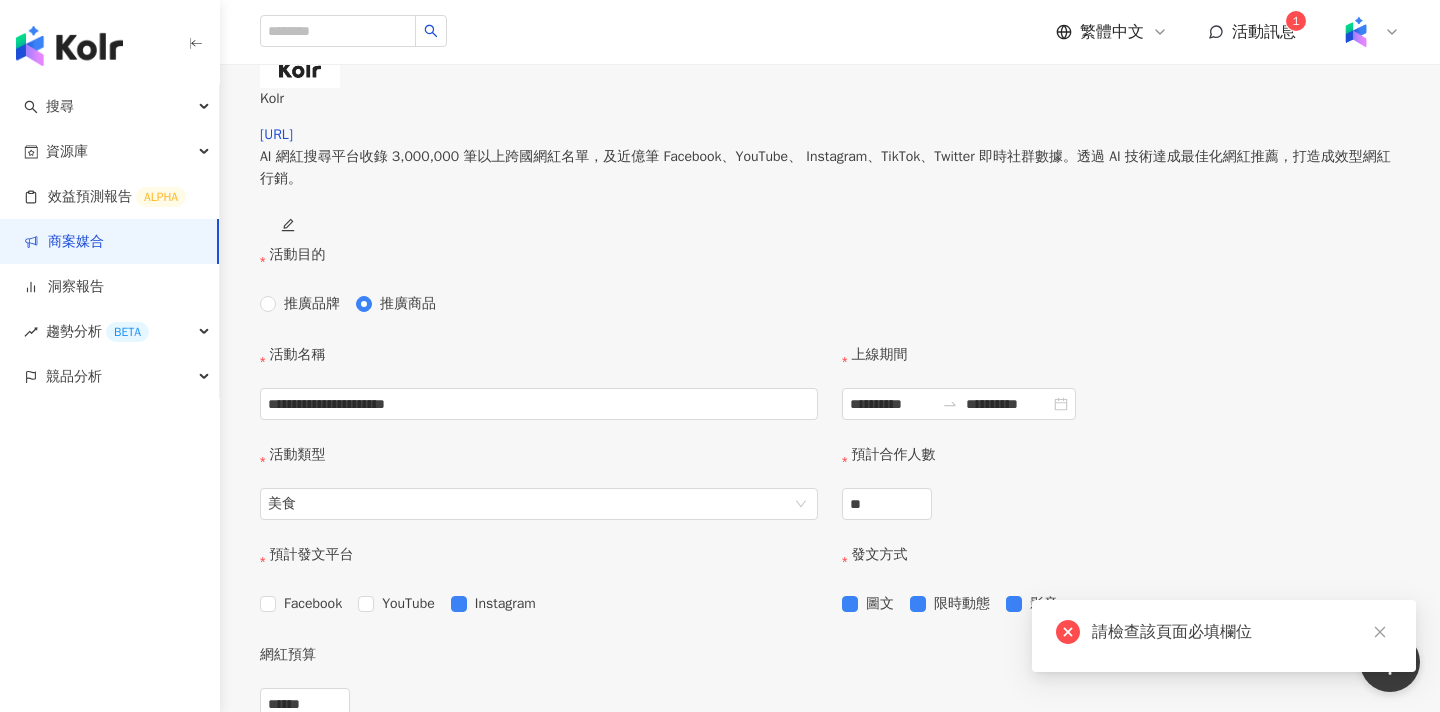 scroll, scrollTop: 753, scrollLeft: 0, axis: vertical 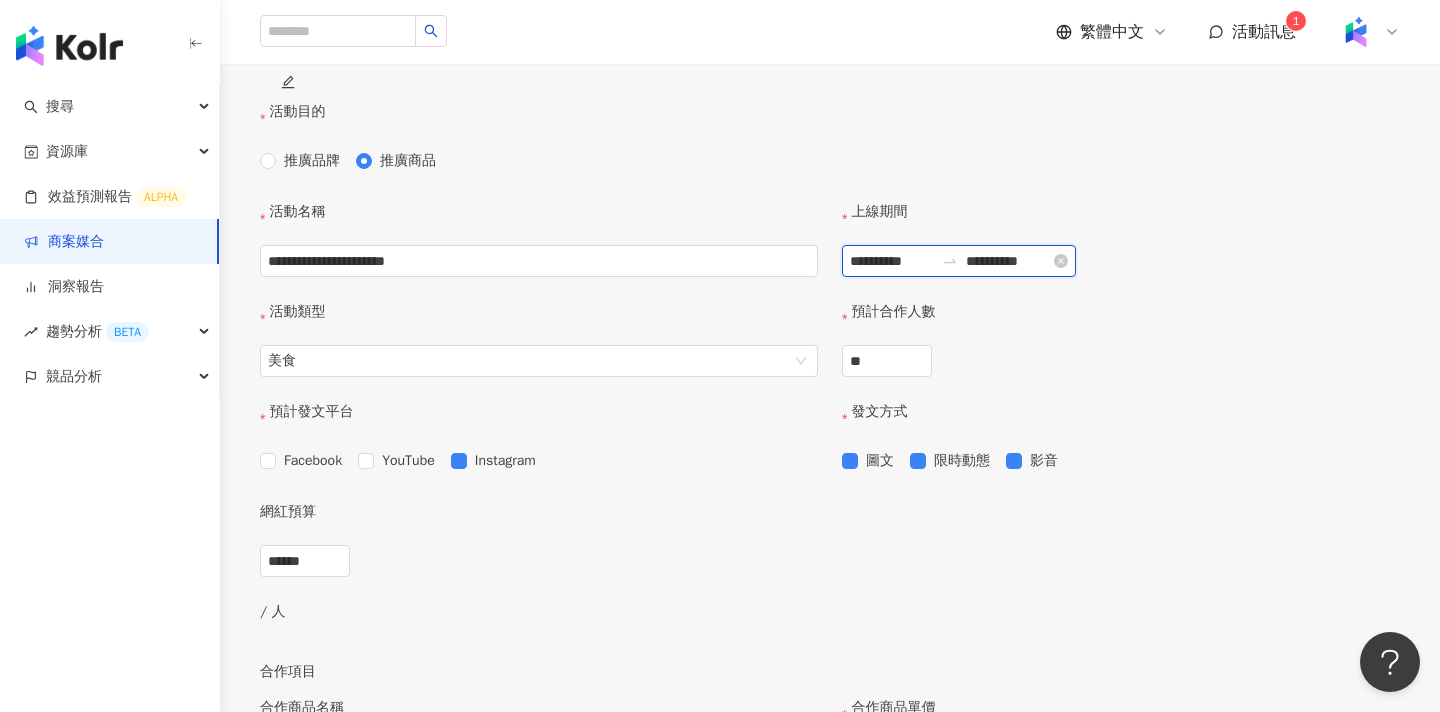 click on "**********" at bounding box center (1008, 261) 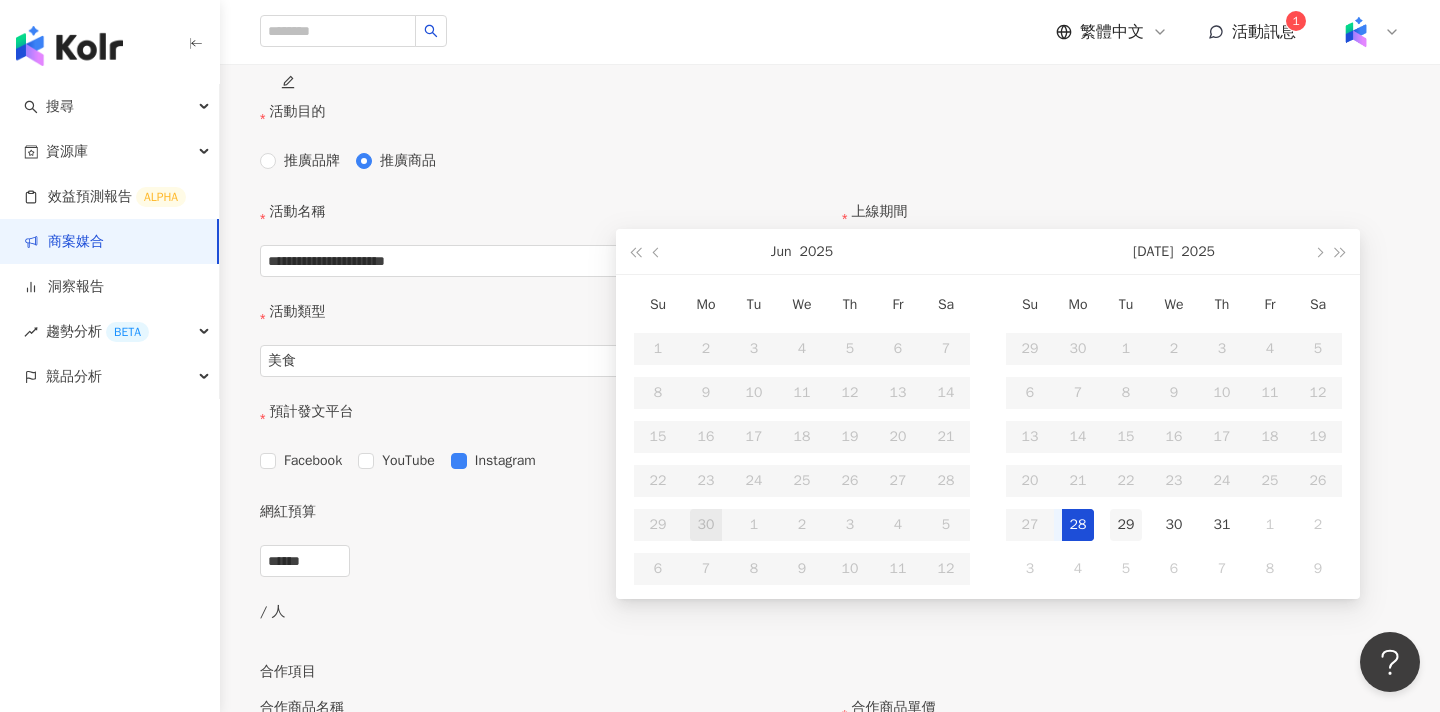 type on "**********" 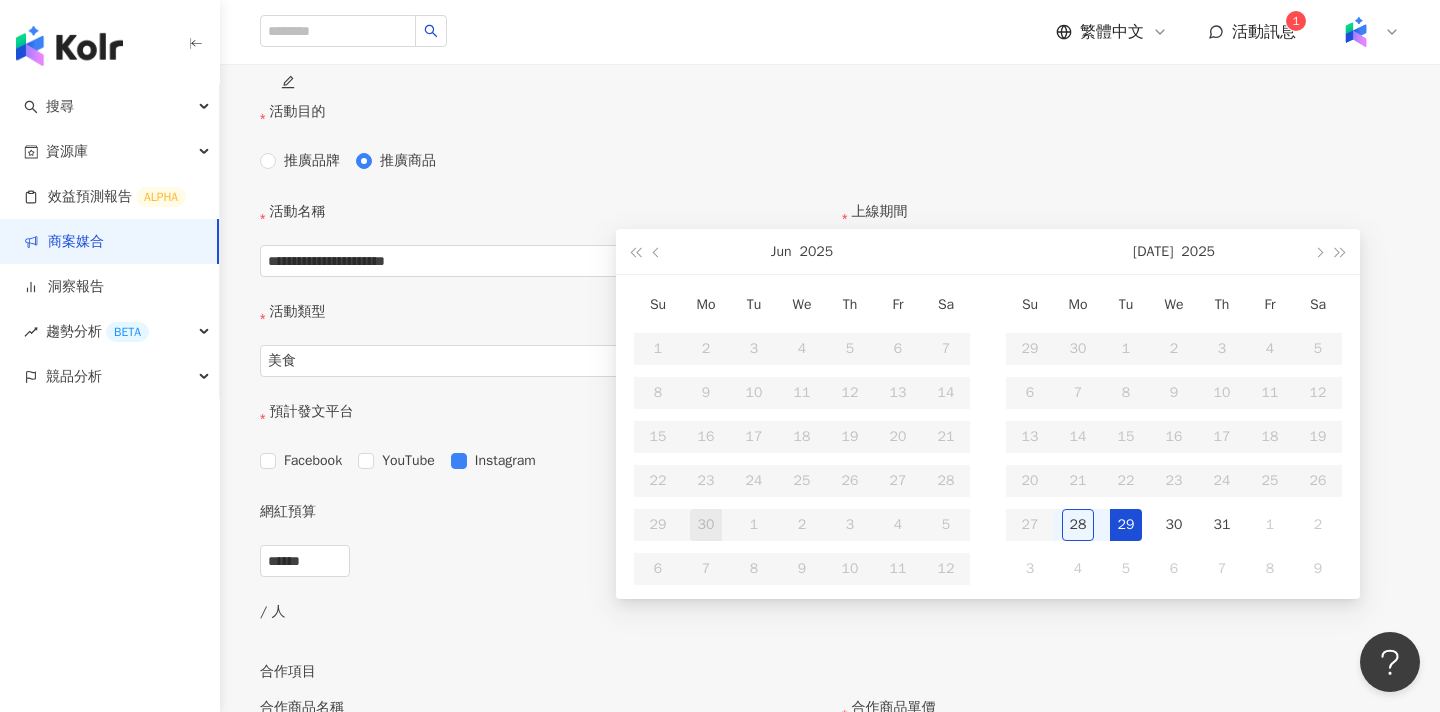 click on "29" at bounding box center (1126, 525) 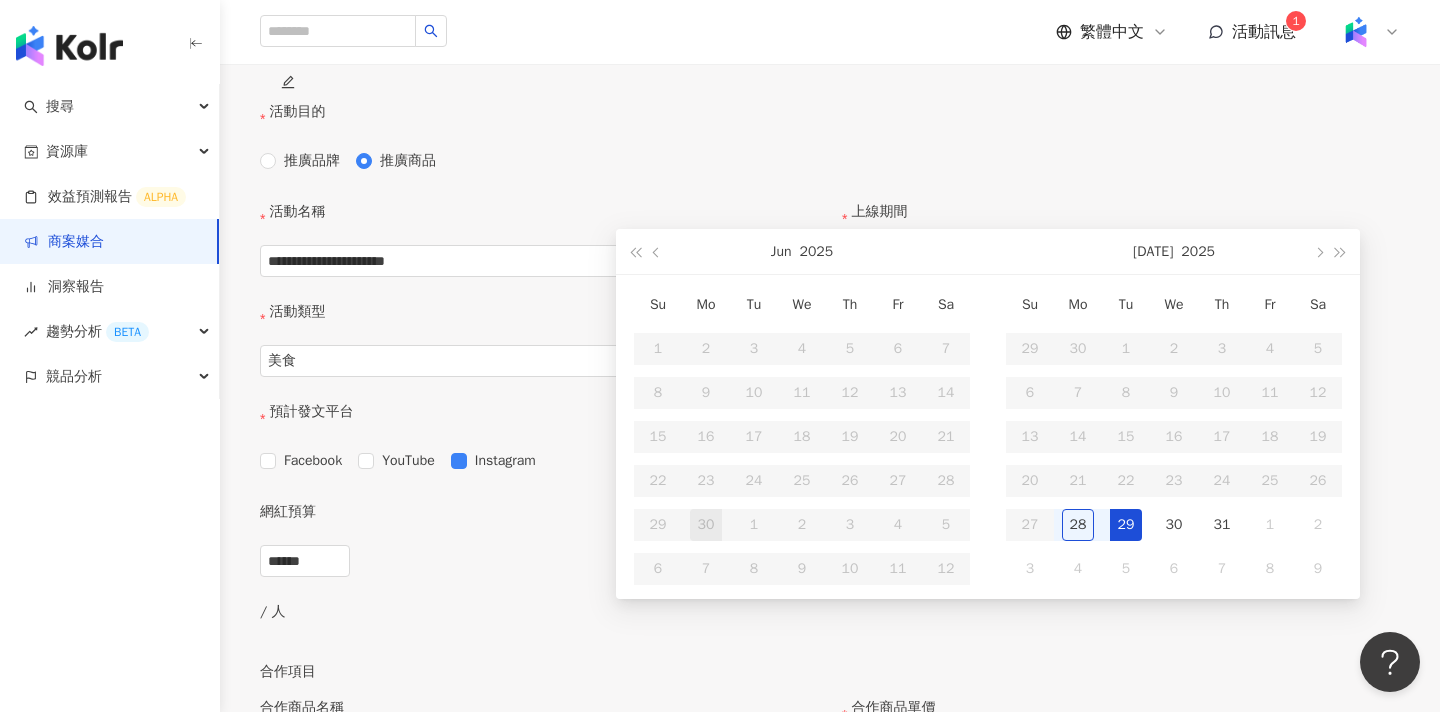 type on "**********" 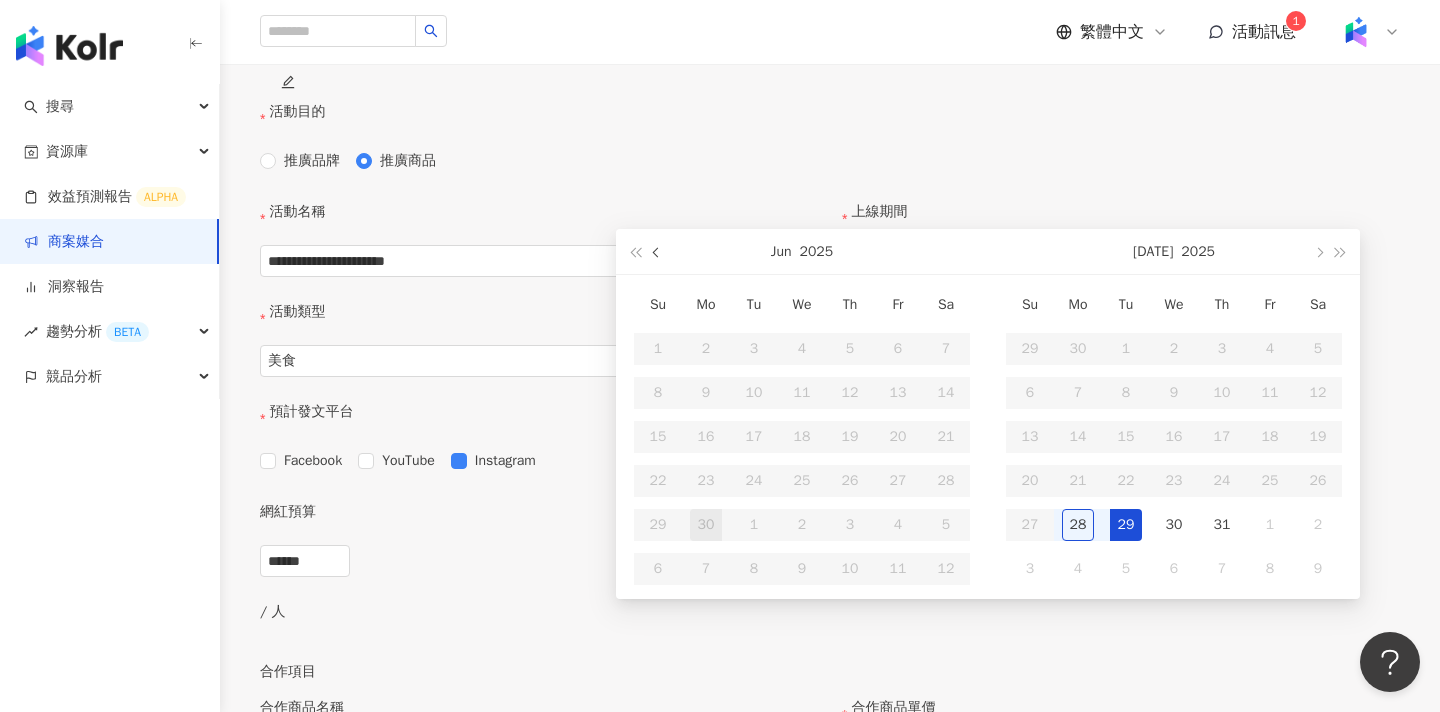 click at bounding box center (658, 252) 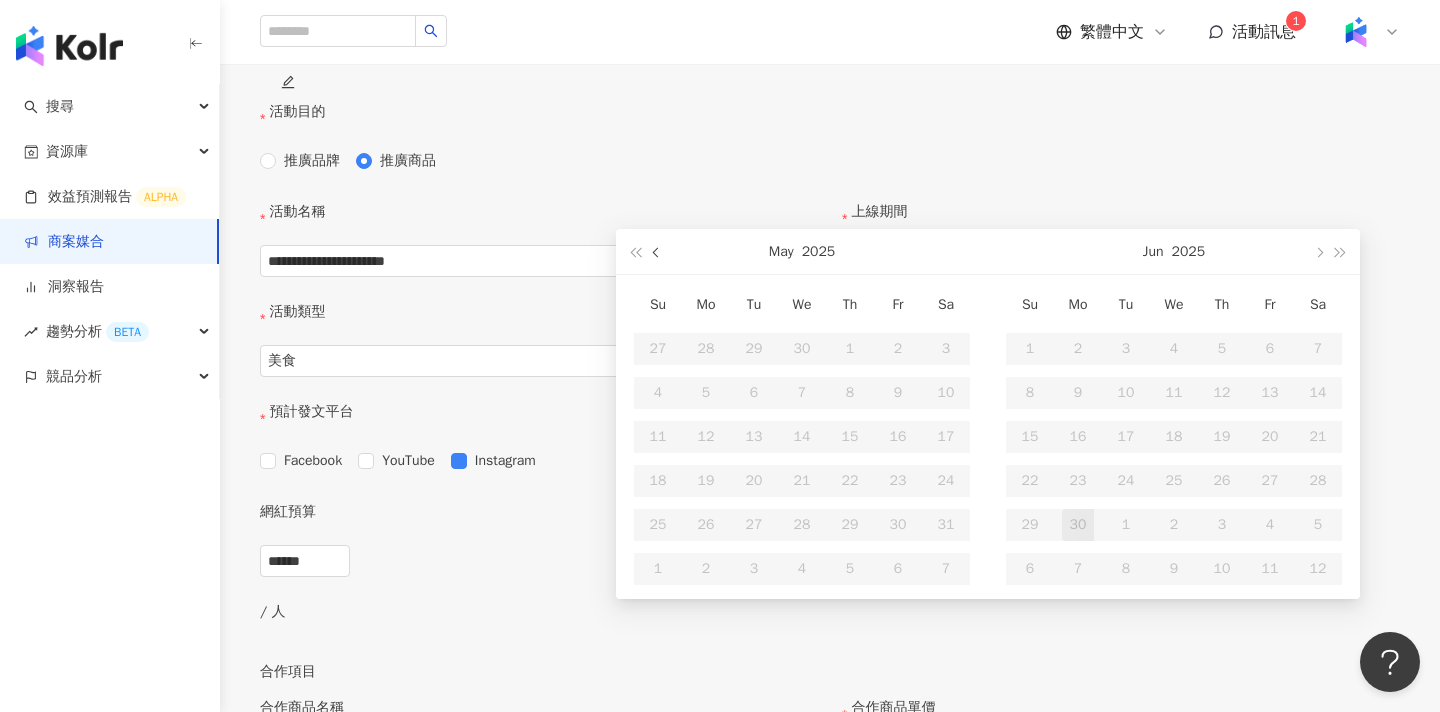 click at bounding box center (658, 252) 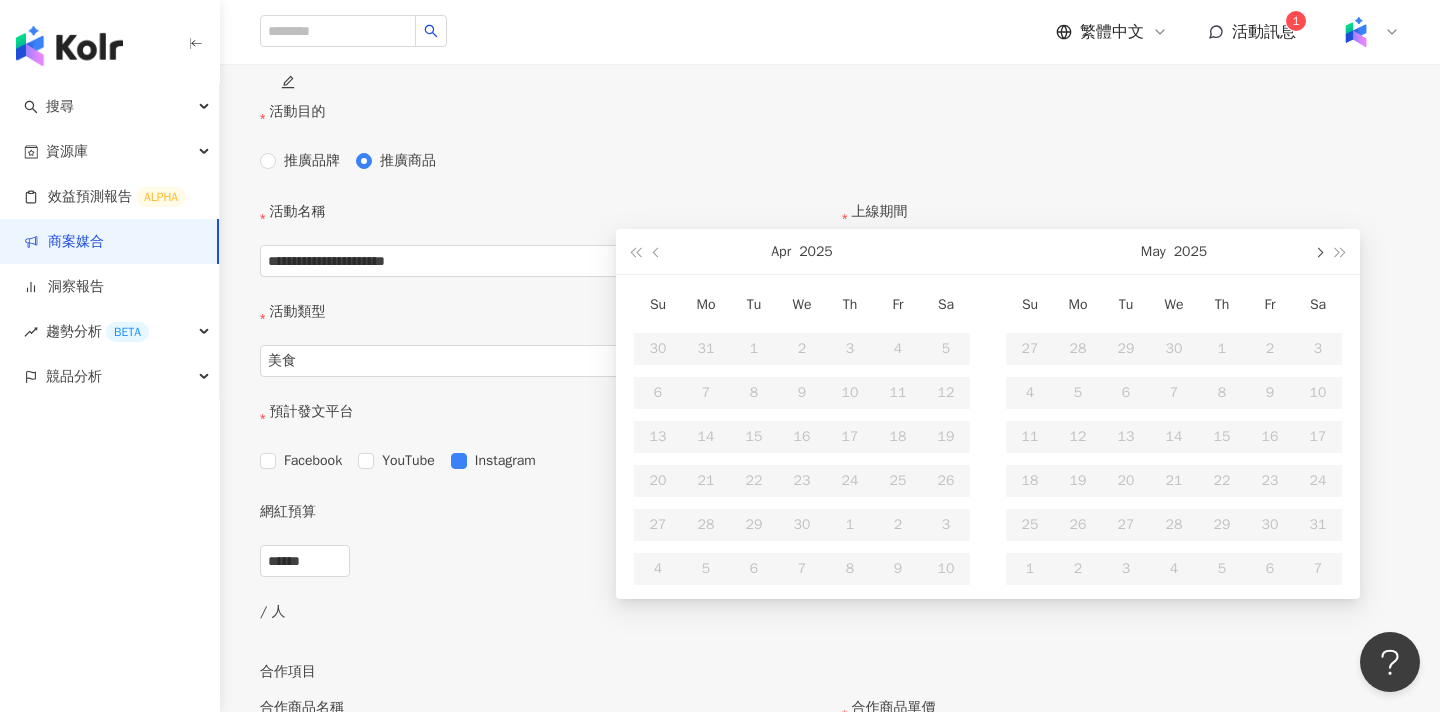 click at bounding box center [1318, 251] 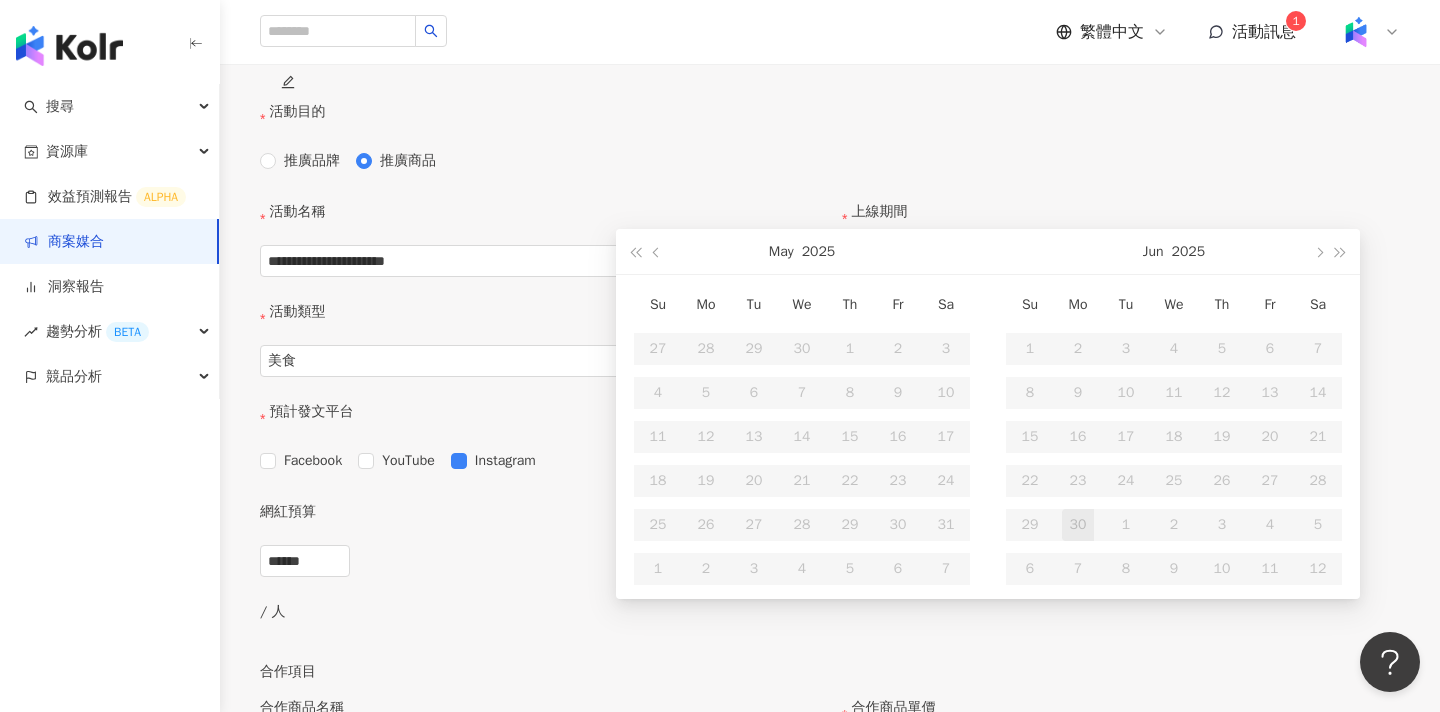 click on "上線期間" at bounding box center (1121, 223) 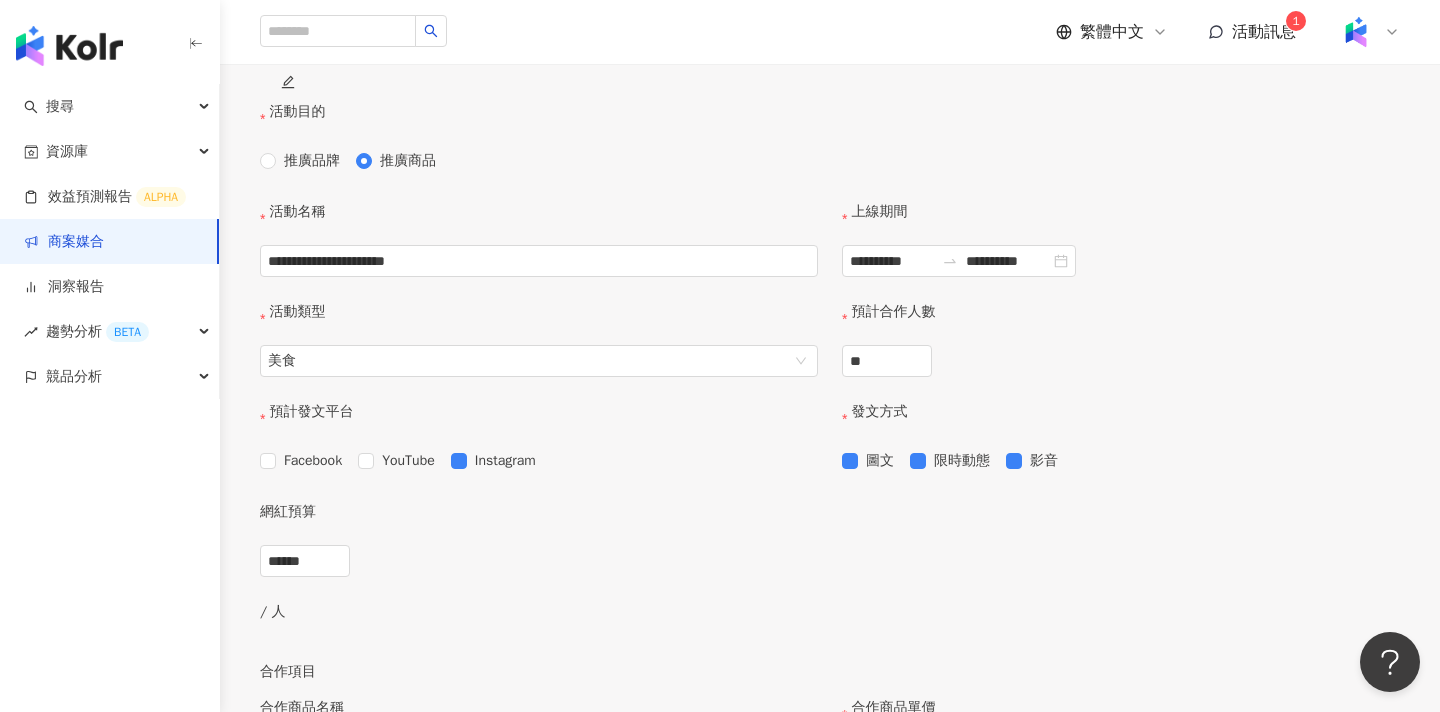 type on "**********" 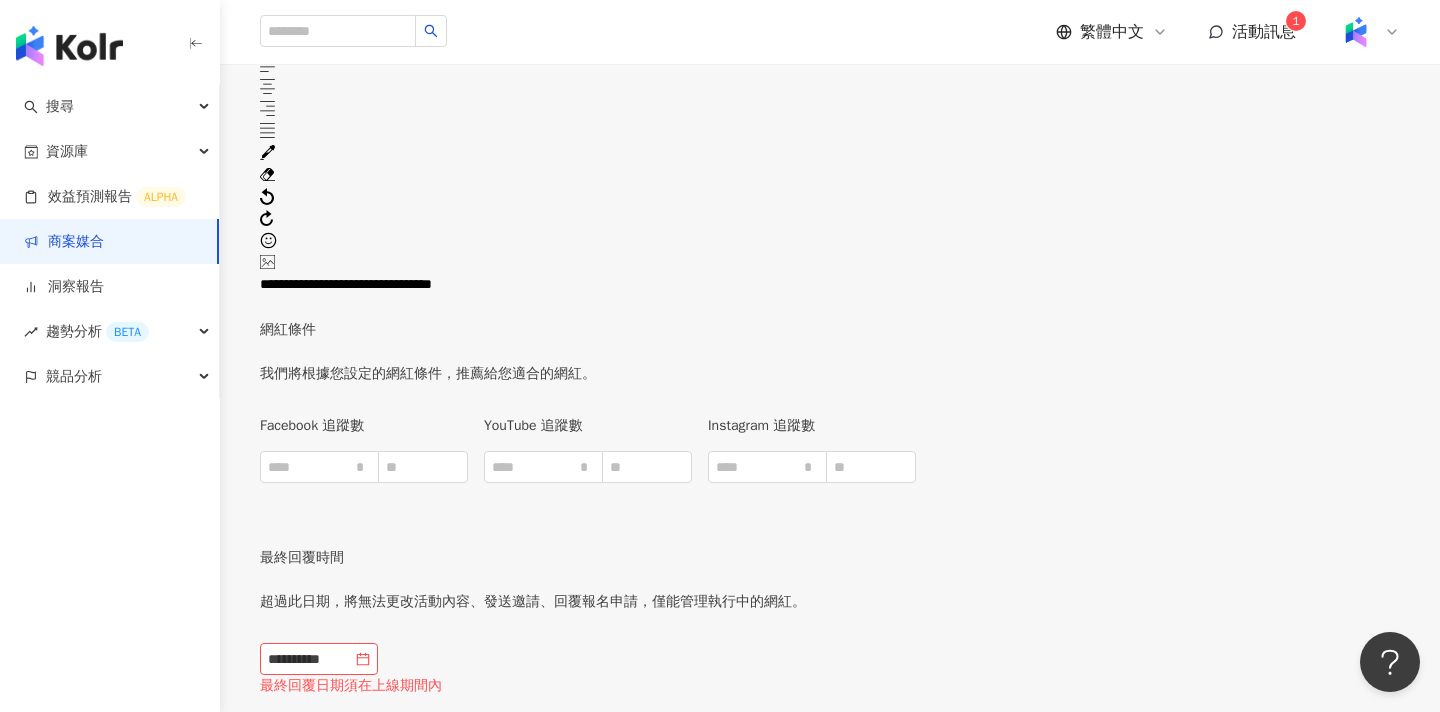 scroll, scrollTop: 2898, scrollLeft: 0, axis: vertical 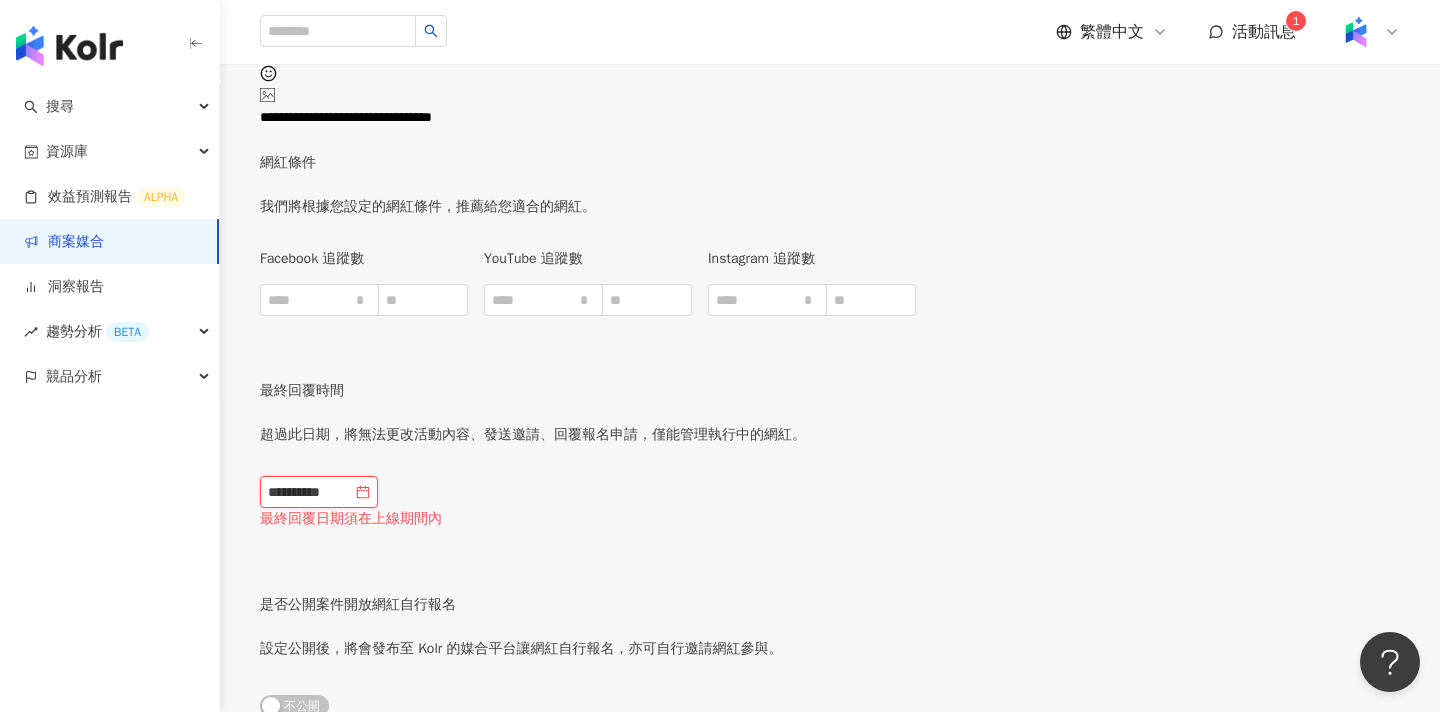 click on "**********" at bounding box center [310, 492] 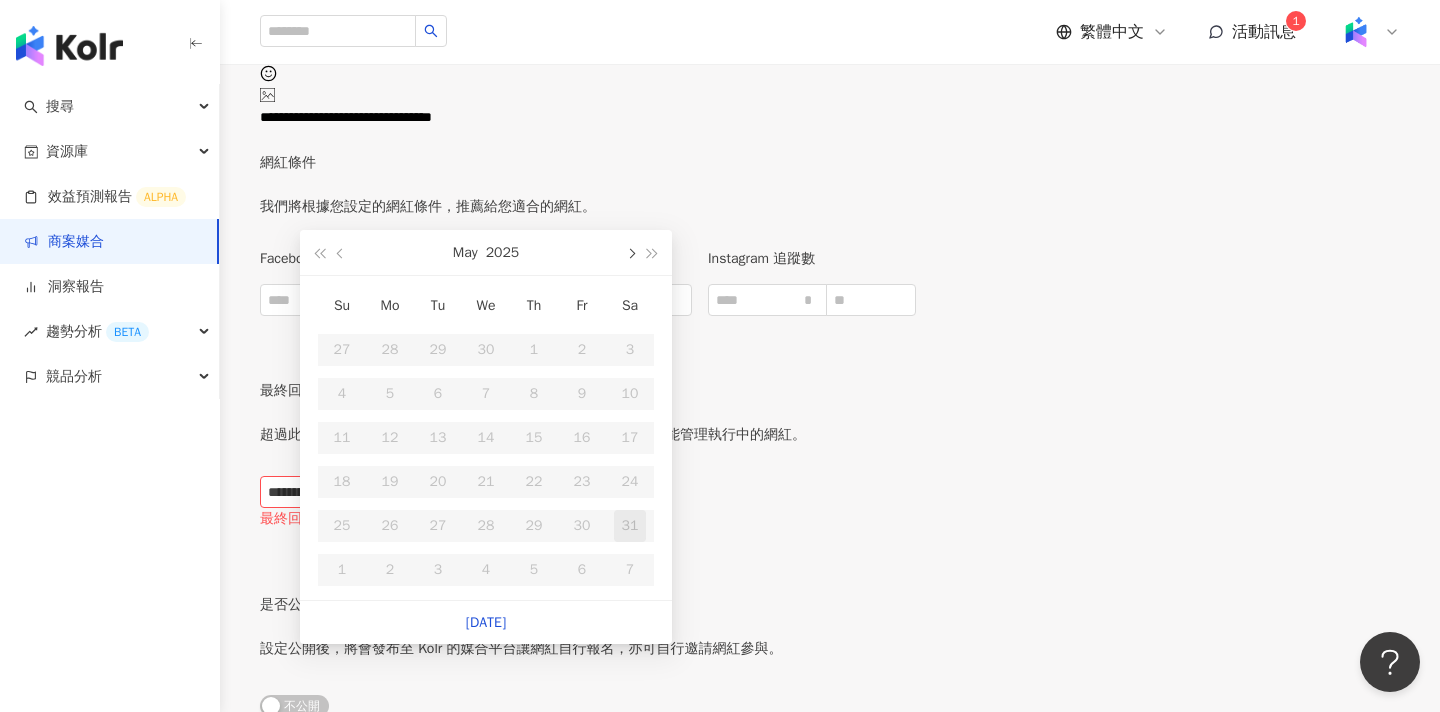 click at bounding box center (630, 252) 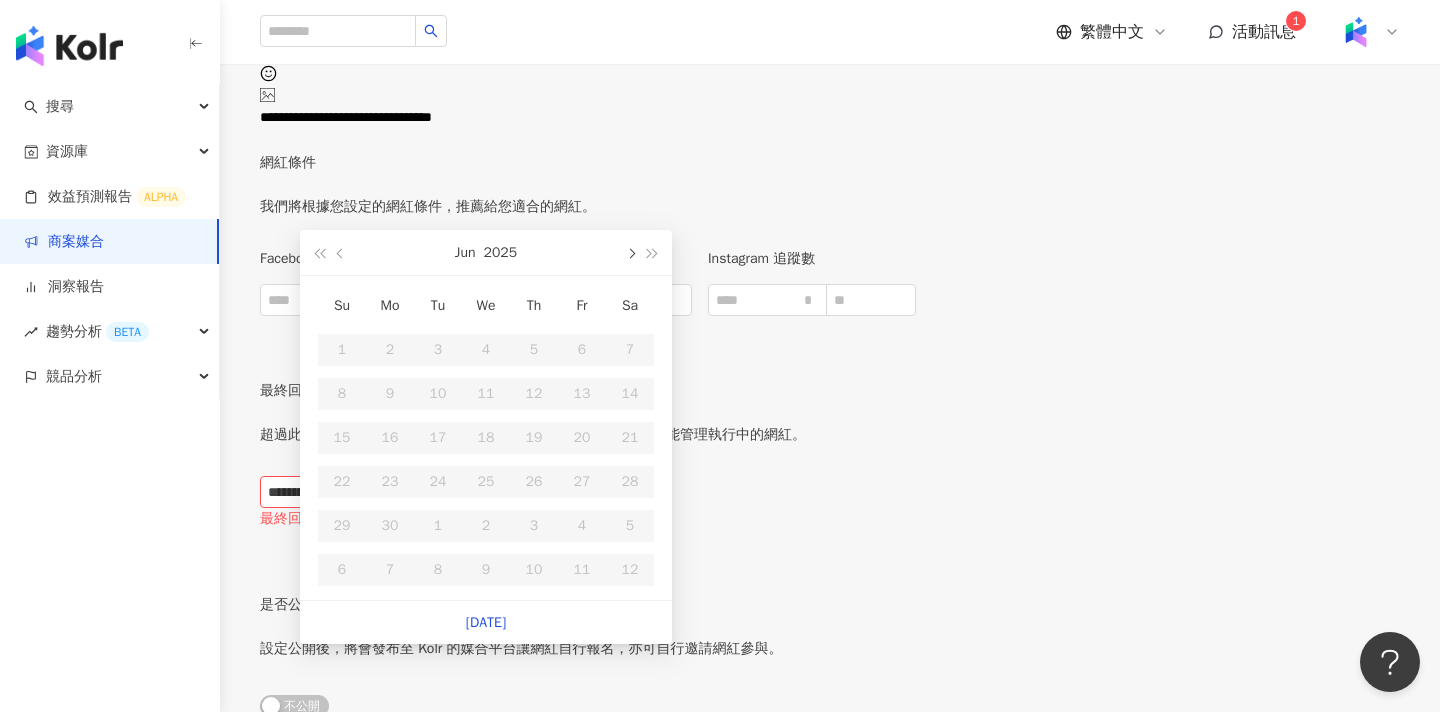 click at bounding box center [630, 252] 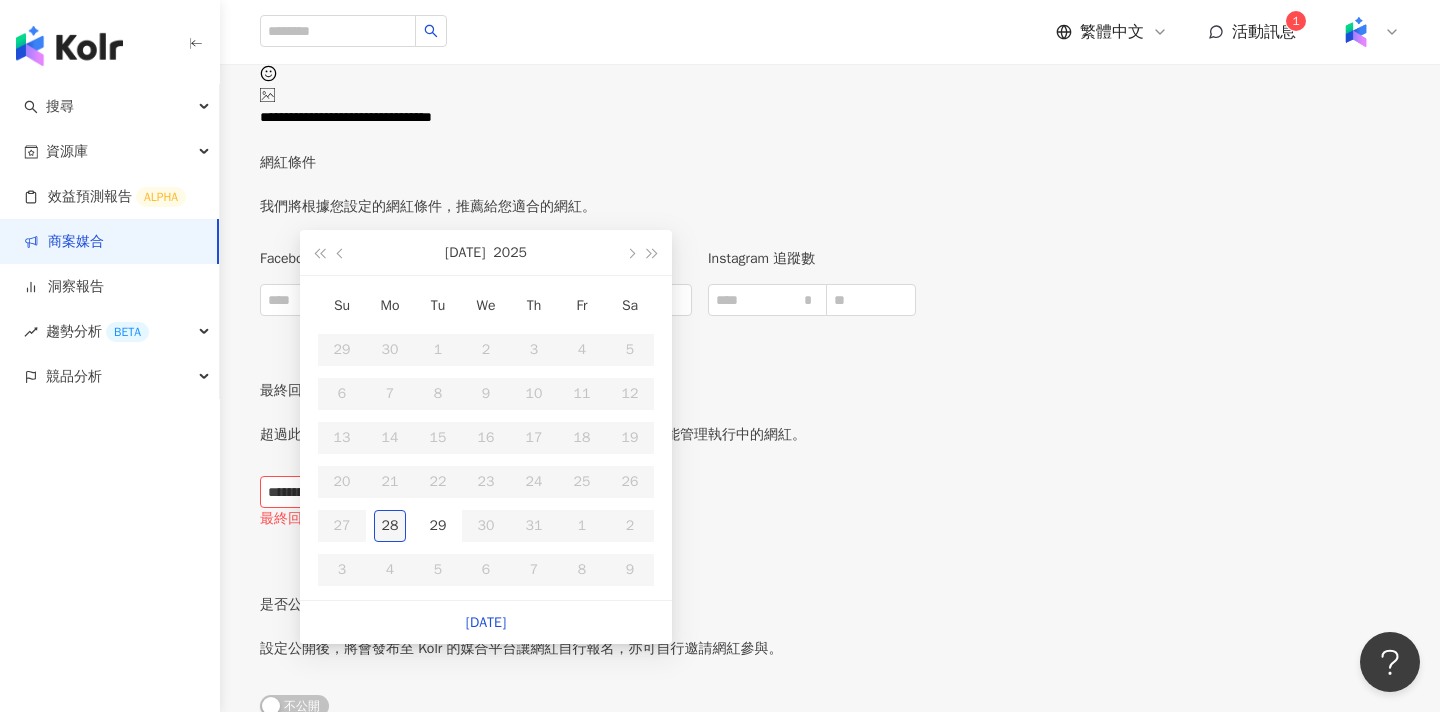 type on "**********" 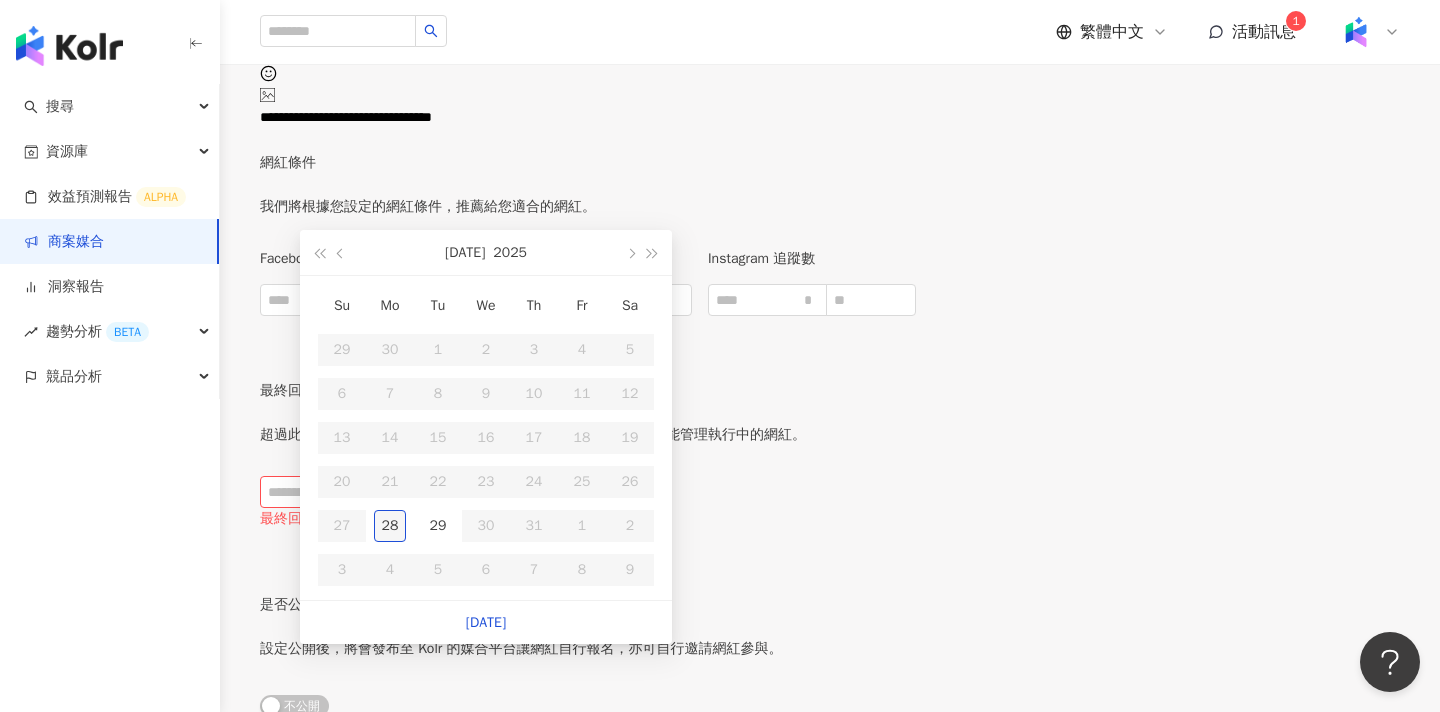 click on "28" at bounding box center (390, 526) 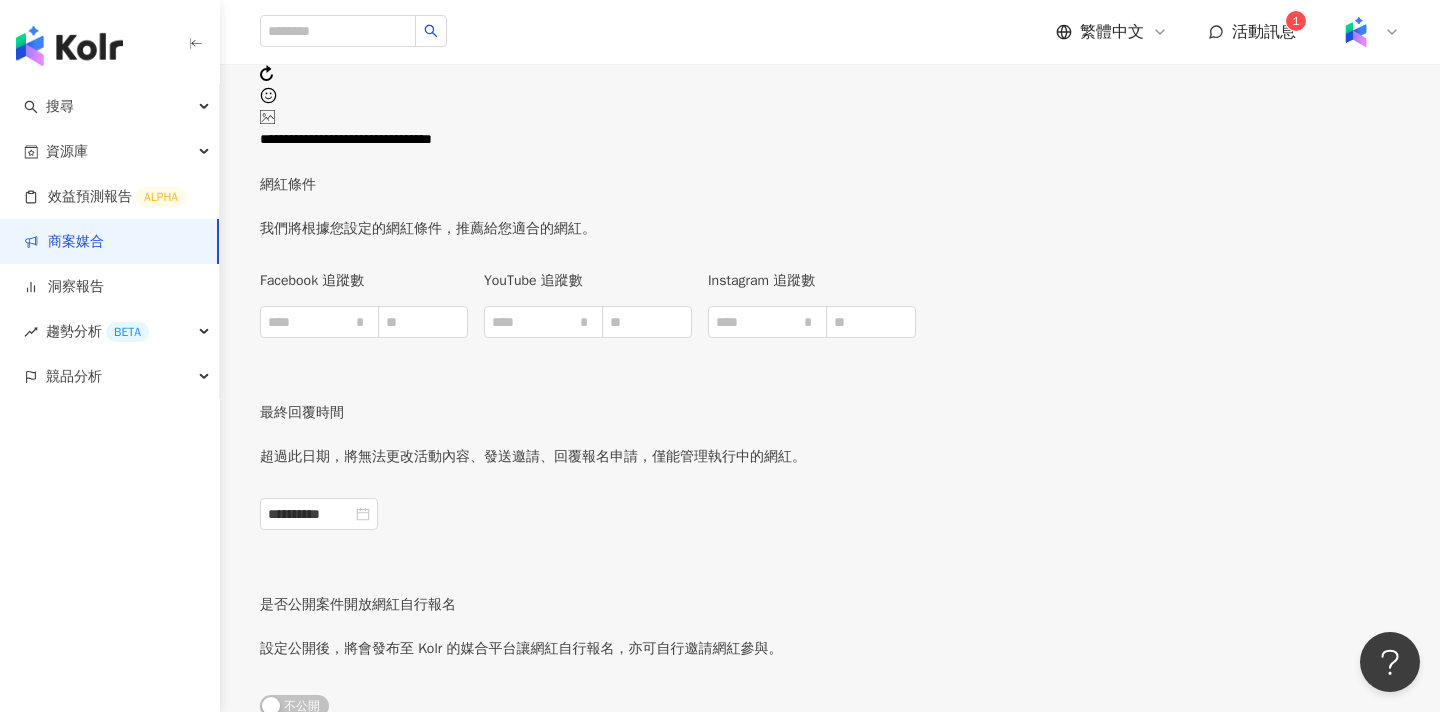 scroll, scrollTop: 2876, scrollLeft: 0, axis: vertical 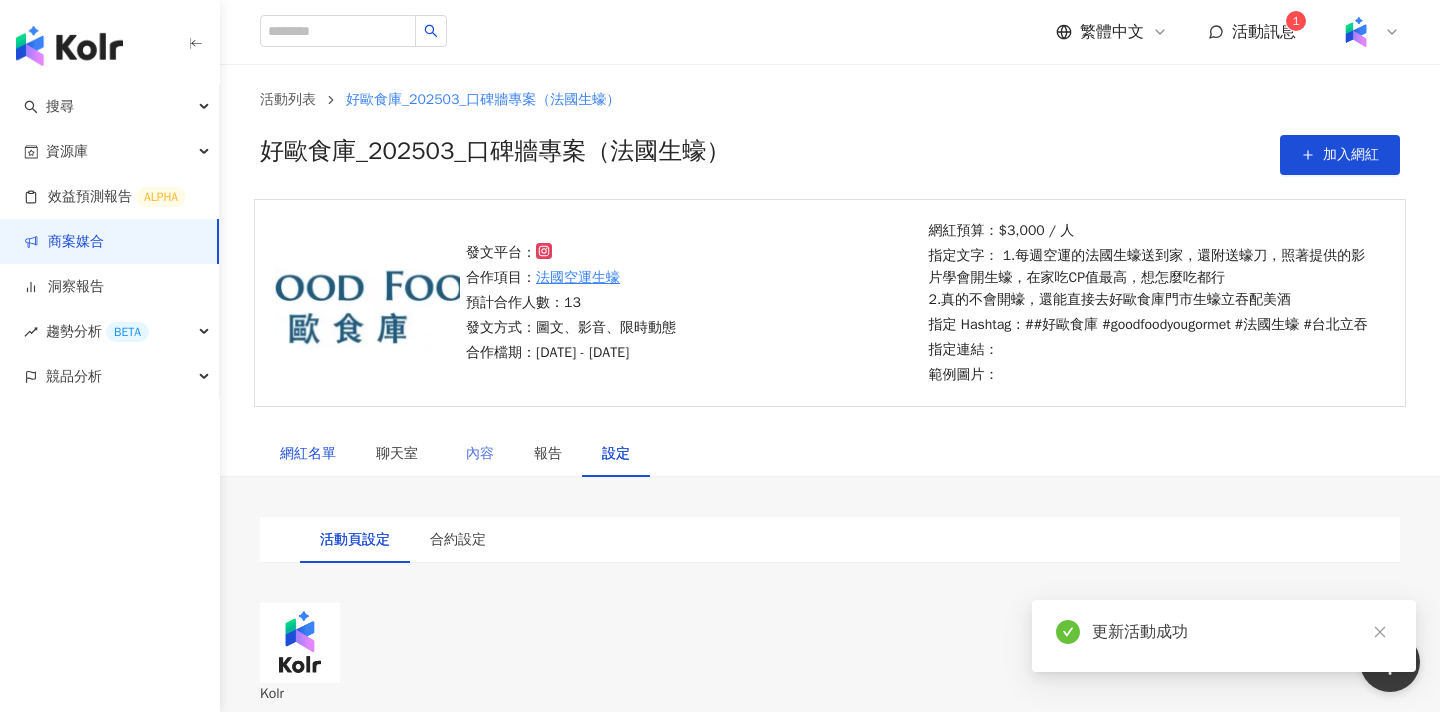 click on "網紅名單" at bounding box center [308, 454] 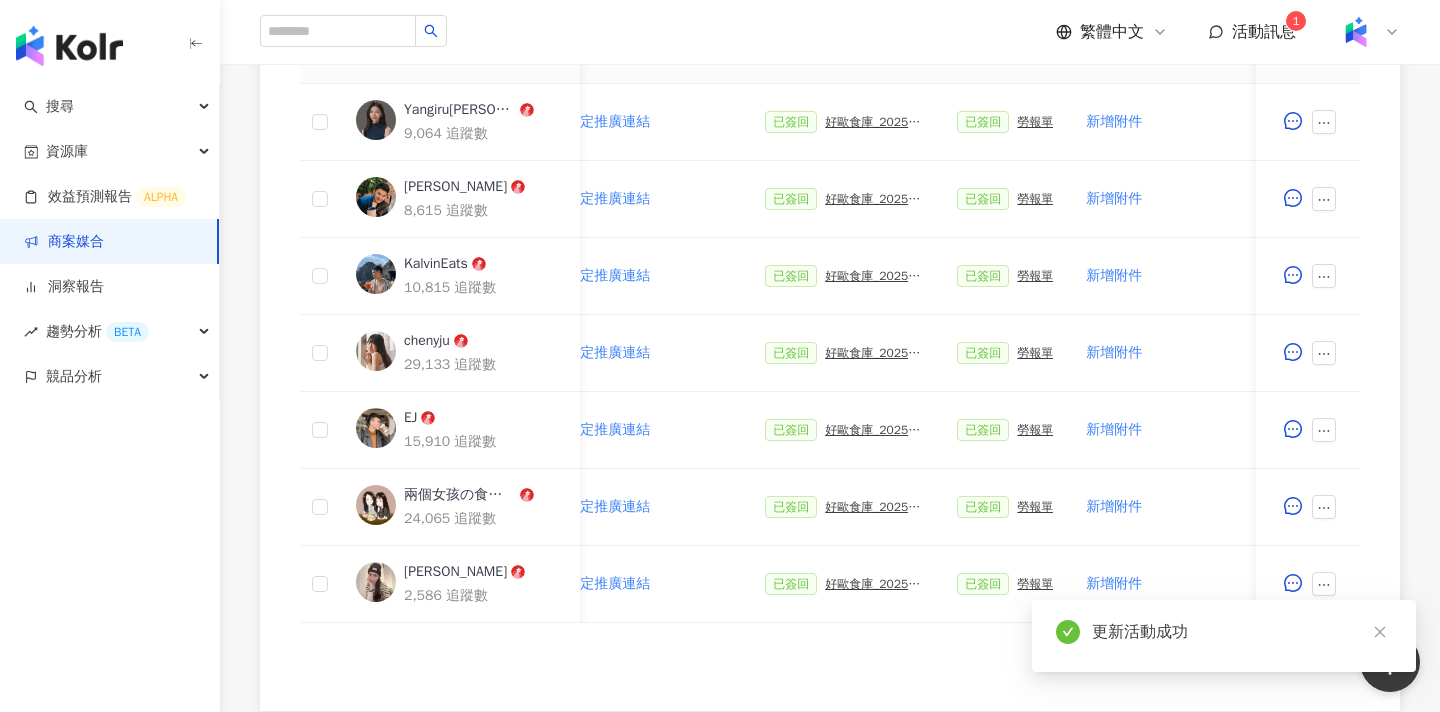 scroll, scrollTop: 1166, scrollLeft: 0, axis: vertical 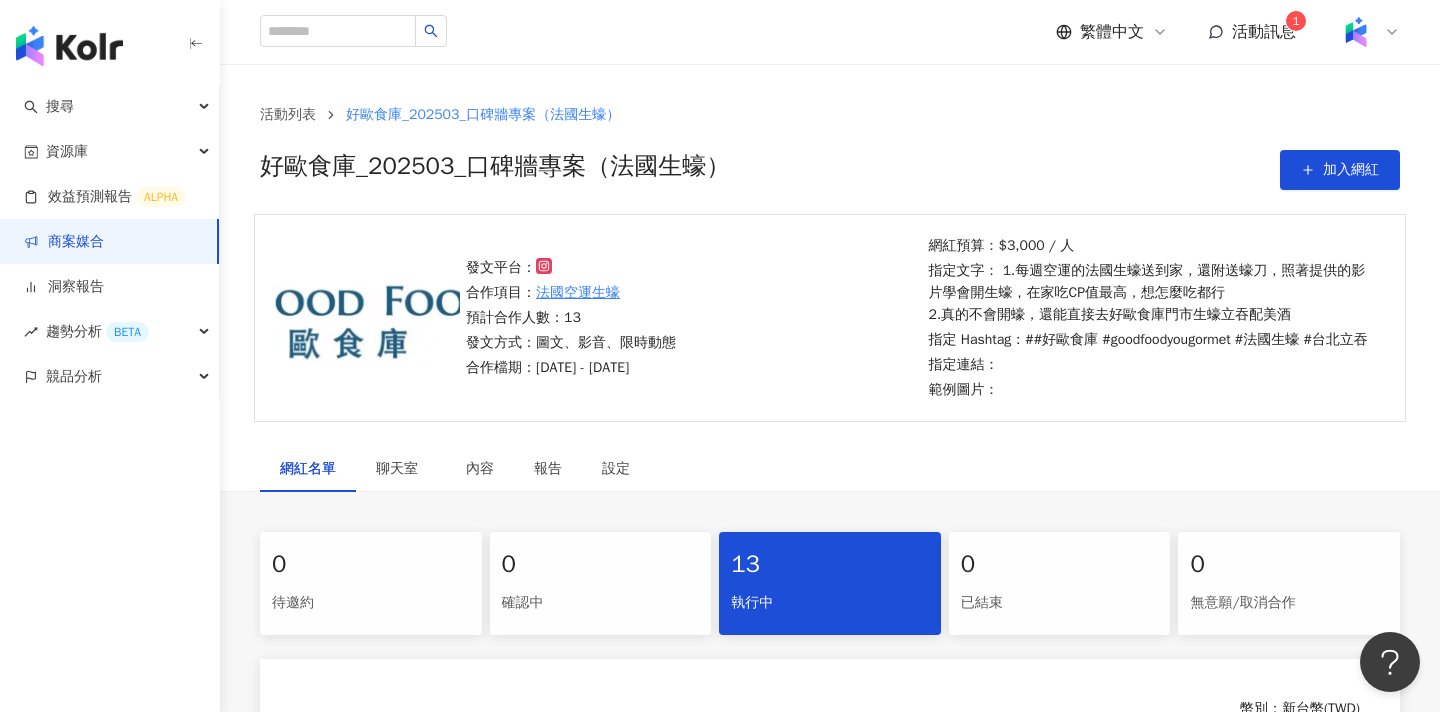 click on "13" at bounding box center [830, 565] 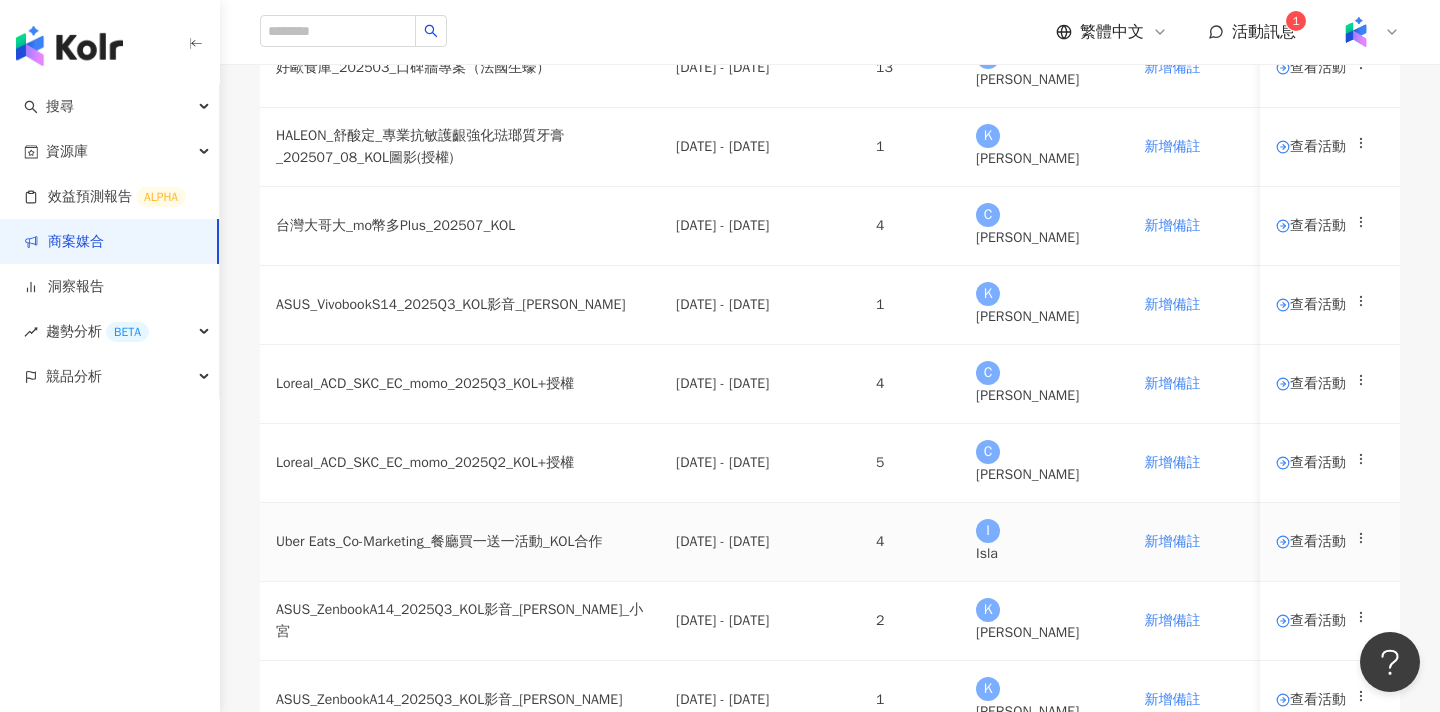 scroll, scrollTop: 219, scrollLeft: 0, axis: vertical 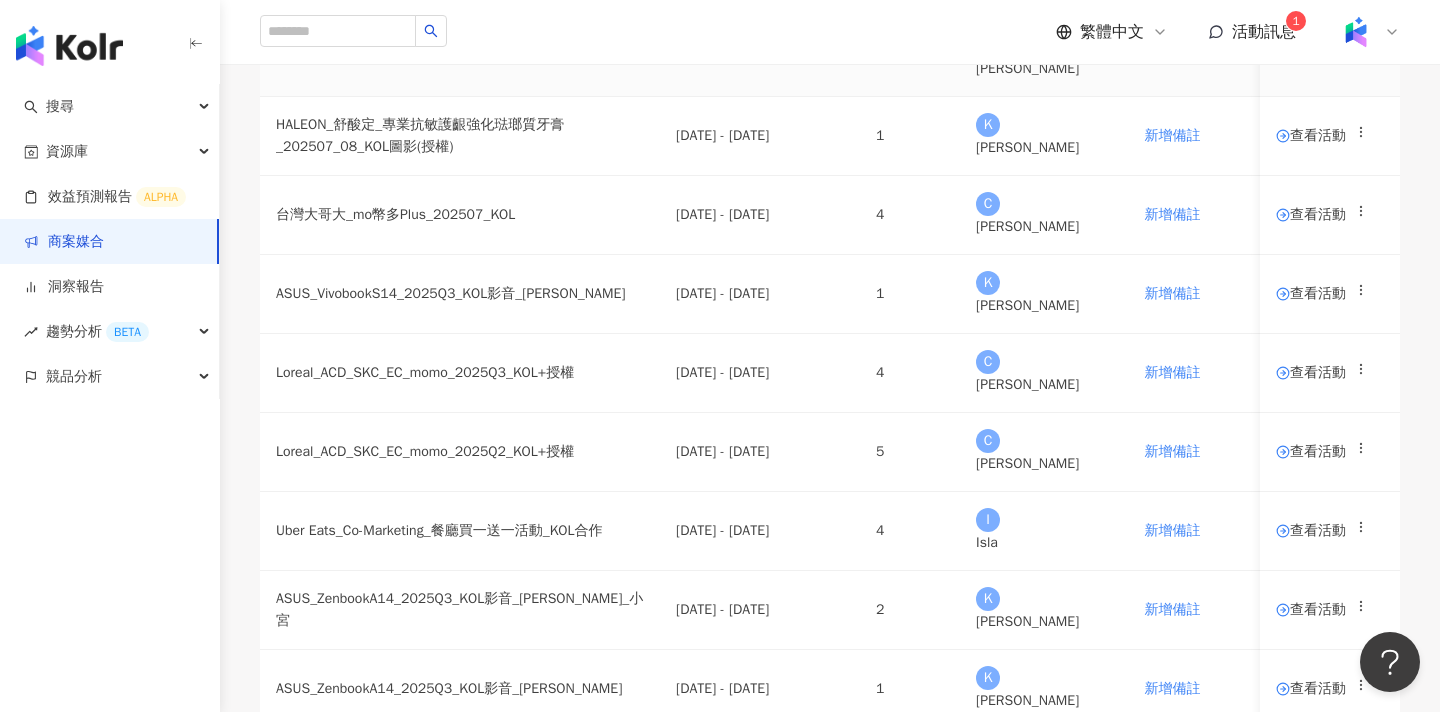 click on "查看活動" at bounding box center [1311, 57] 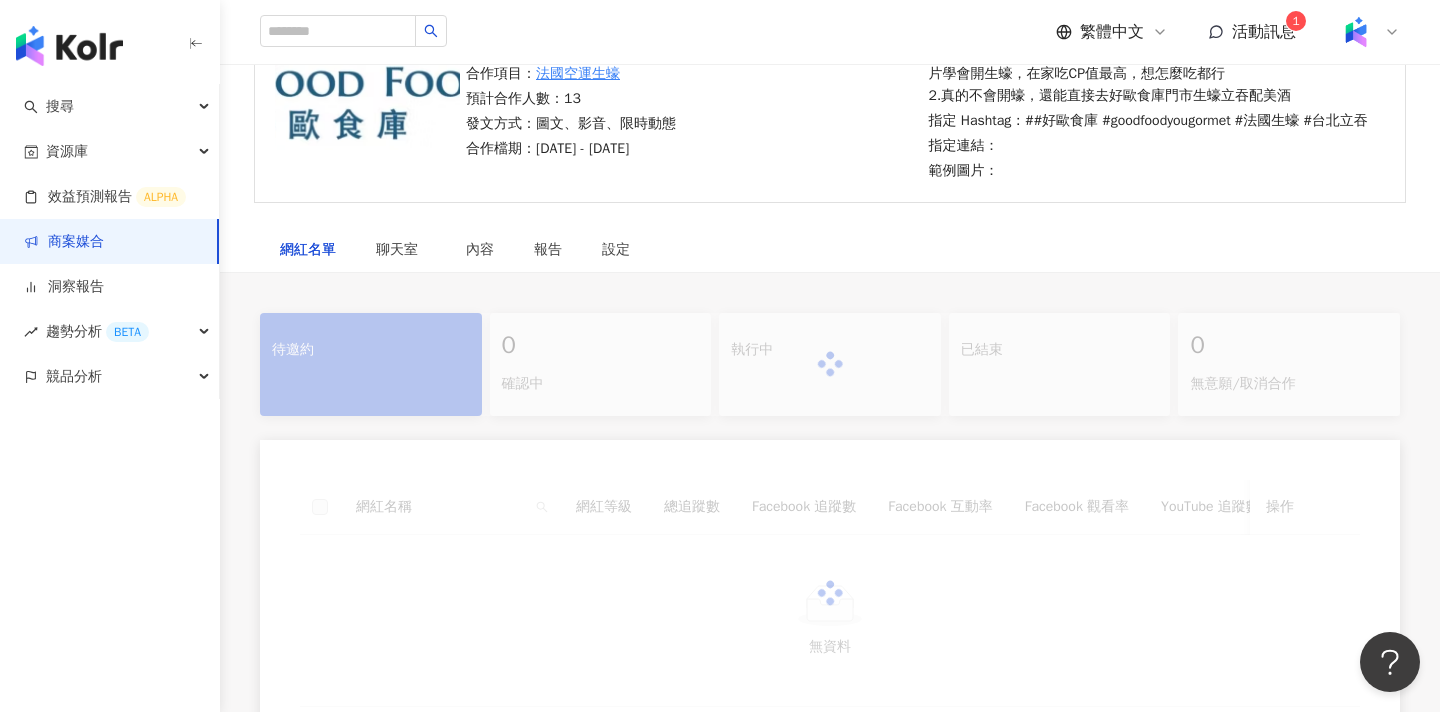 scroll, scrollTop: 0, scrollLeft: 0, axis: both 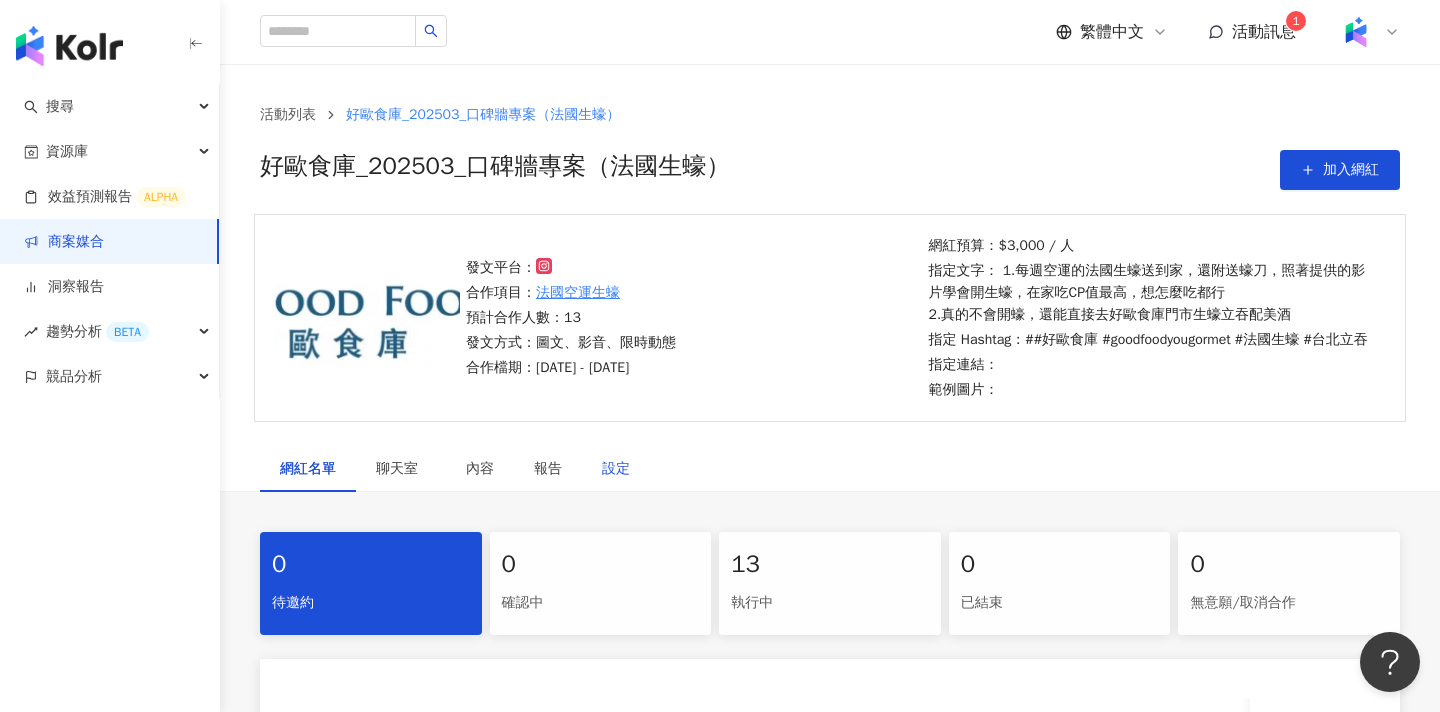 click on "設定" at bounding box center (616, 469) 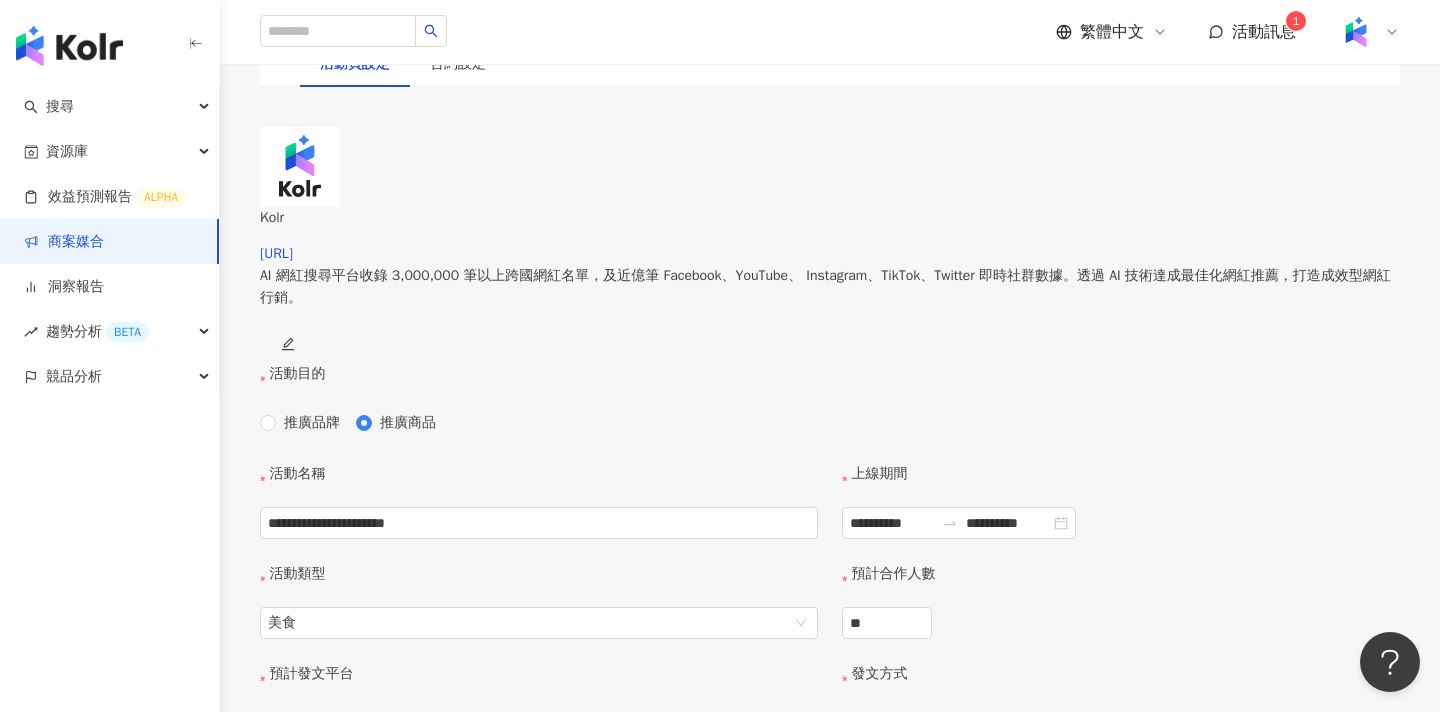 scroll, scrollTop: 594, scrollLeft: 0, axis: vertical 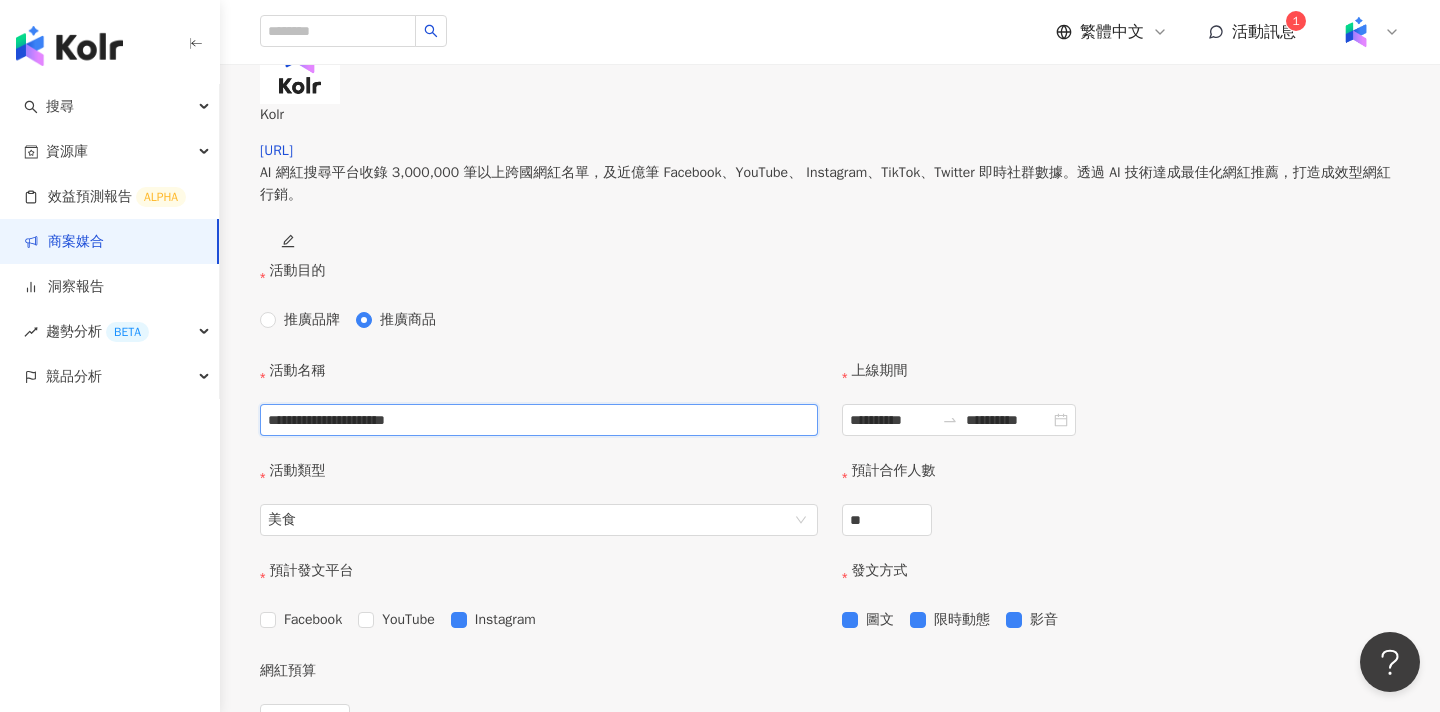 click on "**********" at bounding box center [539, 420] 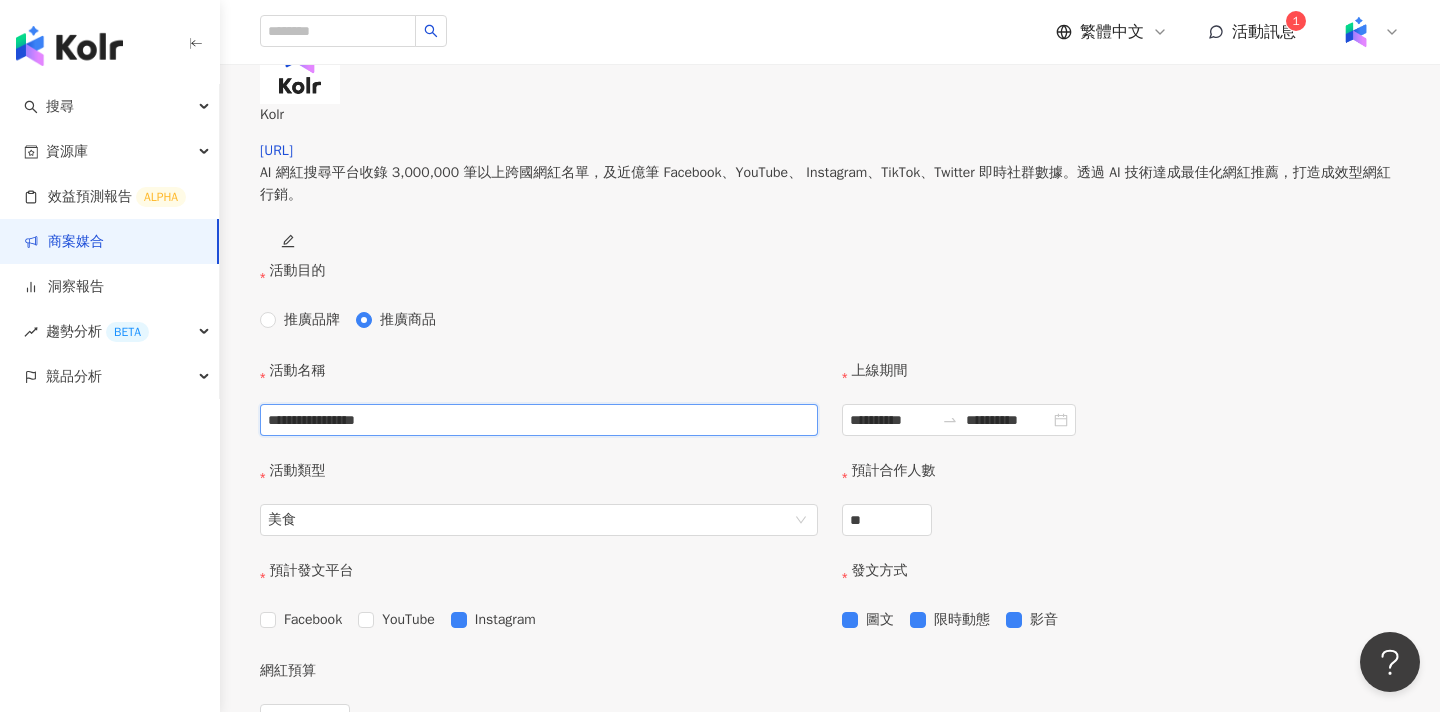 type on "**********" 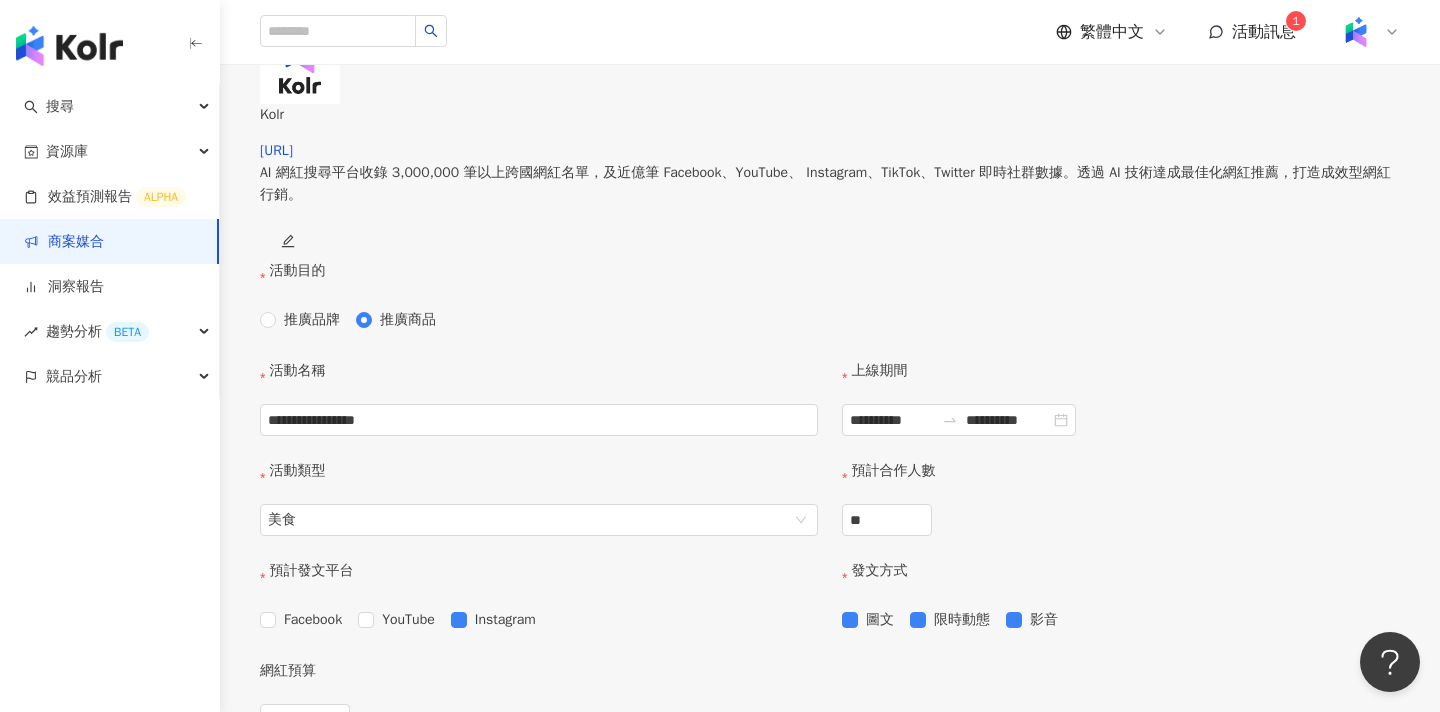 click on "推廣品牌 推廣商品" at bounding box center (356, 320) 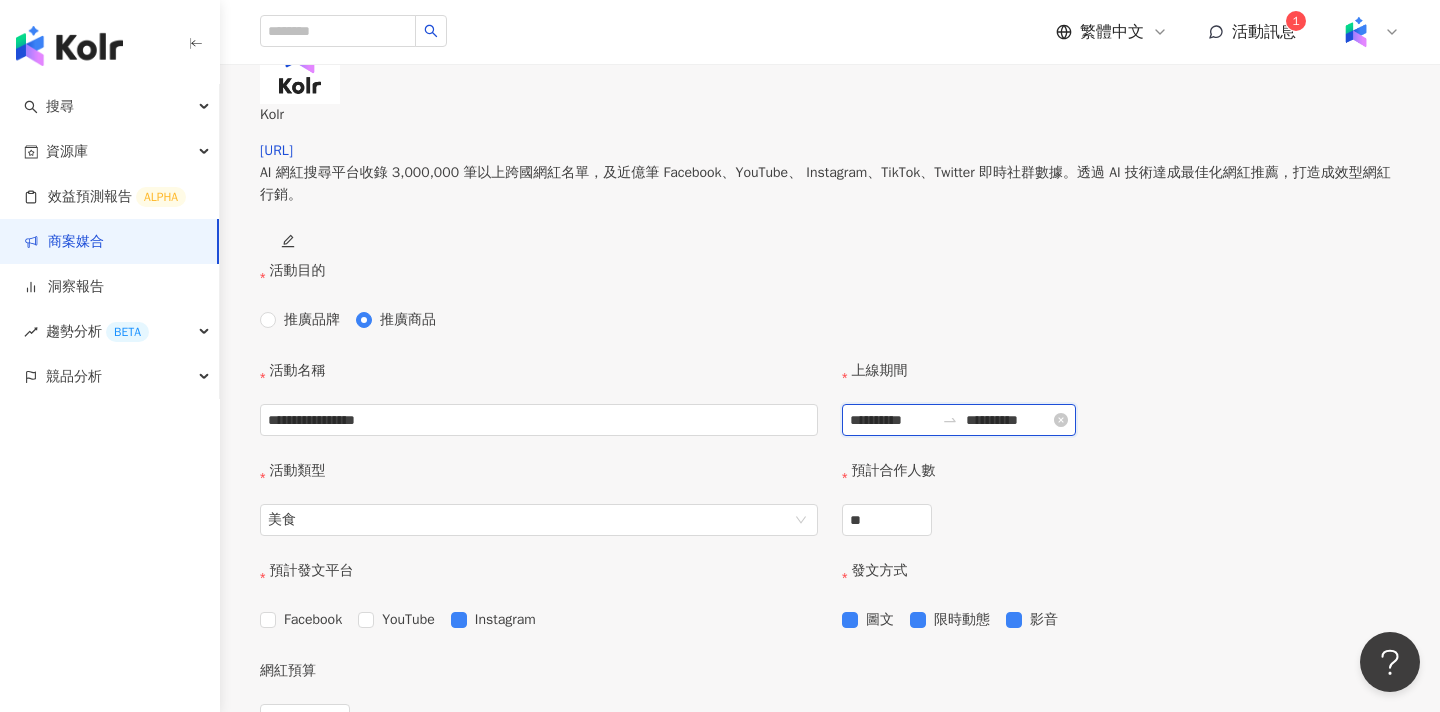 click on "**********" at bounding box center (892, 420) 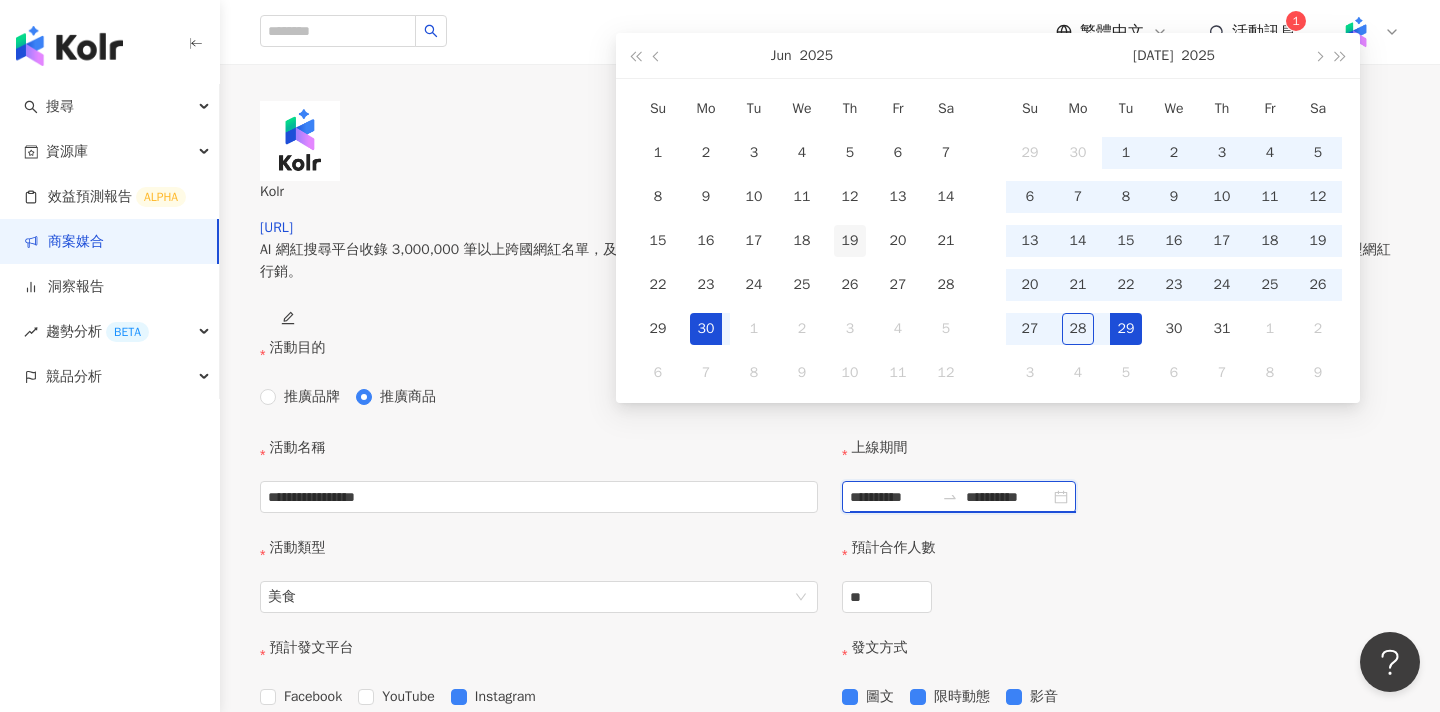 scroll, scrollTop: 474, scrollLeft: 0, axis: vertical 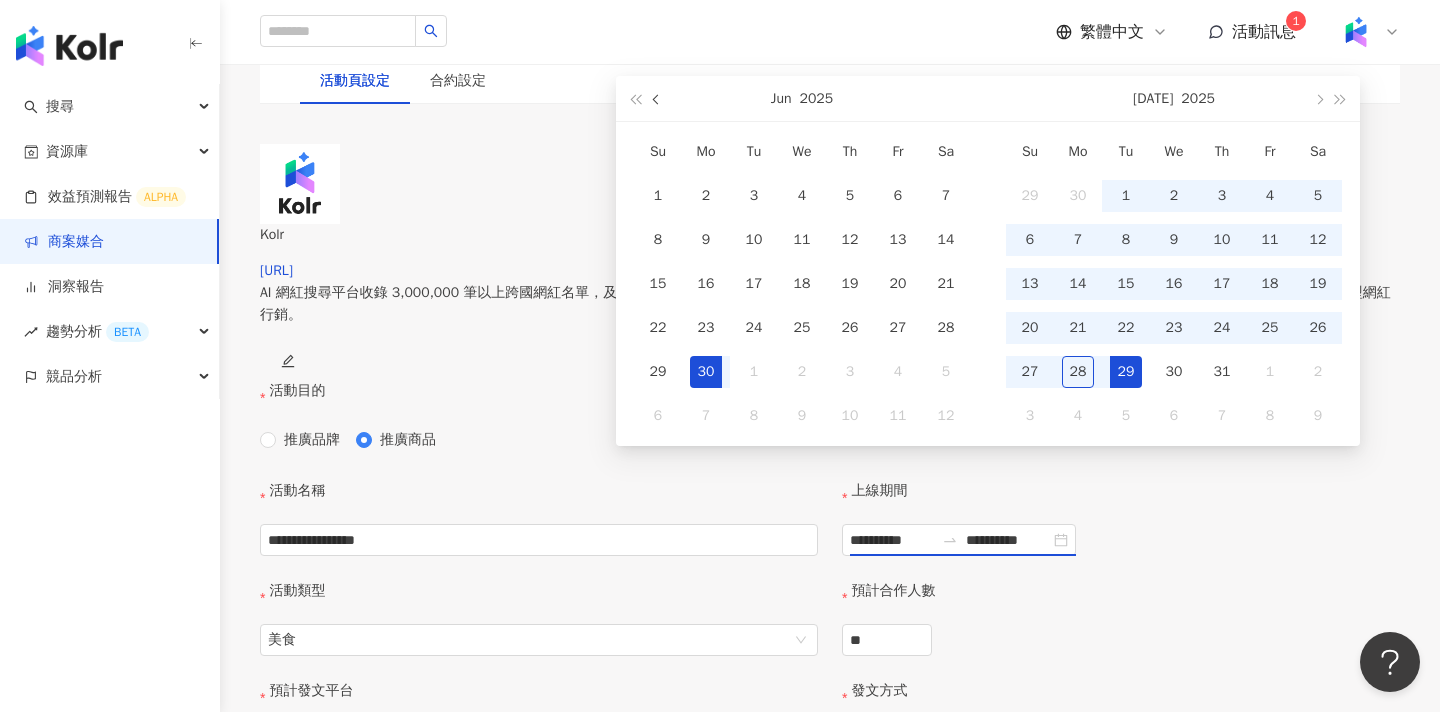 click at bounding box center [657, 98] 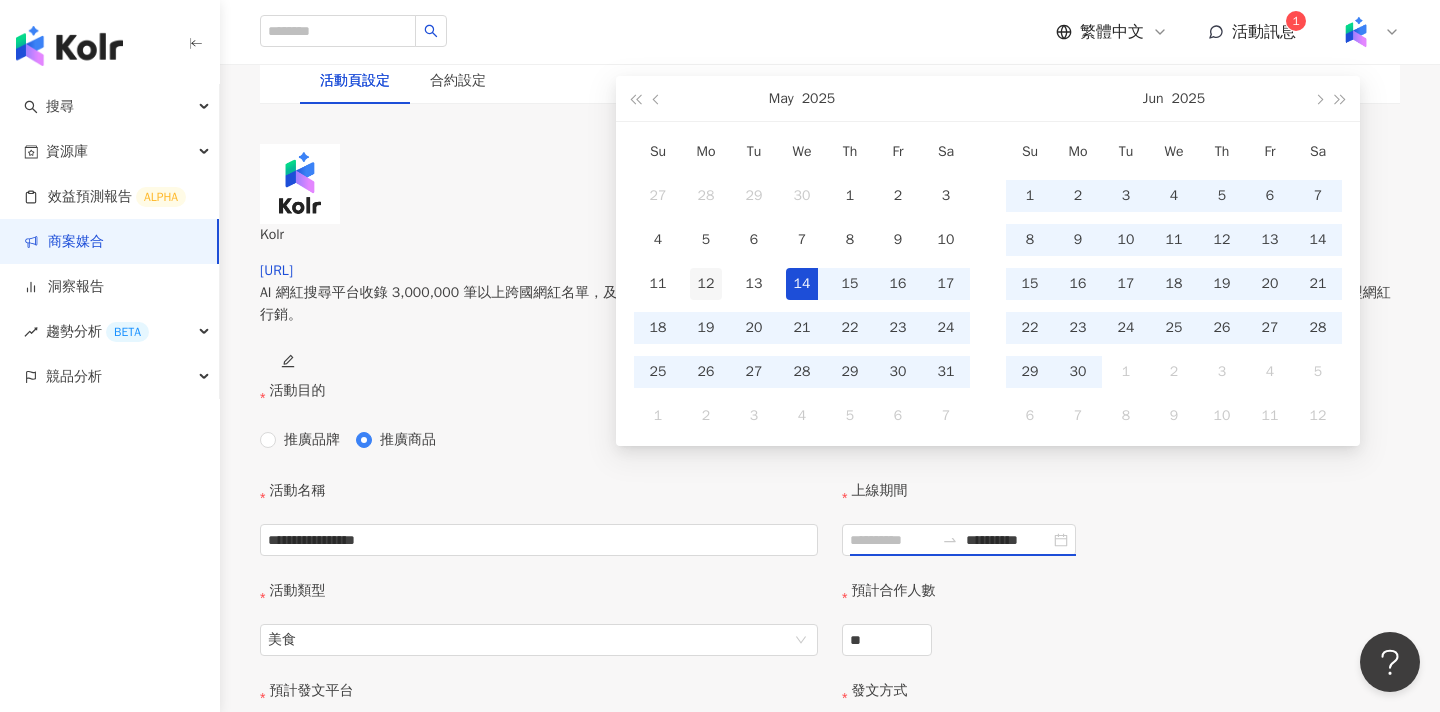type on "**********" 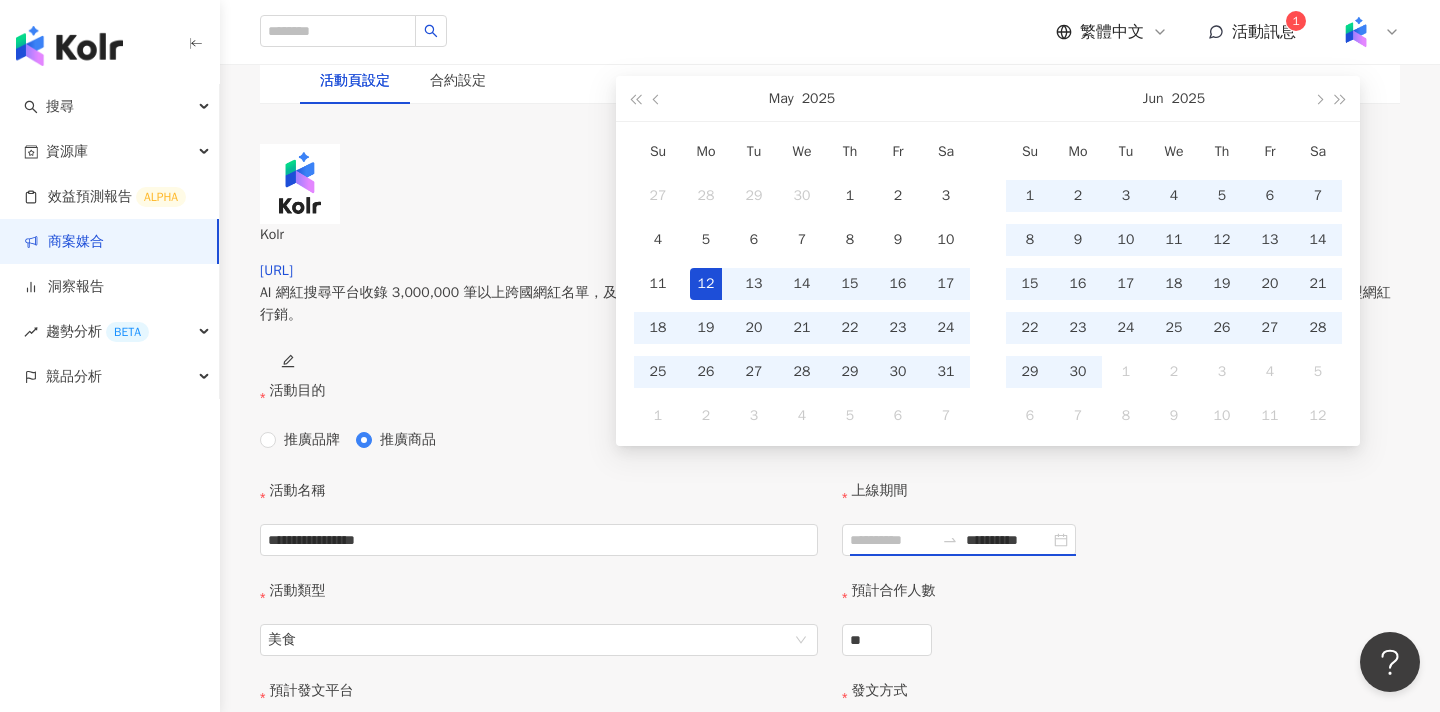 click on "12" at bounding box center [706, 284] 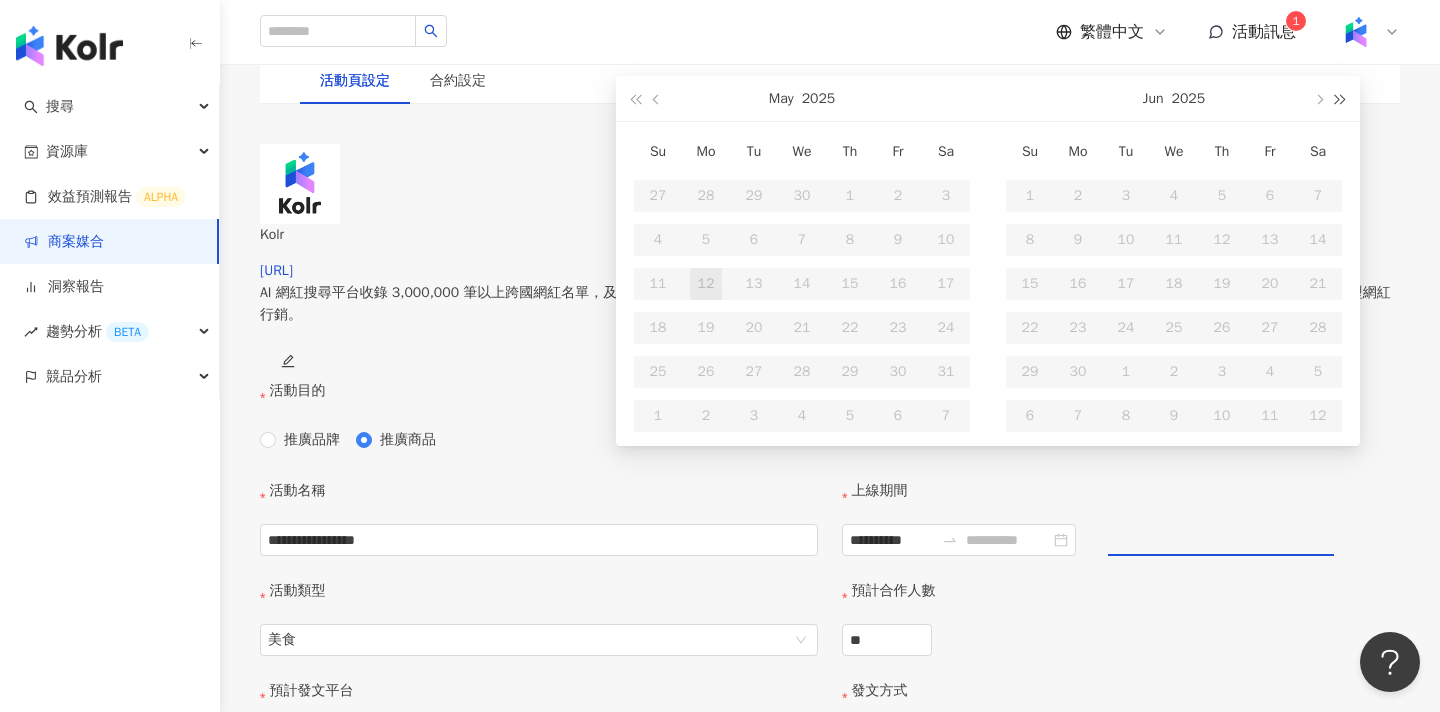 click at bounding box center (1341, 99) 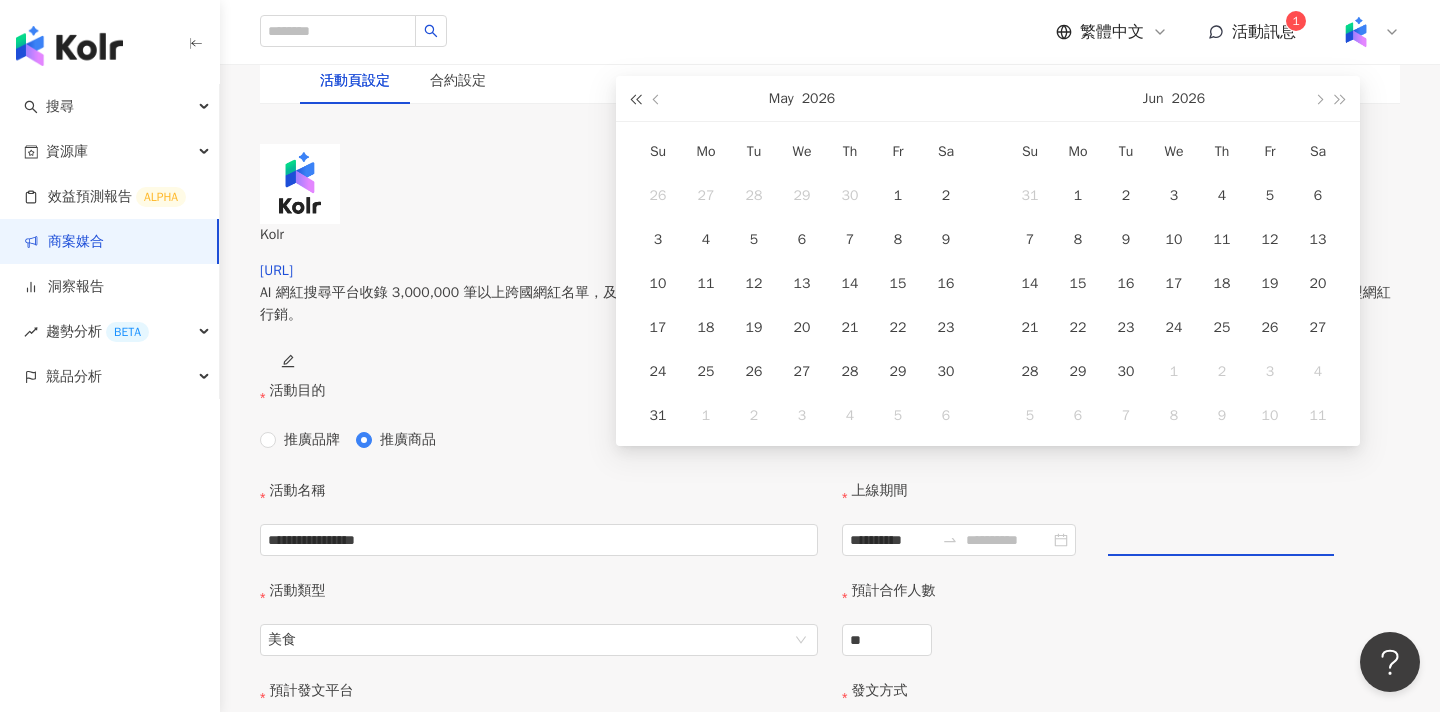 click at bounding box center (635, 99) 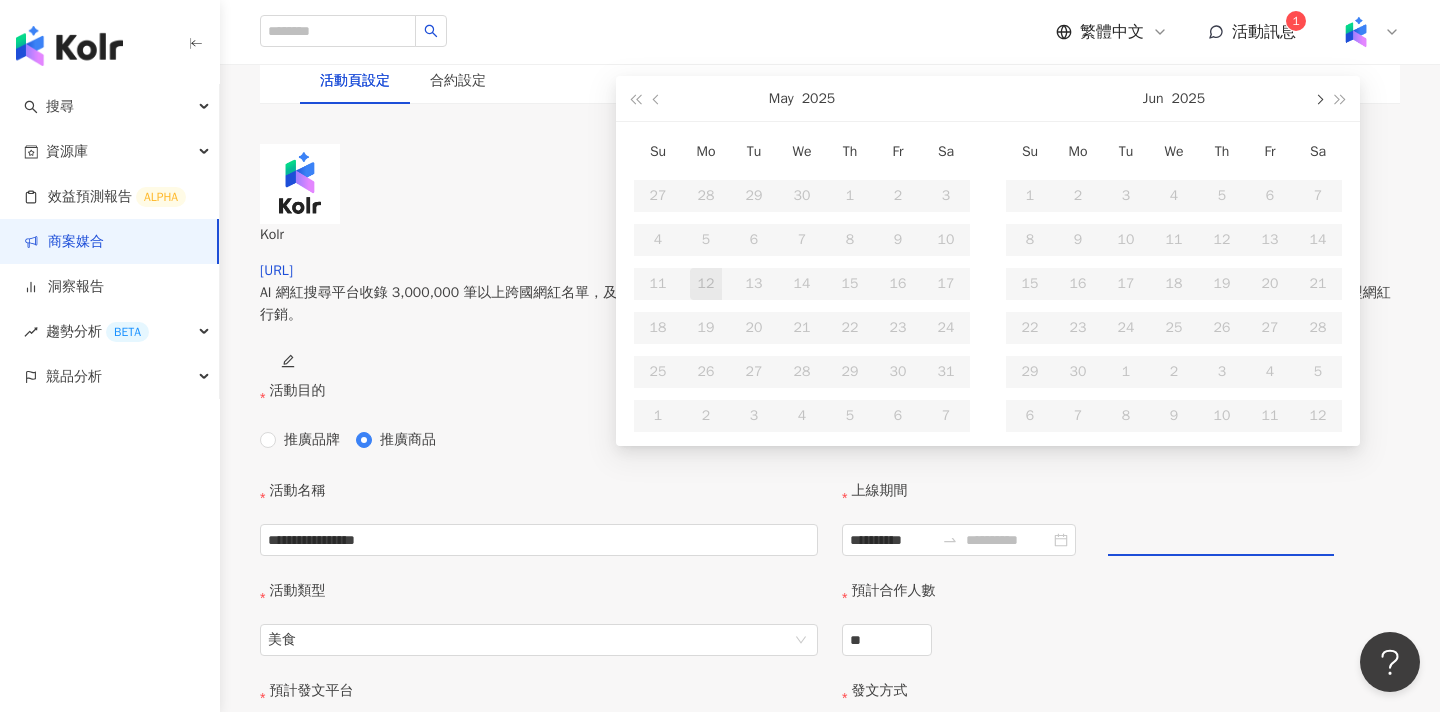 click at bounding box center (1318, 99) 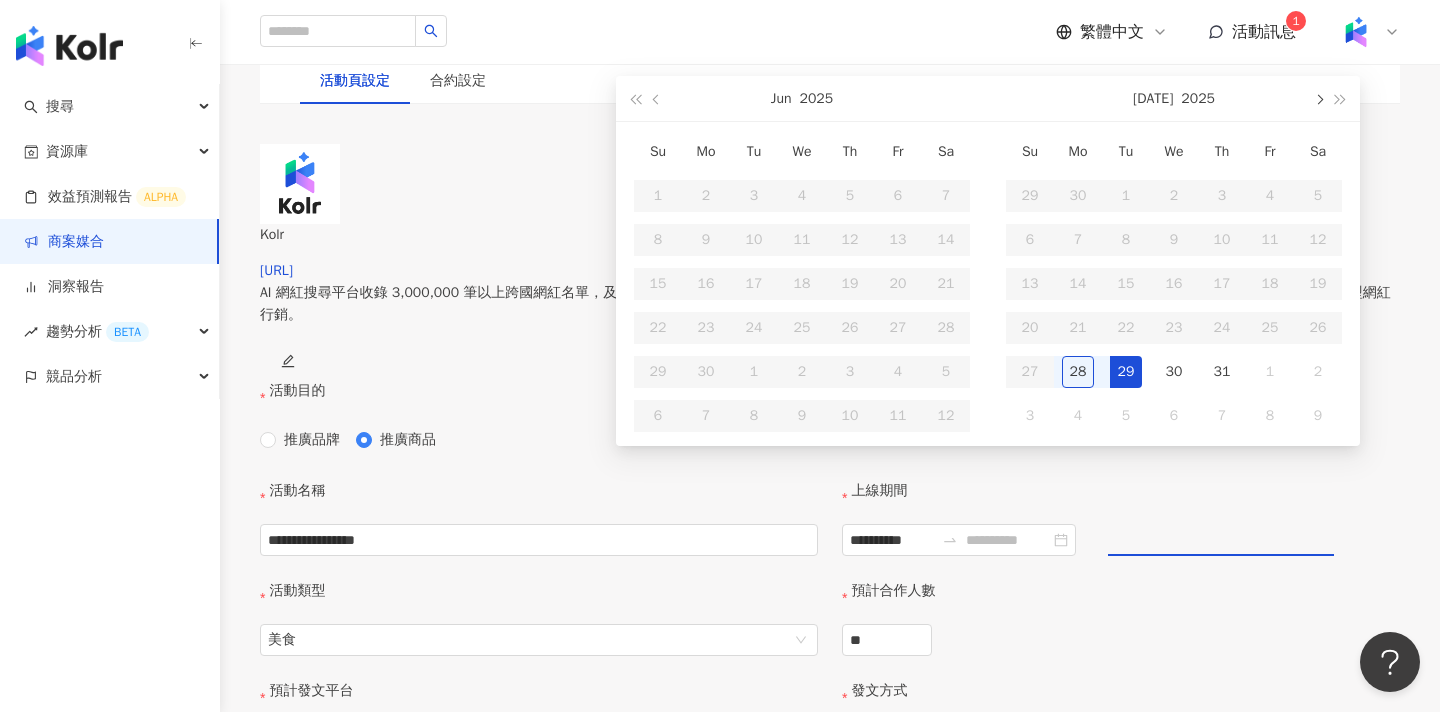 click at bounding box center (1318, 99) 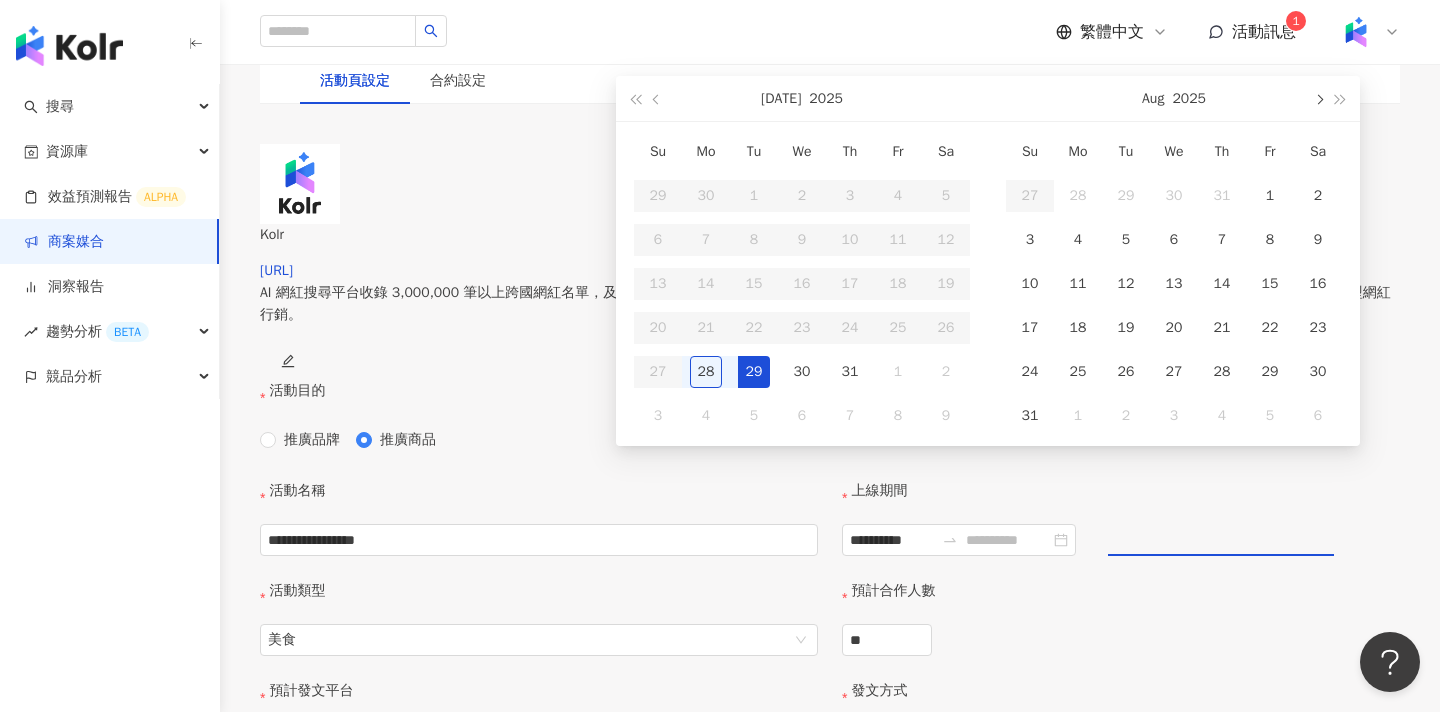 click at bounding box center [1318, 99] 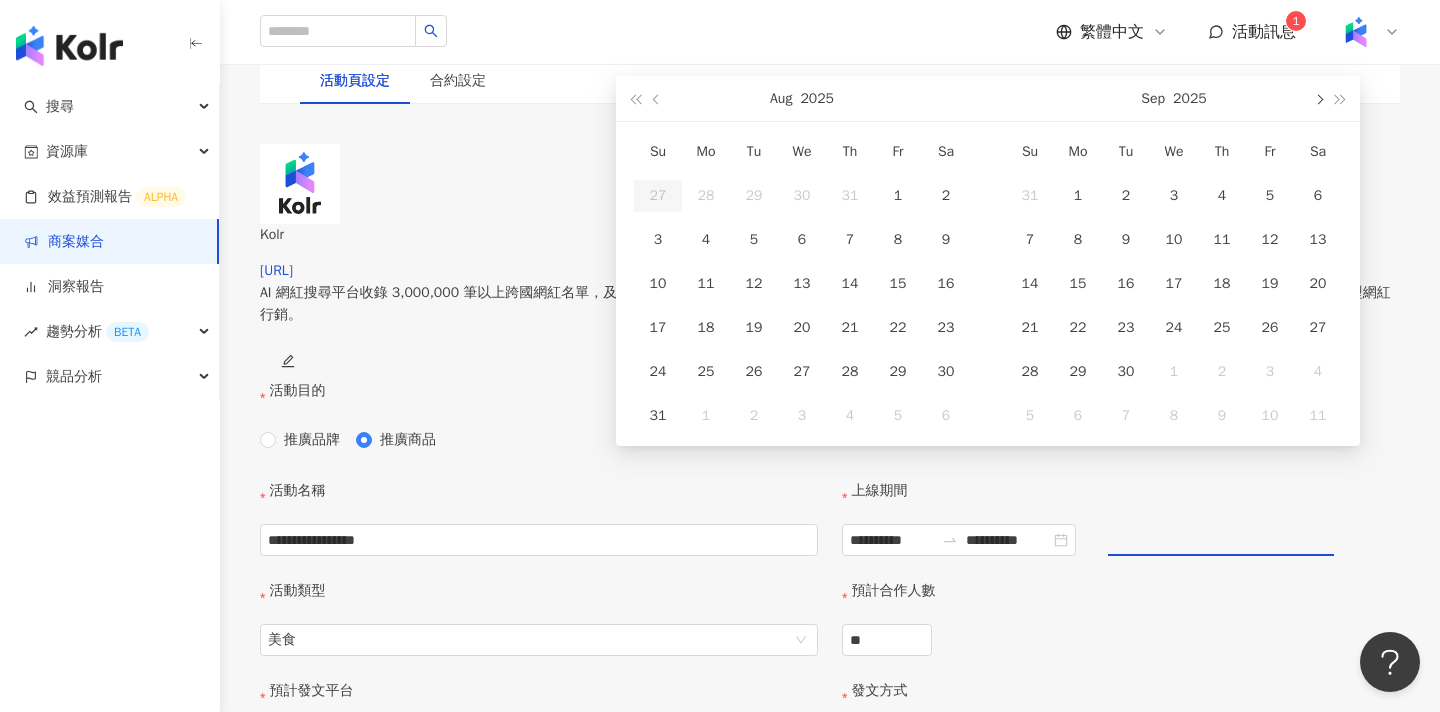 click at bounding box center (1318, 98) 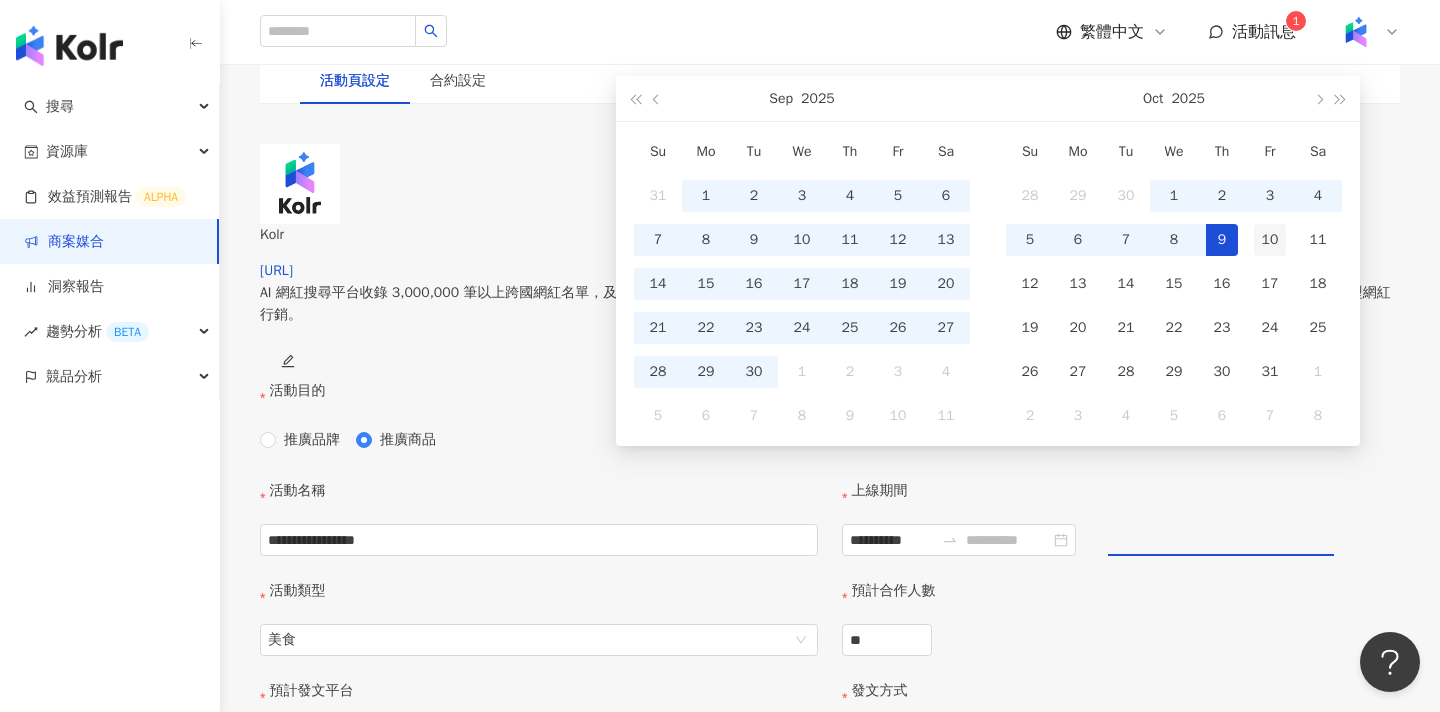 type on "**********" 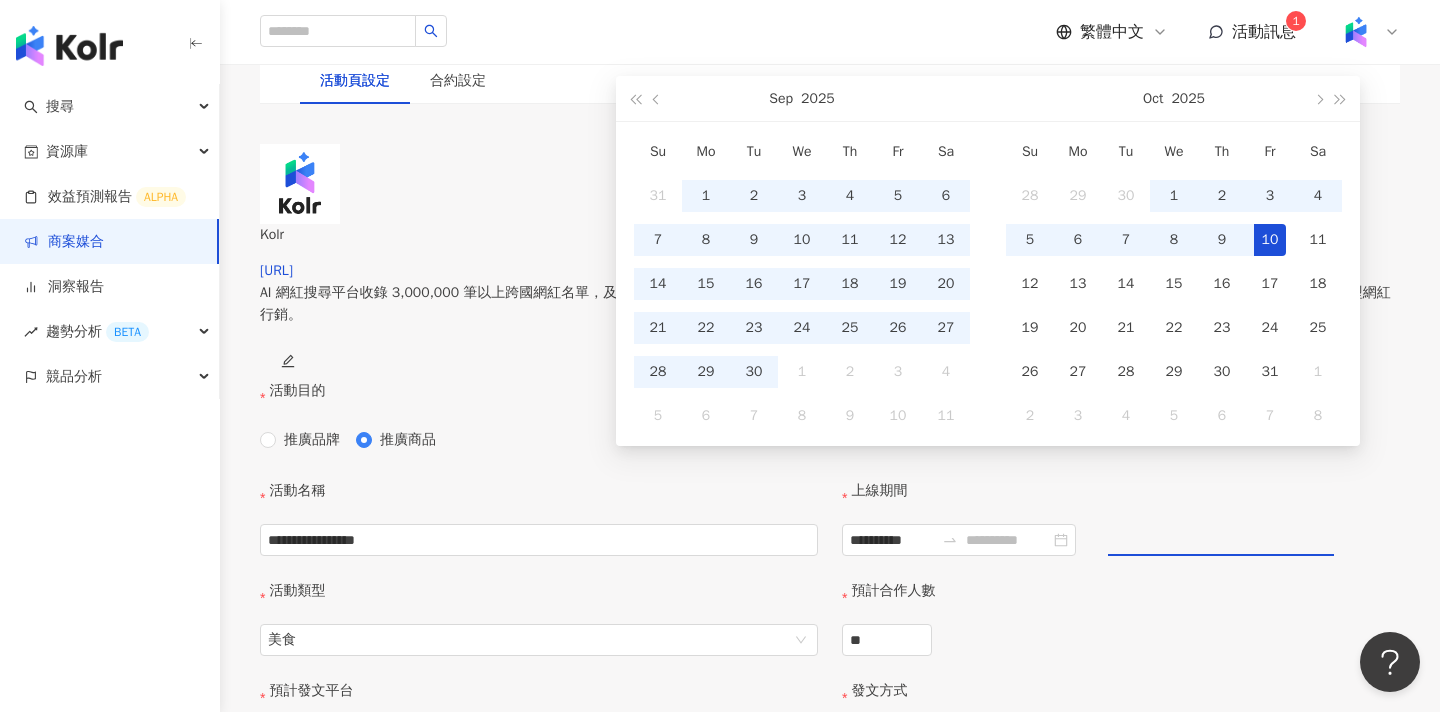 click on "10" at bounding box center (1270, 240) 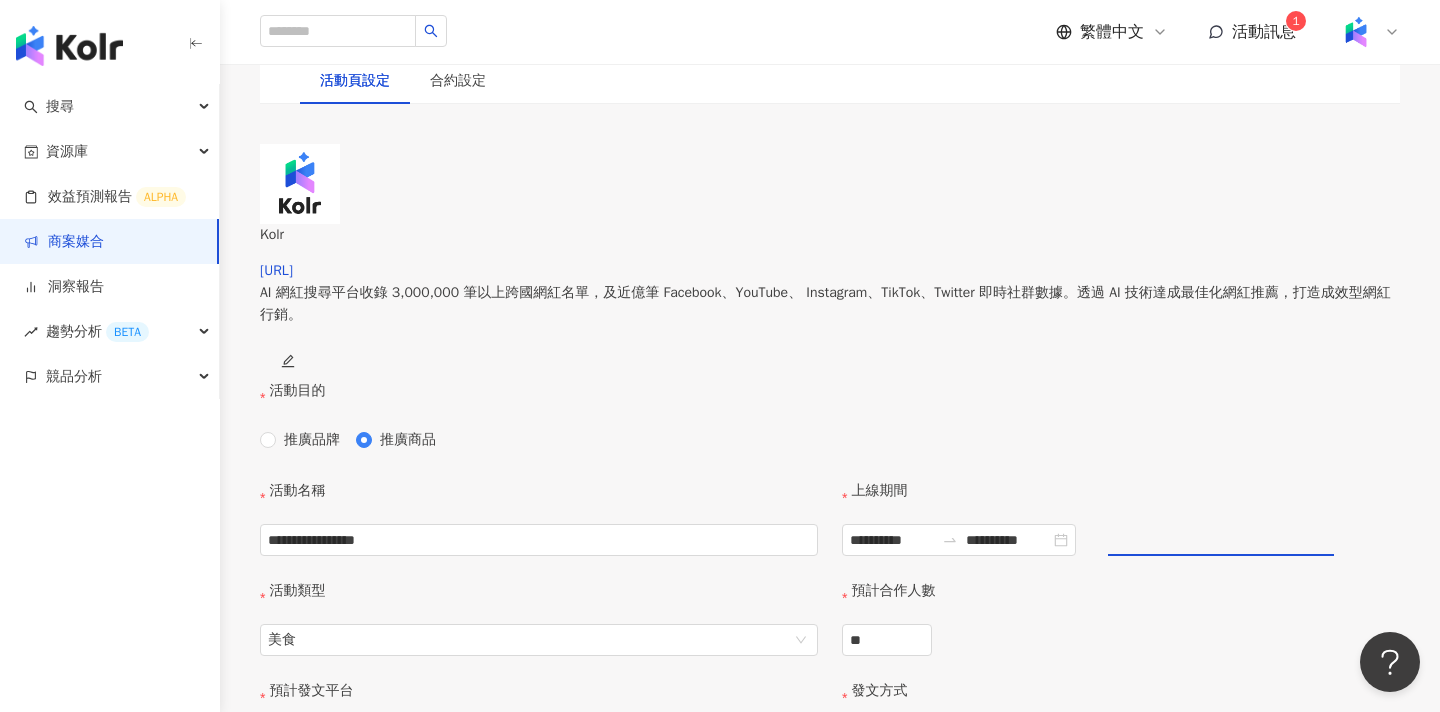 type on "**********" 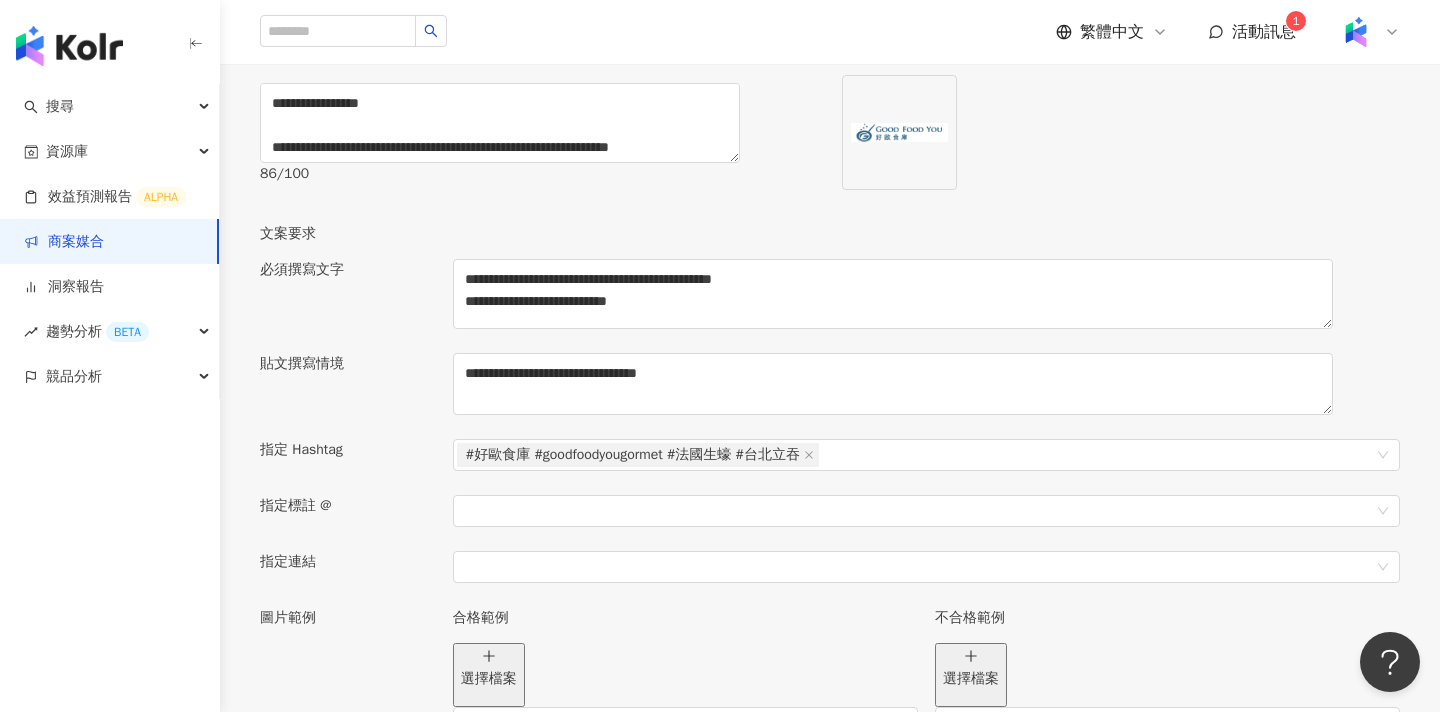 scroll, scrollTop: 1518, scrollLeft: 0, axis: vertical 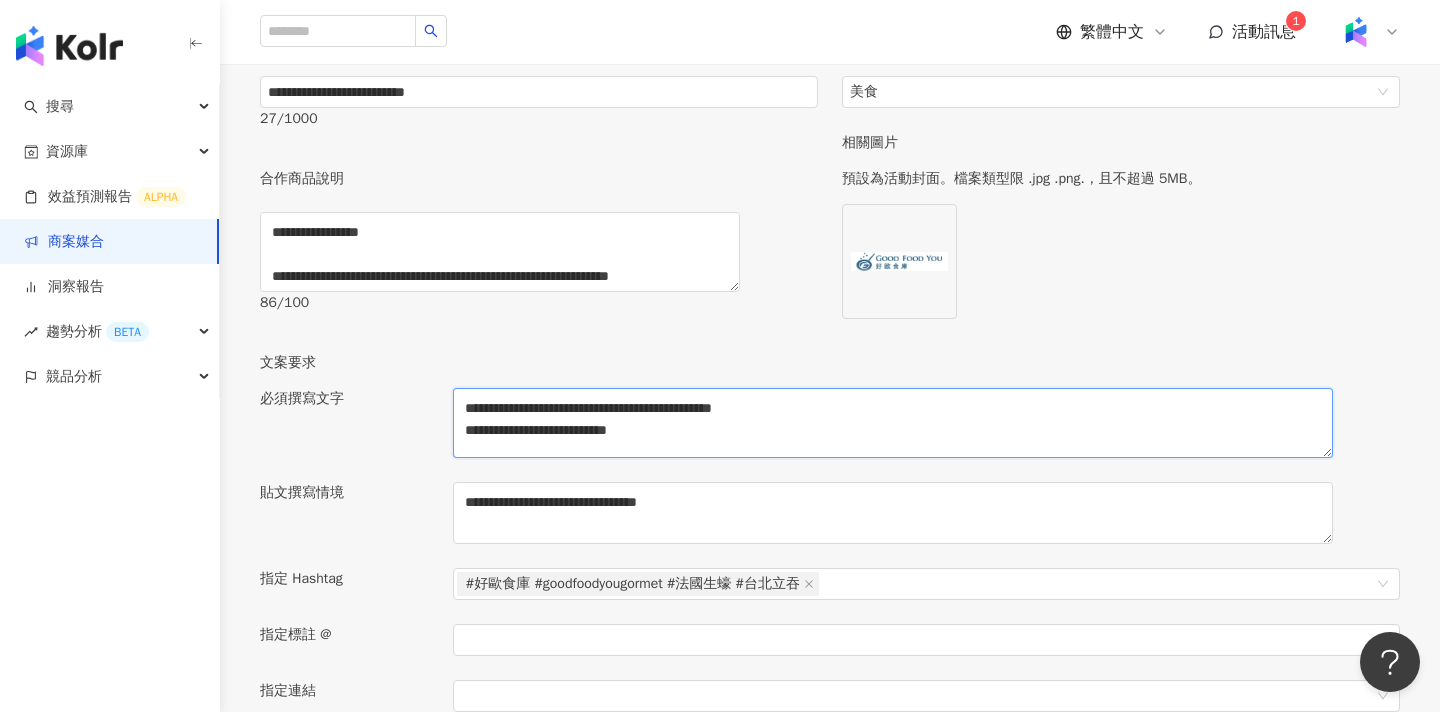 drag, startPoint x: 928, startPoint y: 343, endPoint x: 484, endPoint y: 319, distance: 444.64816 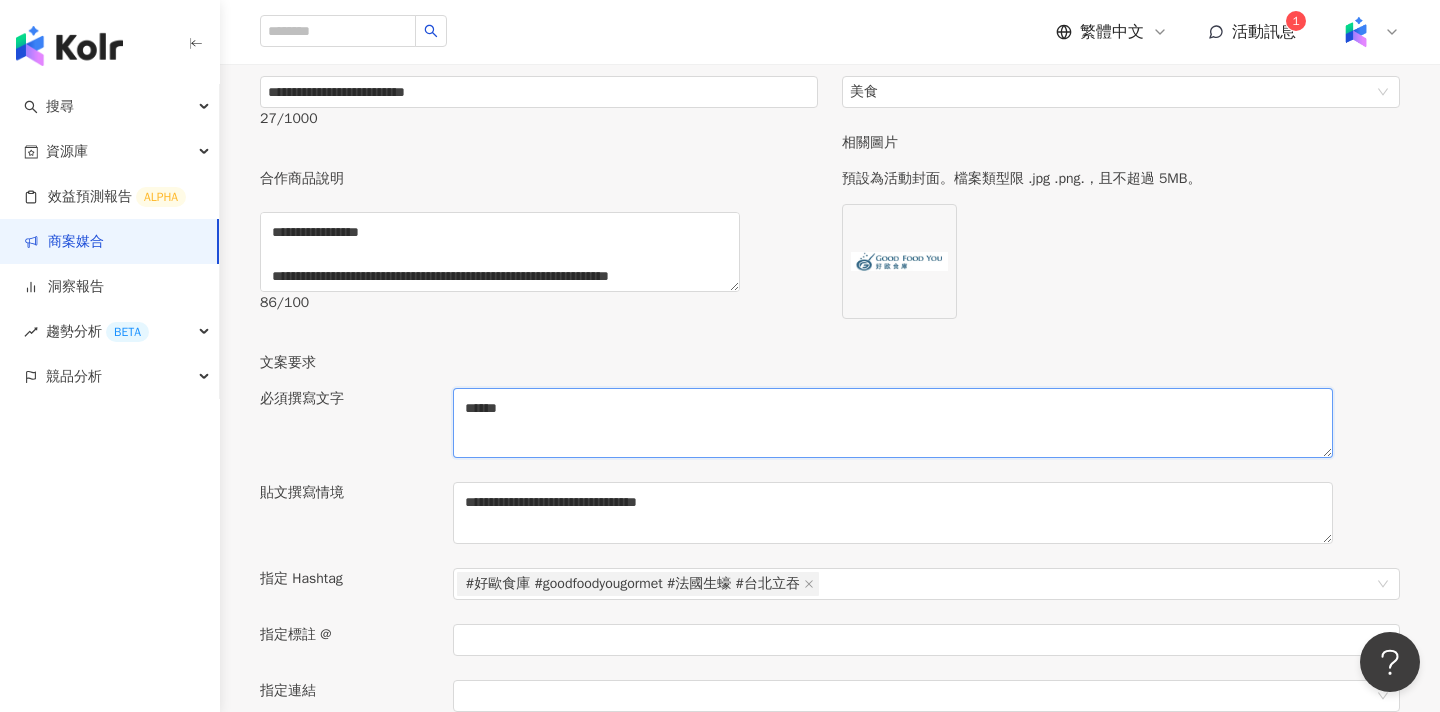 drag, startPoint x: 580, startPoint y: 314, endPoint x: 433, endPoint y: 314, distance: 147 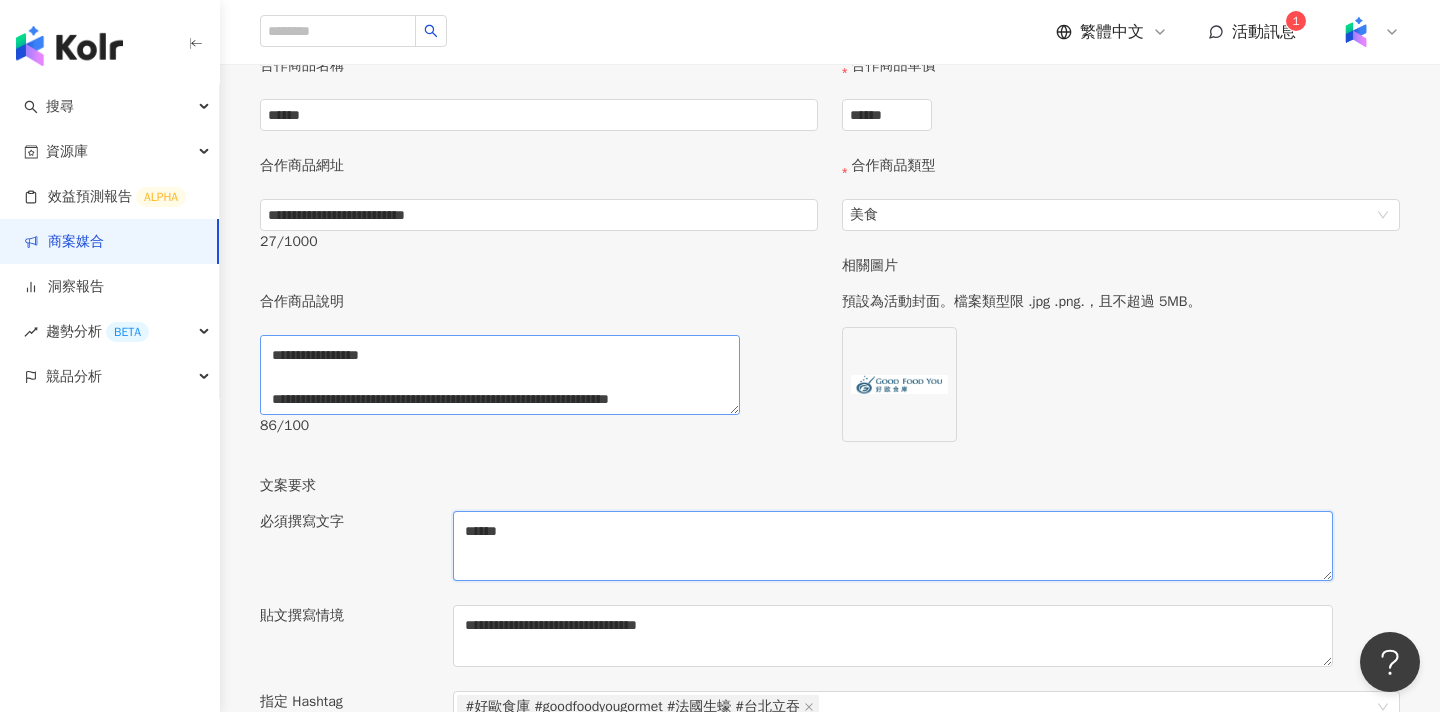 type on "*****" 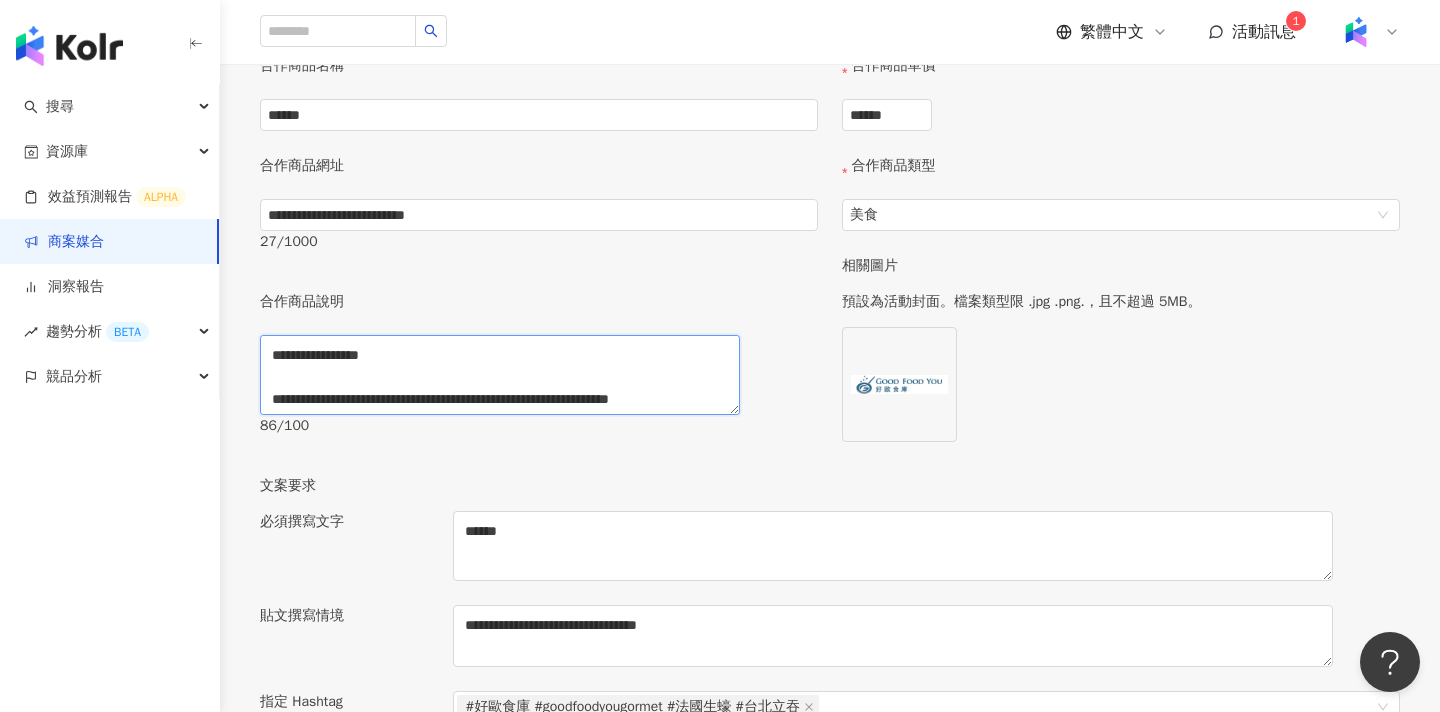 click on "**********" at bounding box center [500, 375] 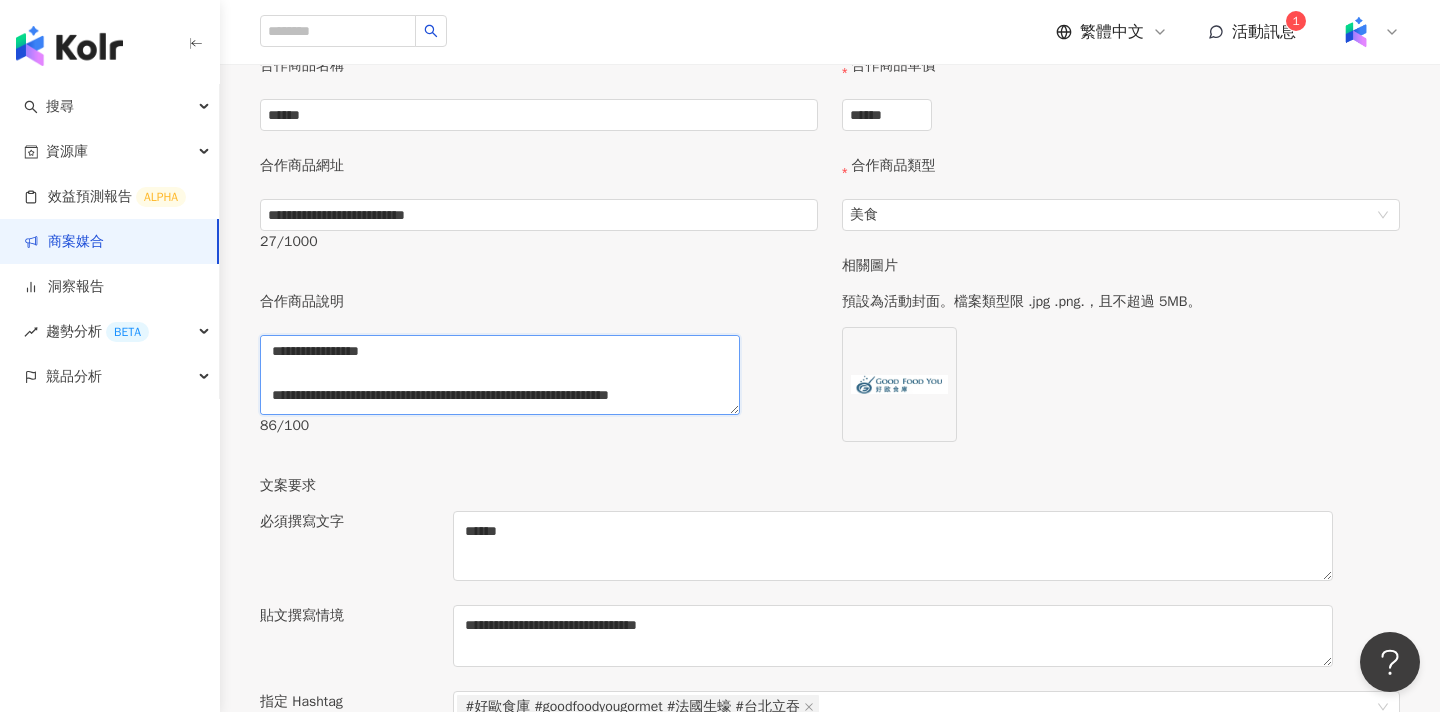 scroll, scrollTop: 0, scrollLeft: 0, axis: both 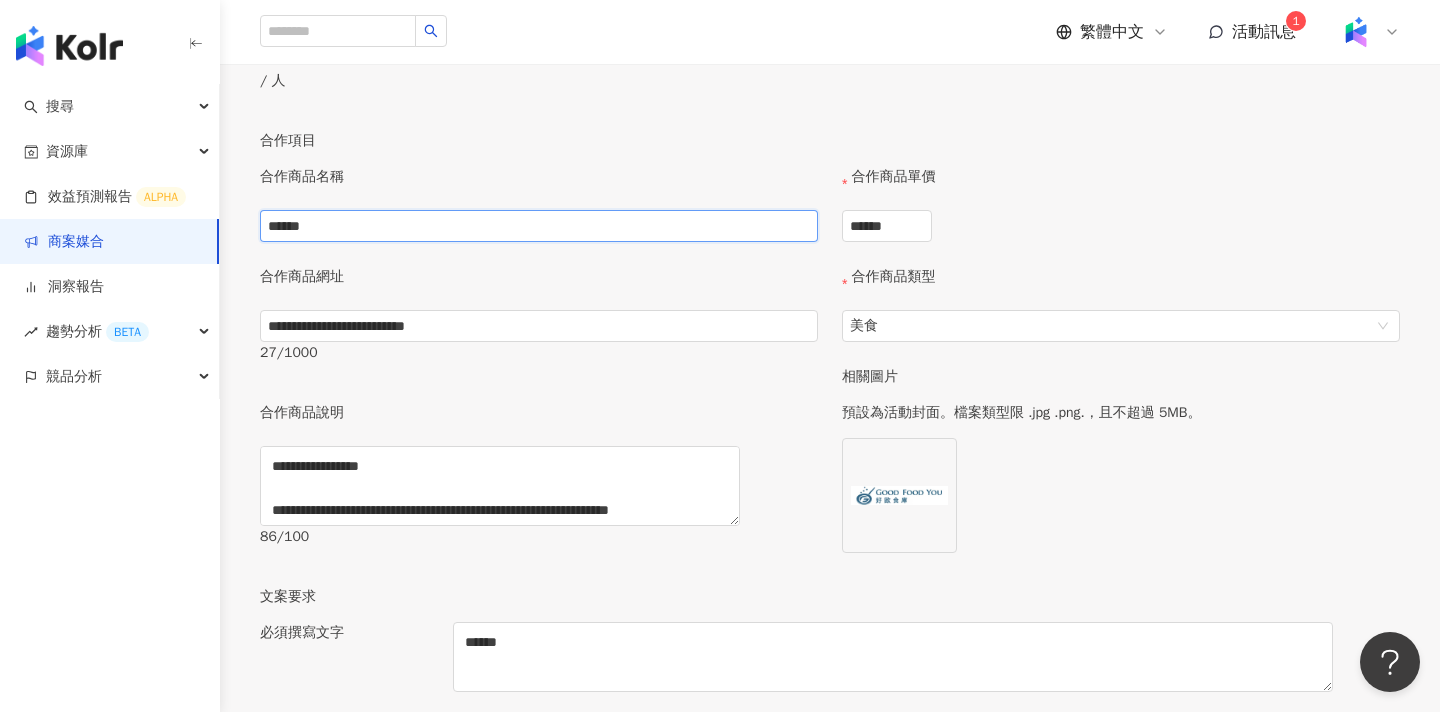click on "******" at bounding box center (539, 226) 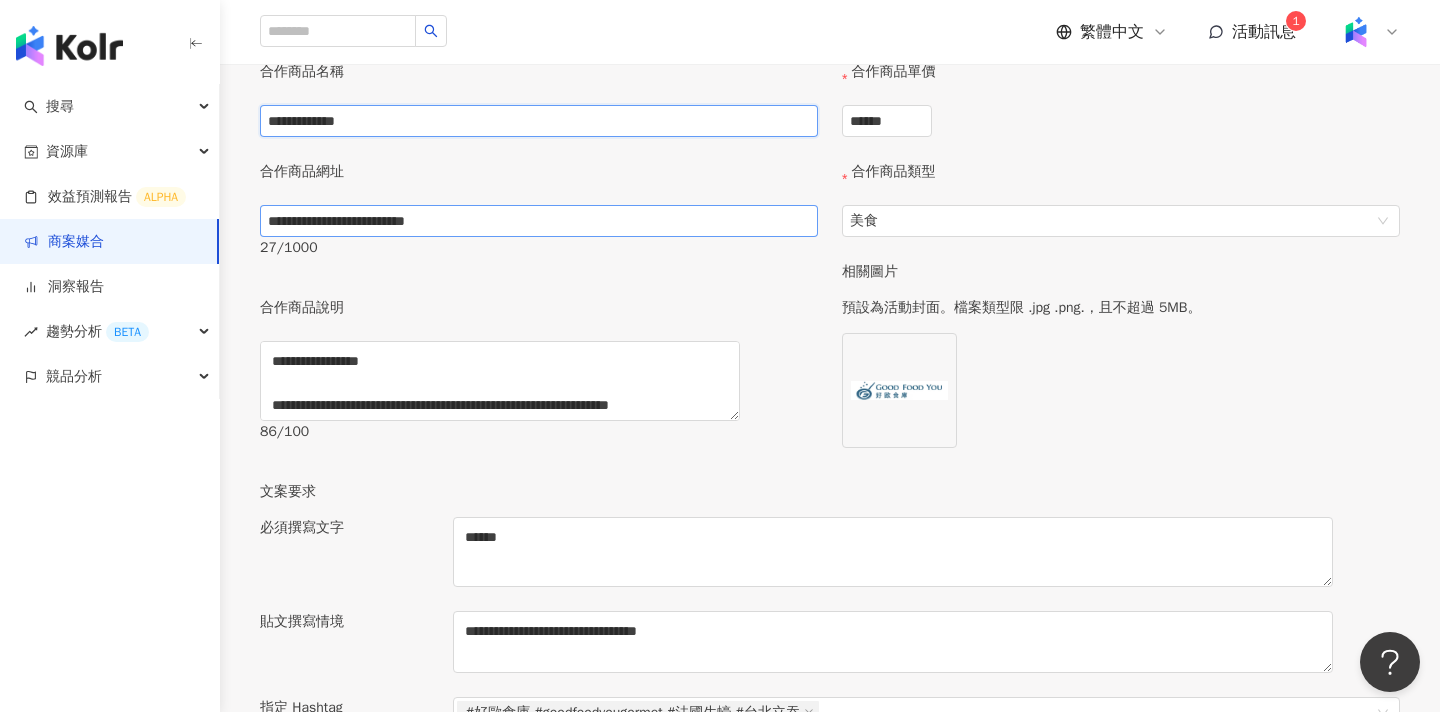 scroll, scrollTop: 1467, scrollLeft: 0, axis: vertical 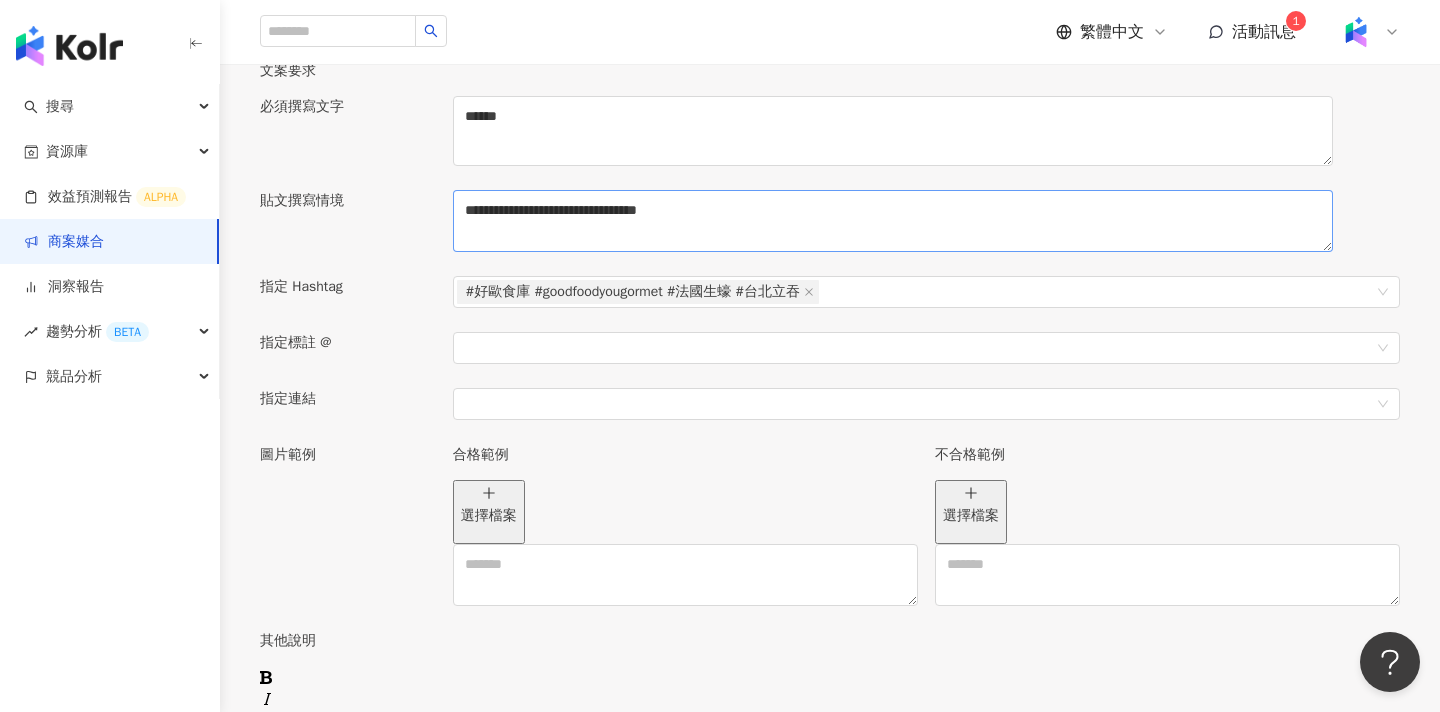 type on "**********" 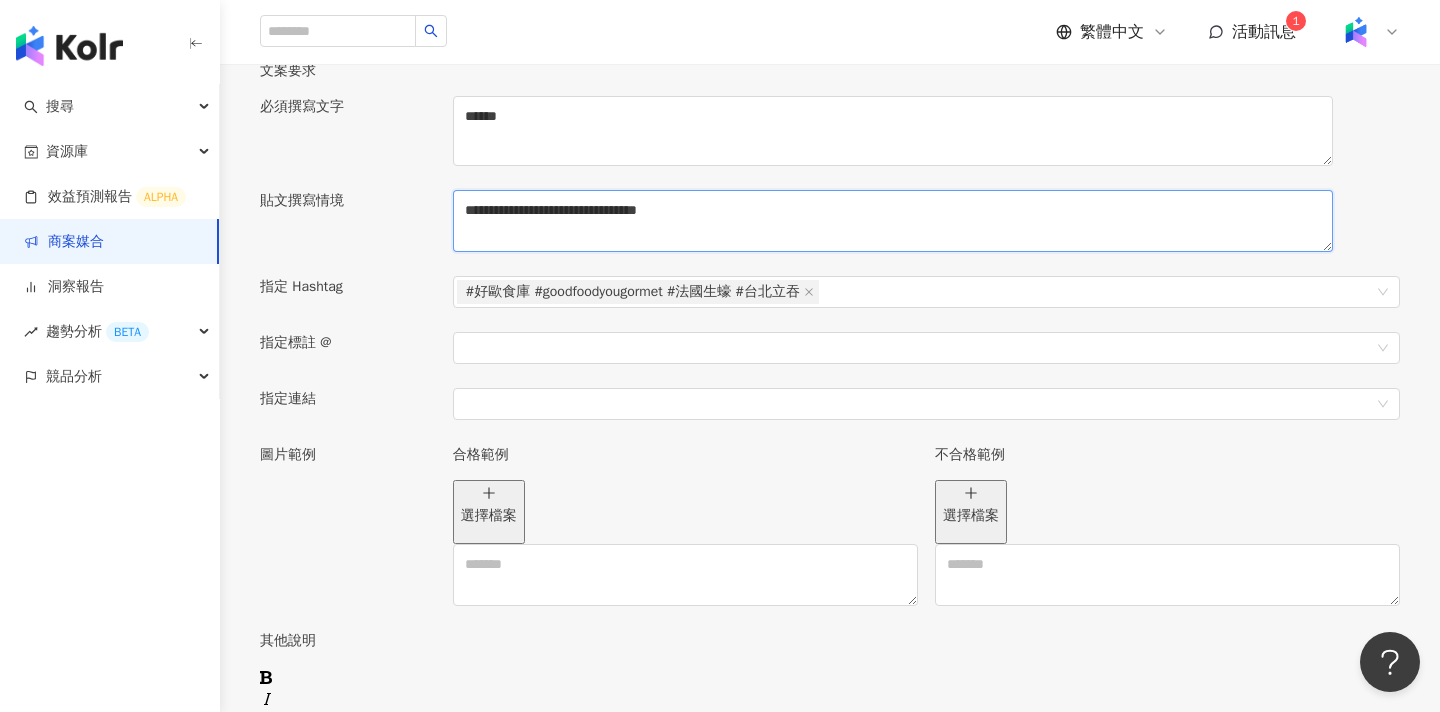 drag, startPoint x: 965, startPoint y: 121, endPoint x: 487, endPoint y: 122, distance: 478.00104 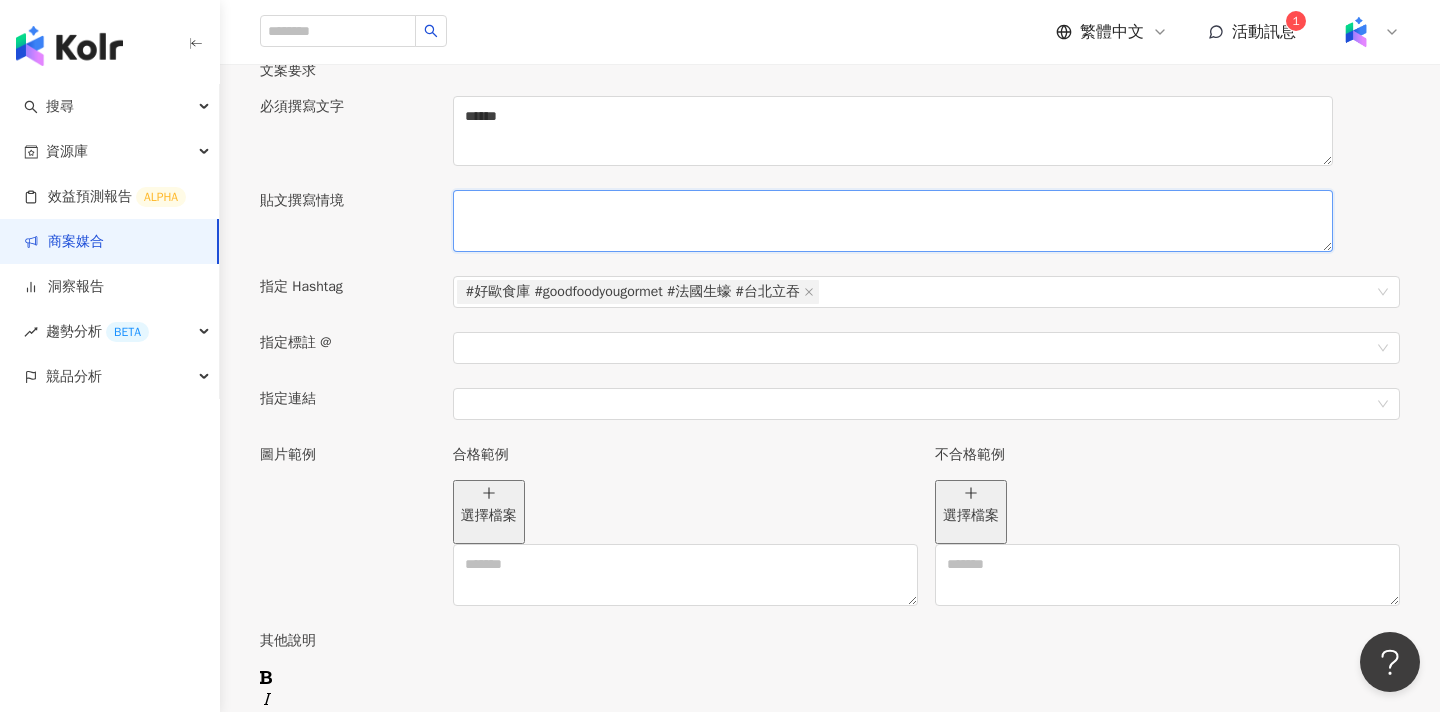 paste on "*****" 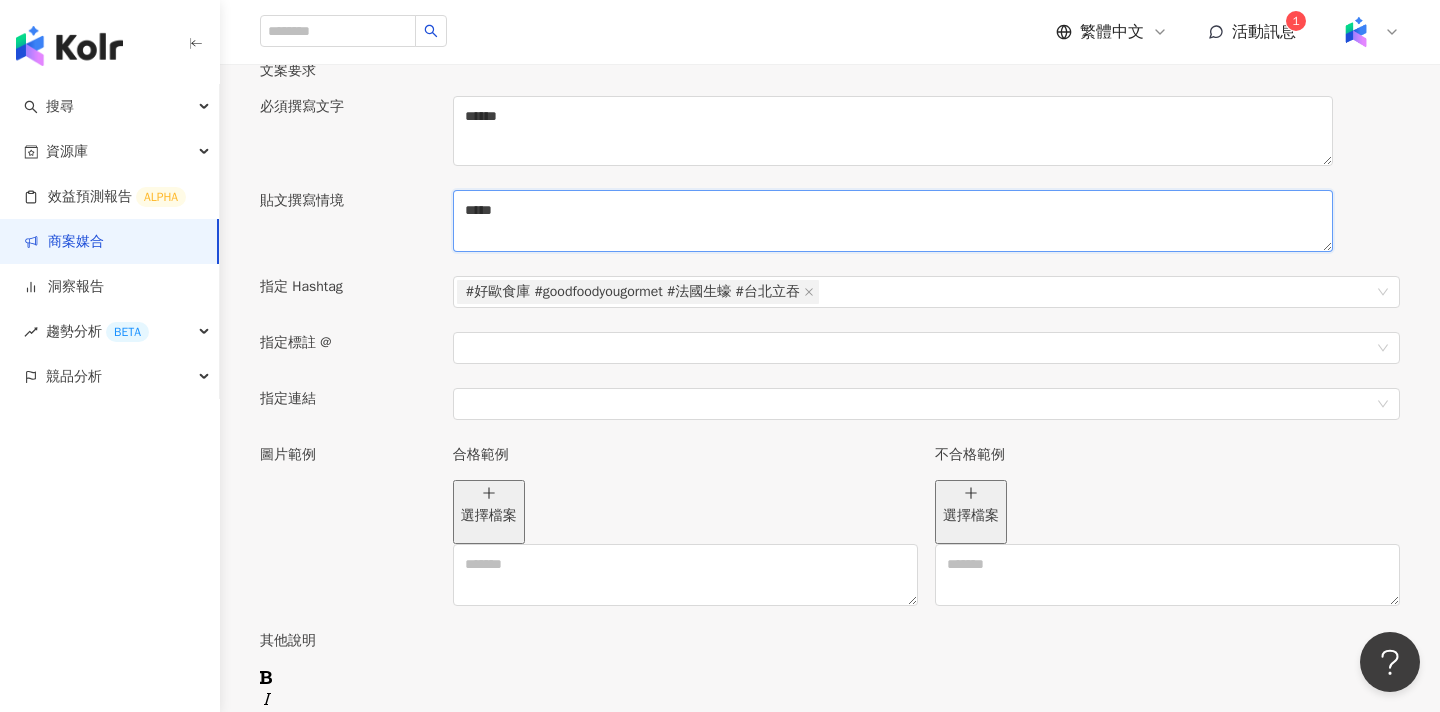 type on "*****" 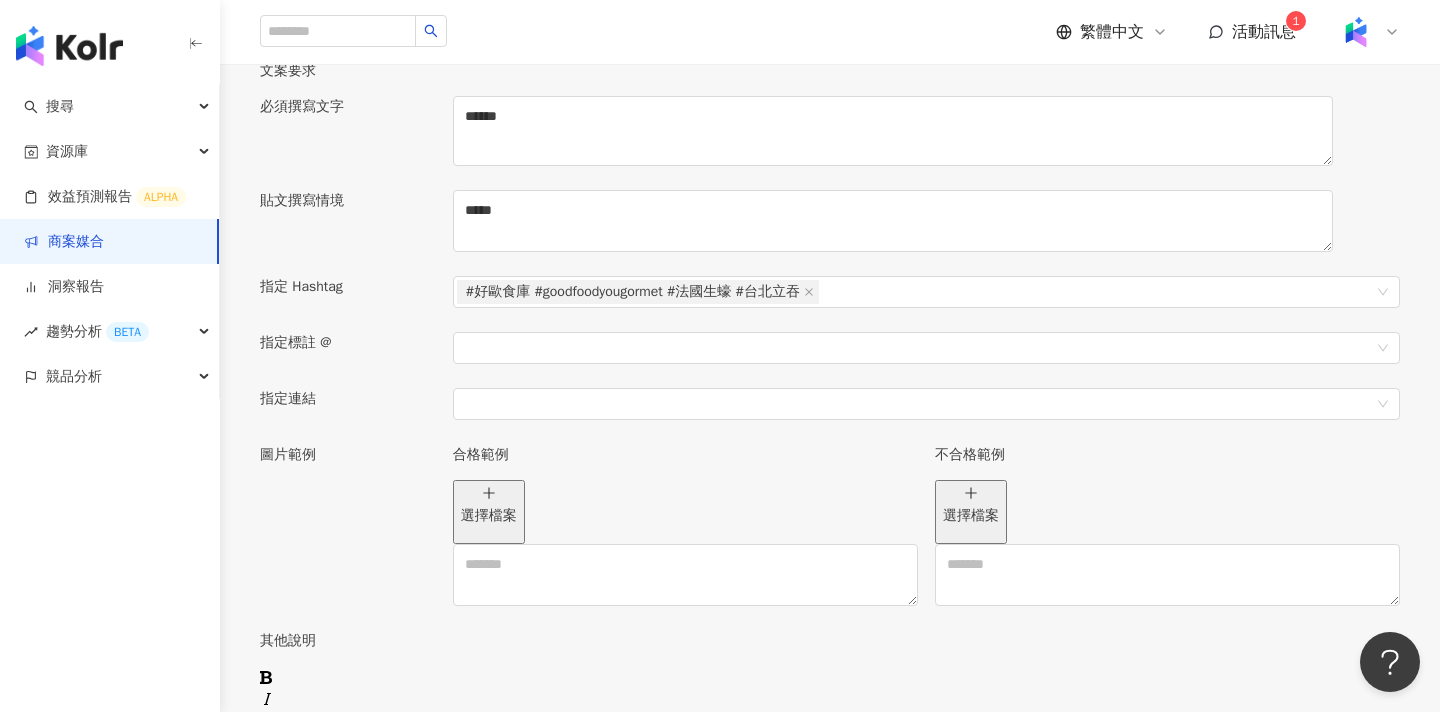 click on "指定標註 @" at bounding box center (348, 343) 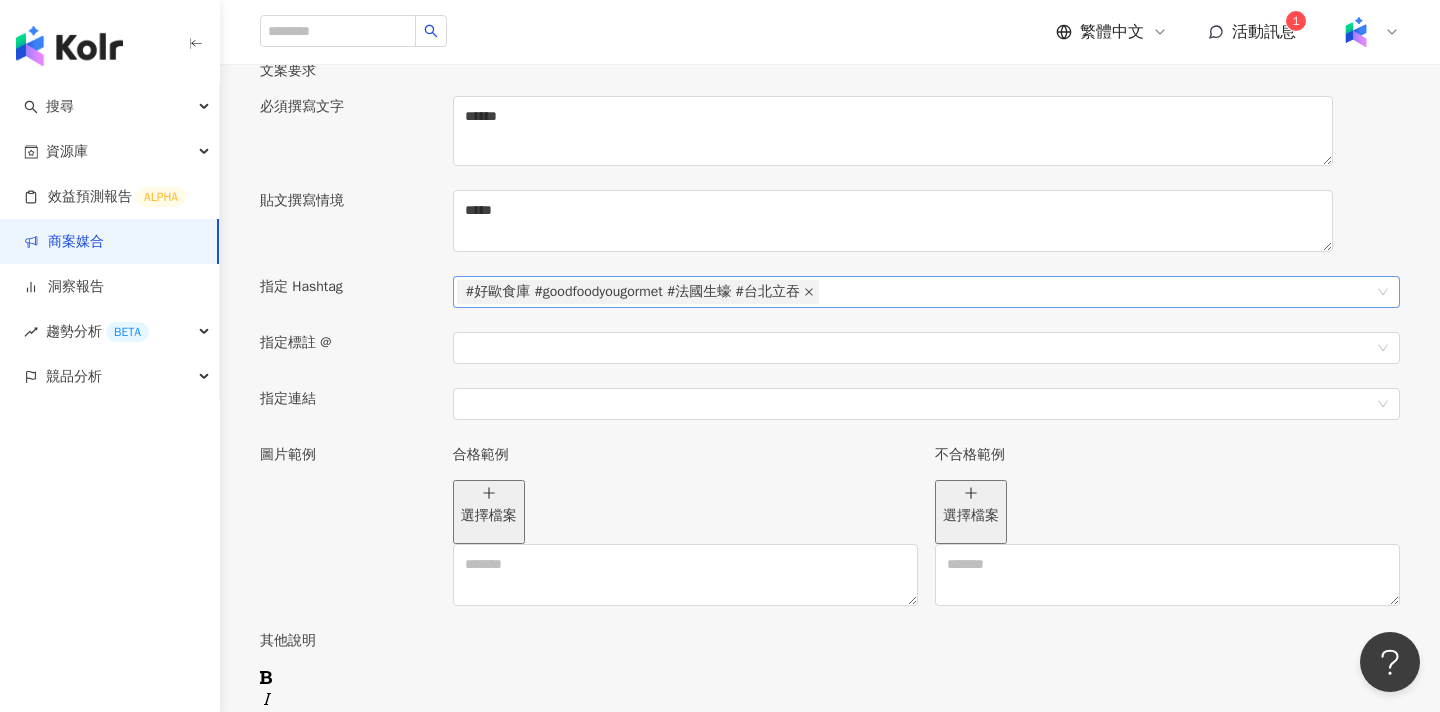 click 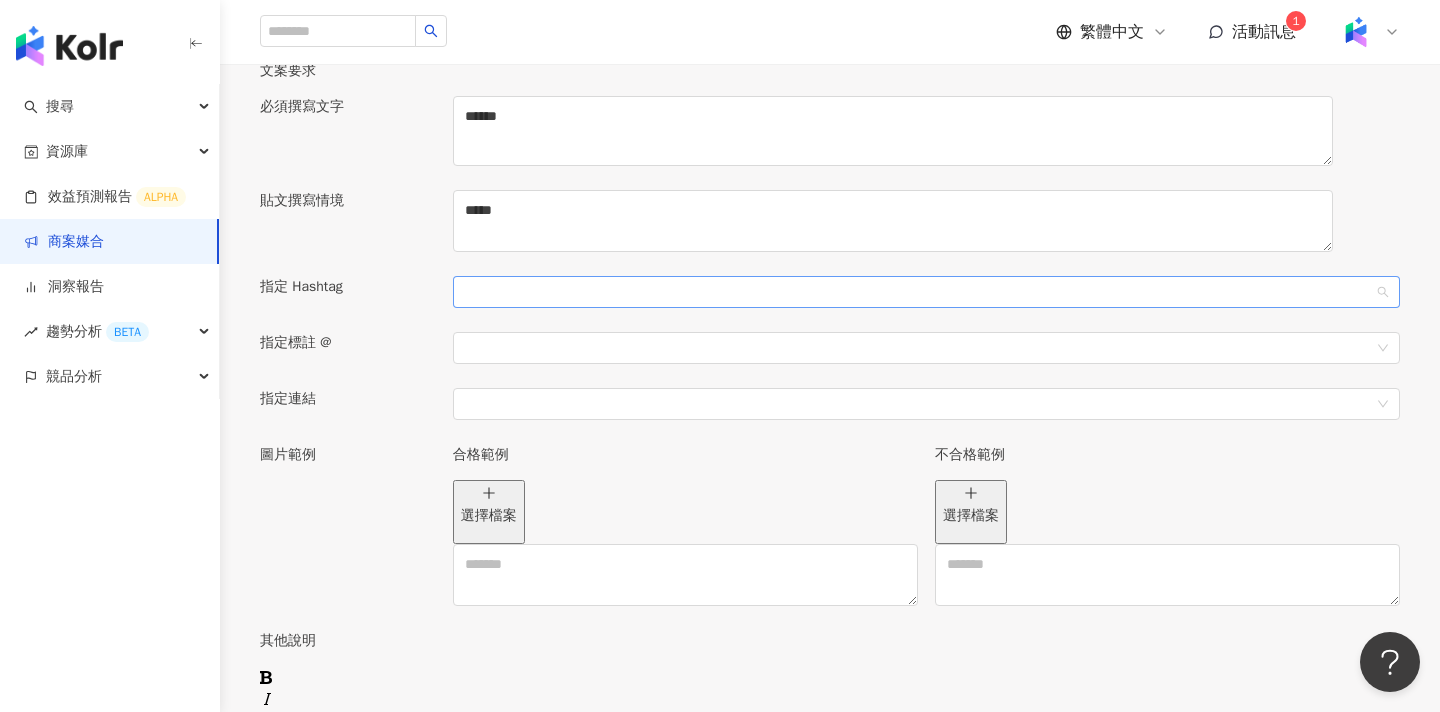 click at bounding box center [926, 292] 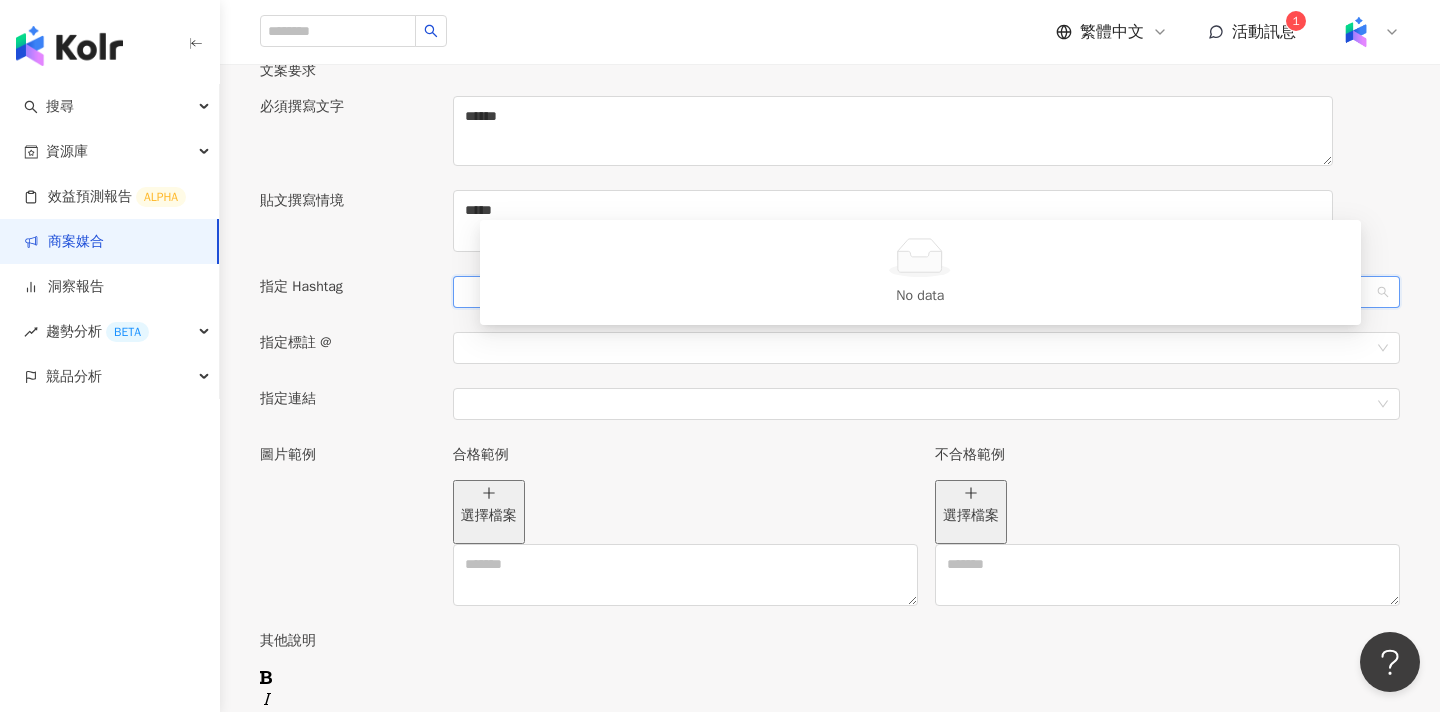 paste on "*****" 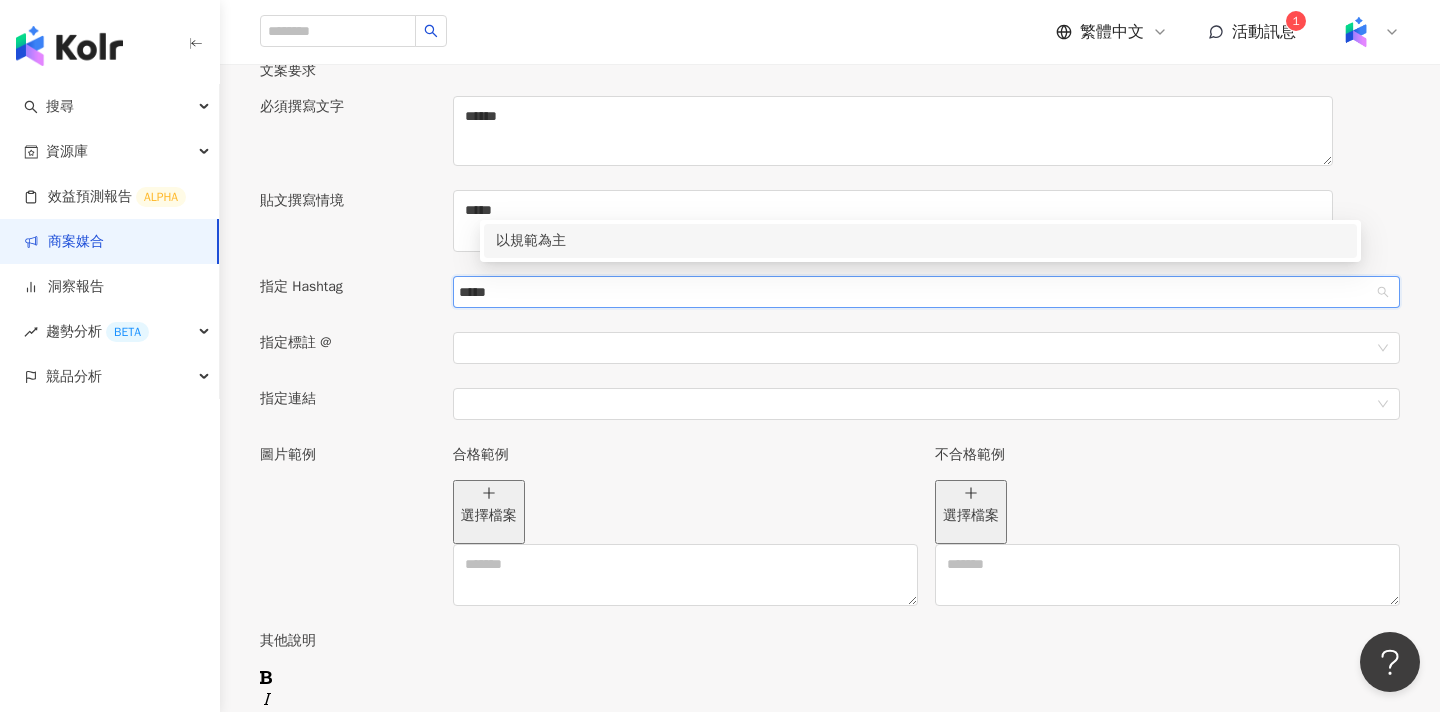 type on "*****" 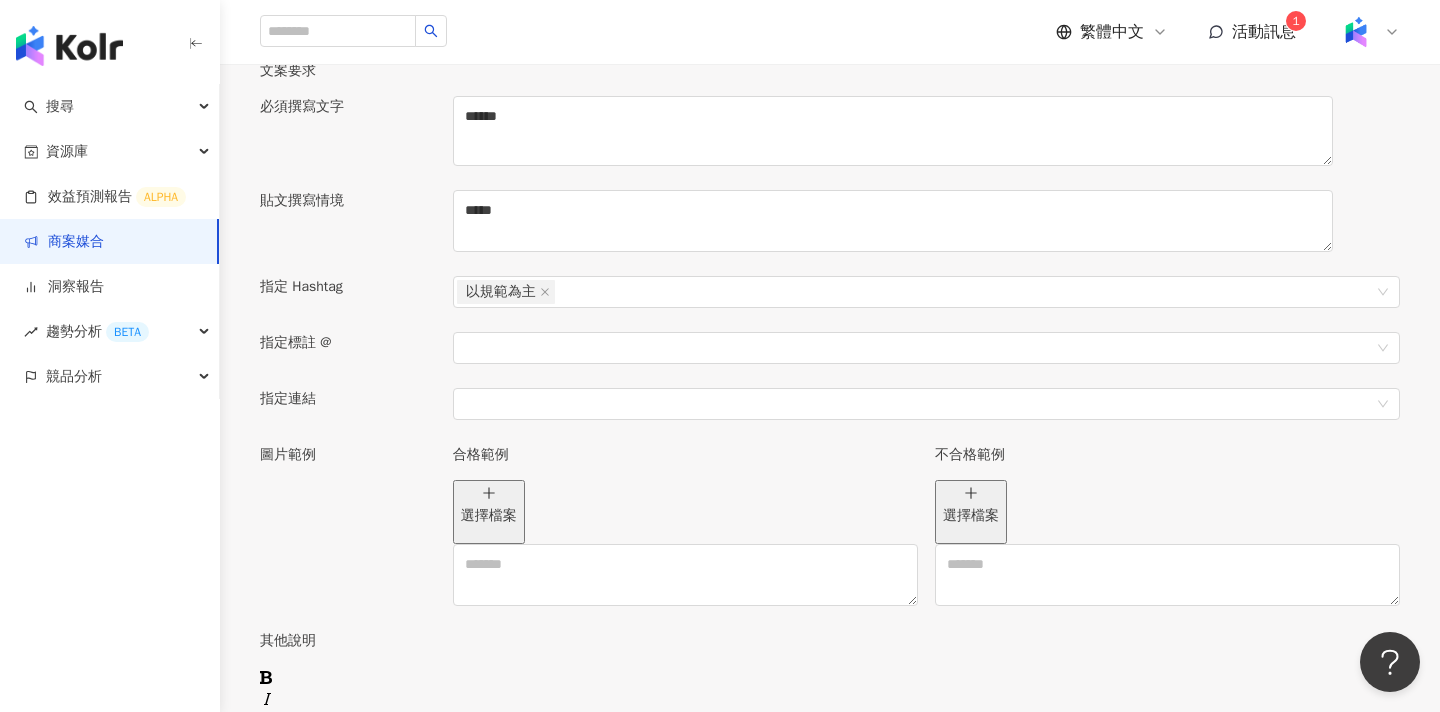 click on "指定標註 @" at bounding box center (348, 343) 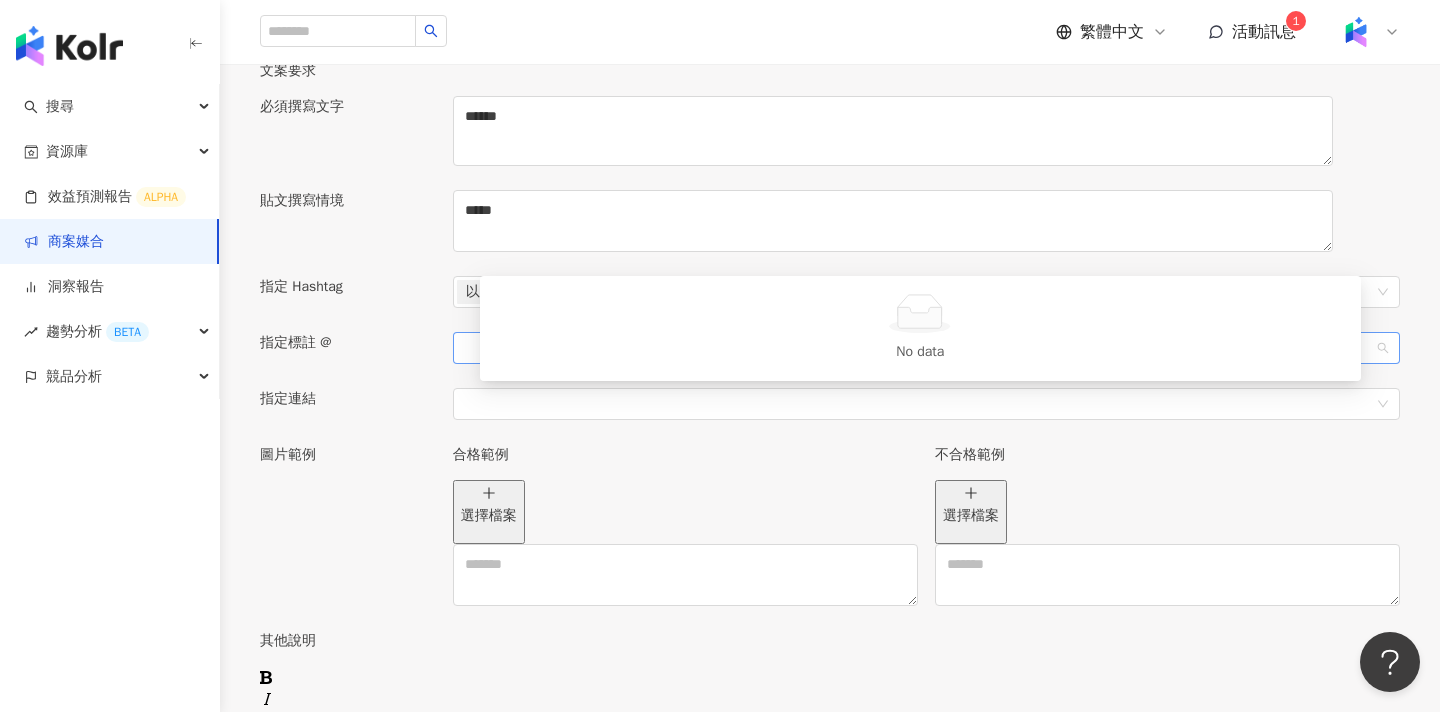 click at bounding box center [916, 348] 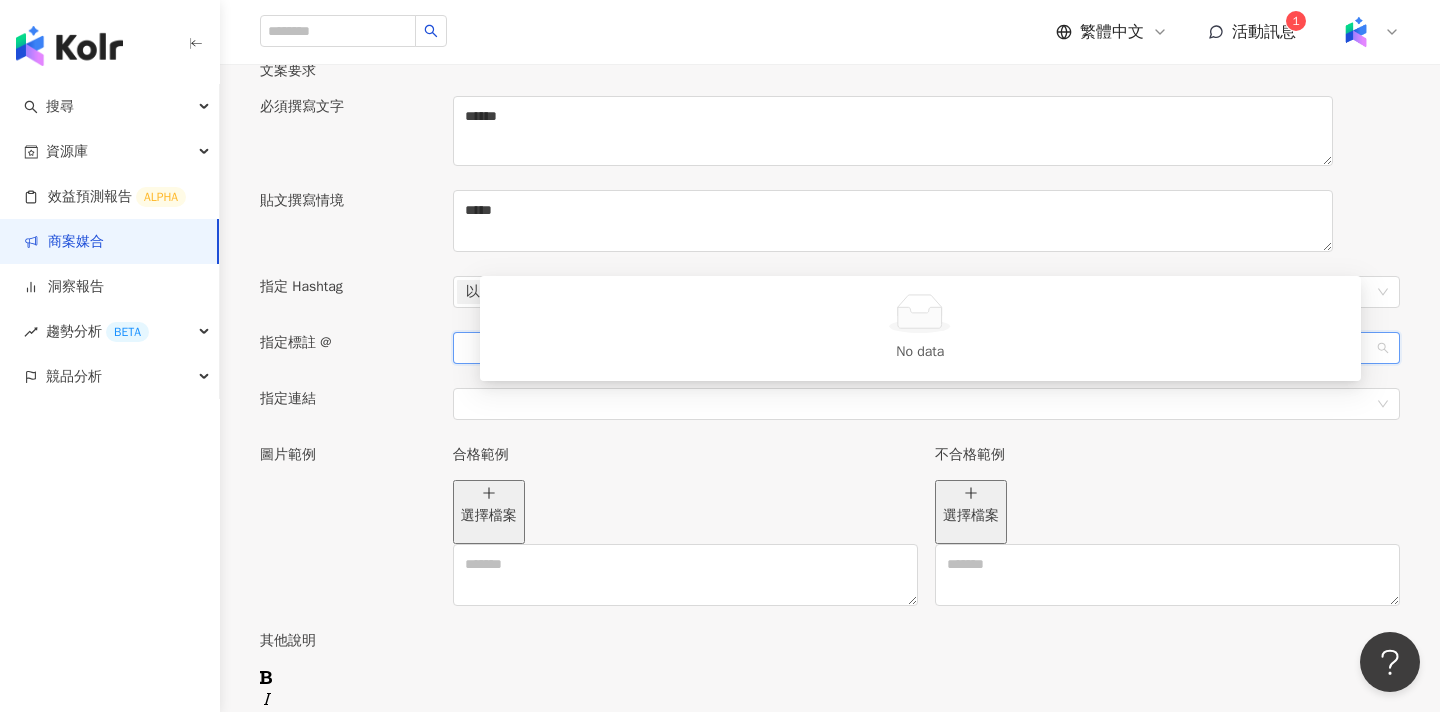 paste on "*****" 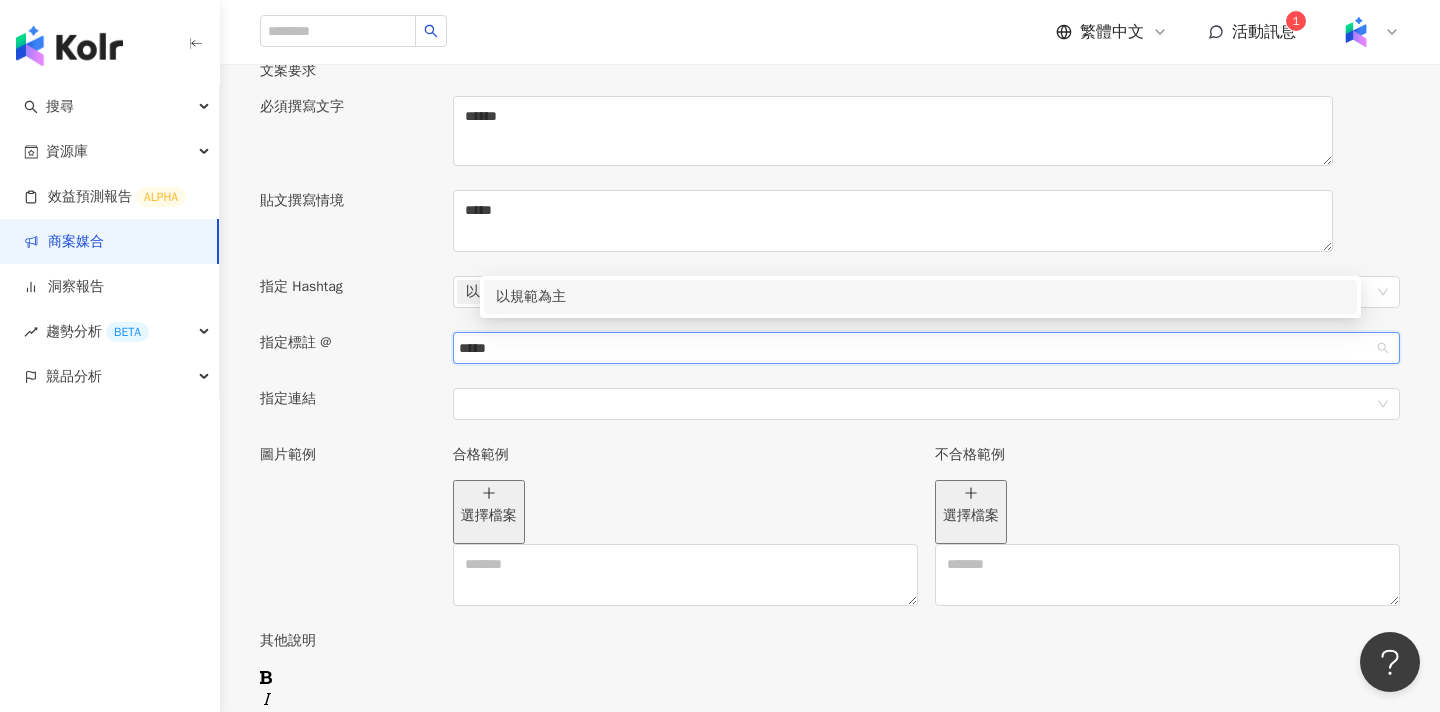 type on "*****" 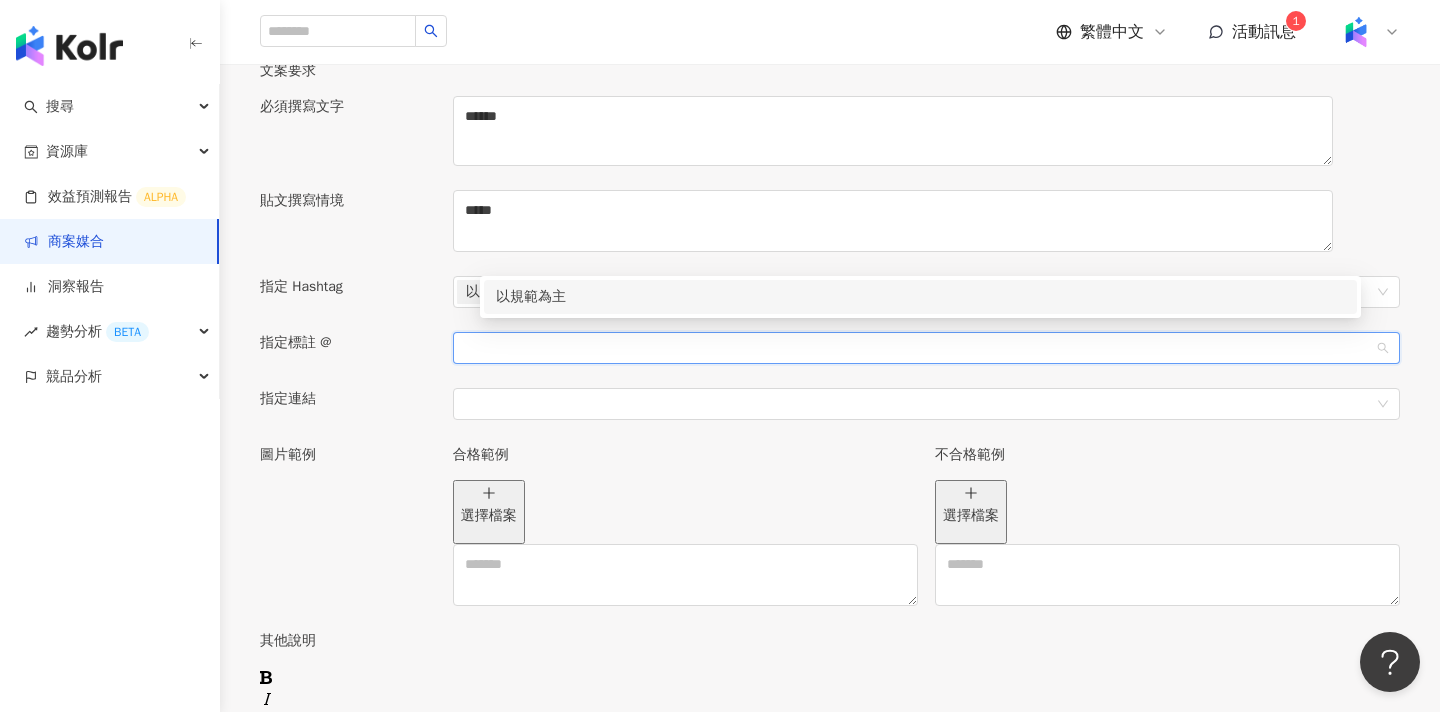 click on "指定標註 @" at bounding box center (348, 360) 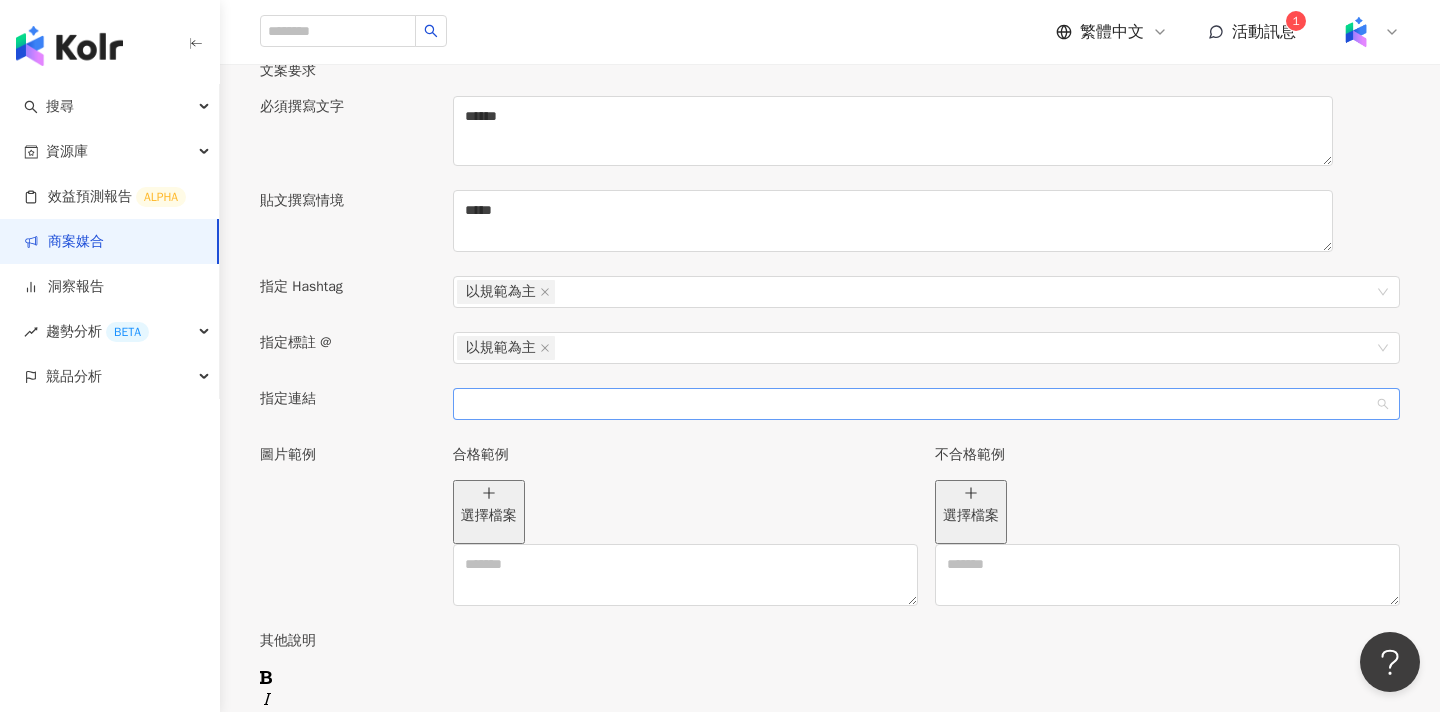 click at bounding box center [916, 404] 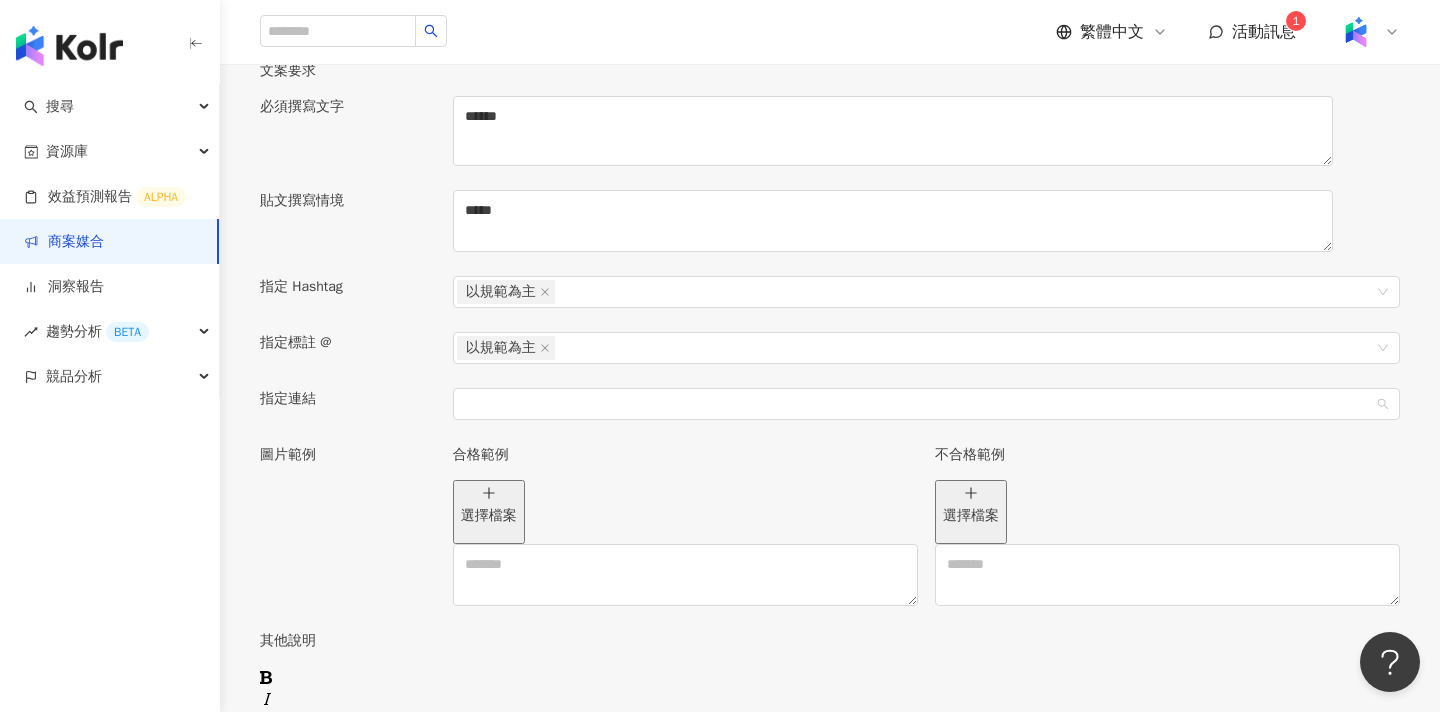 paste on "*****" 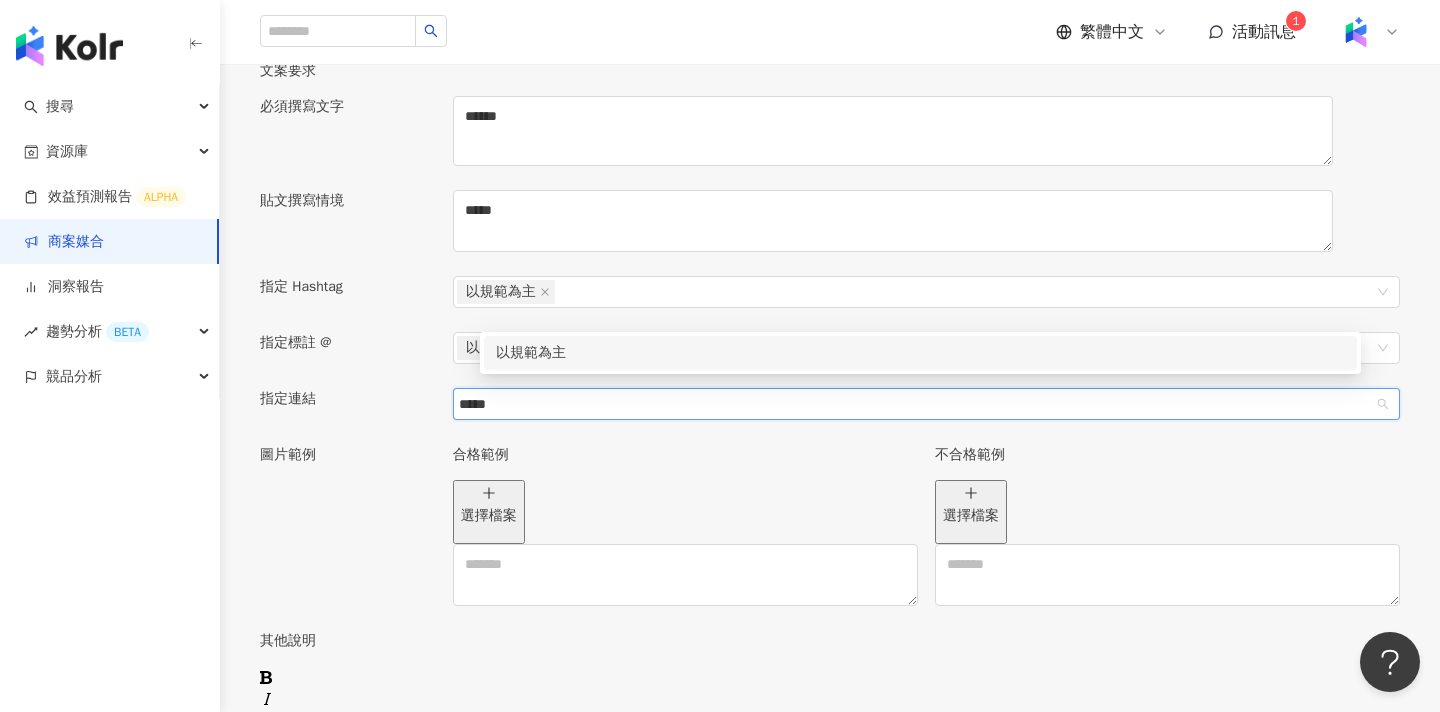 type on "*****" 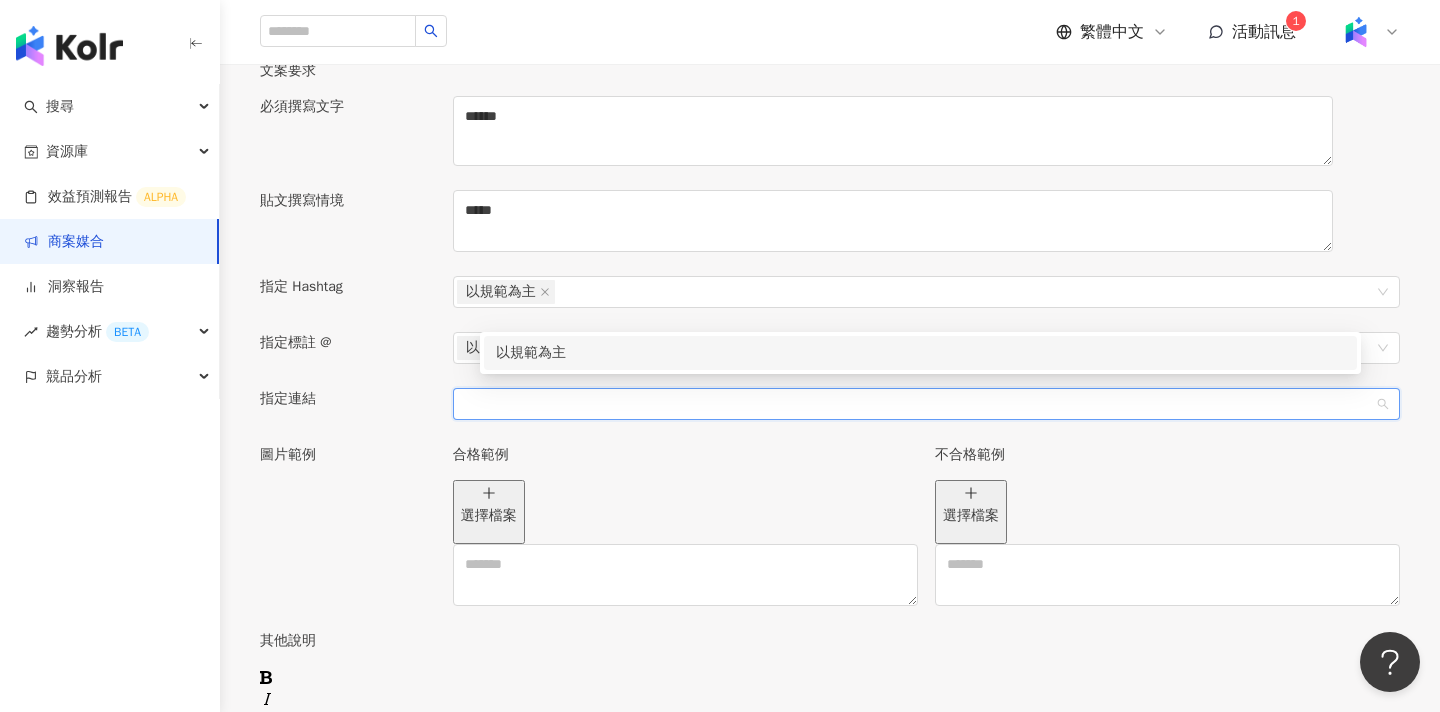 click on "指定連結" at bounding box center [348, 399] 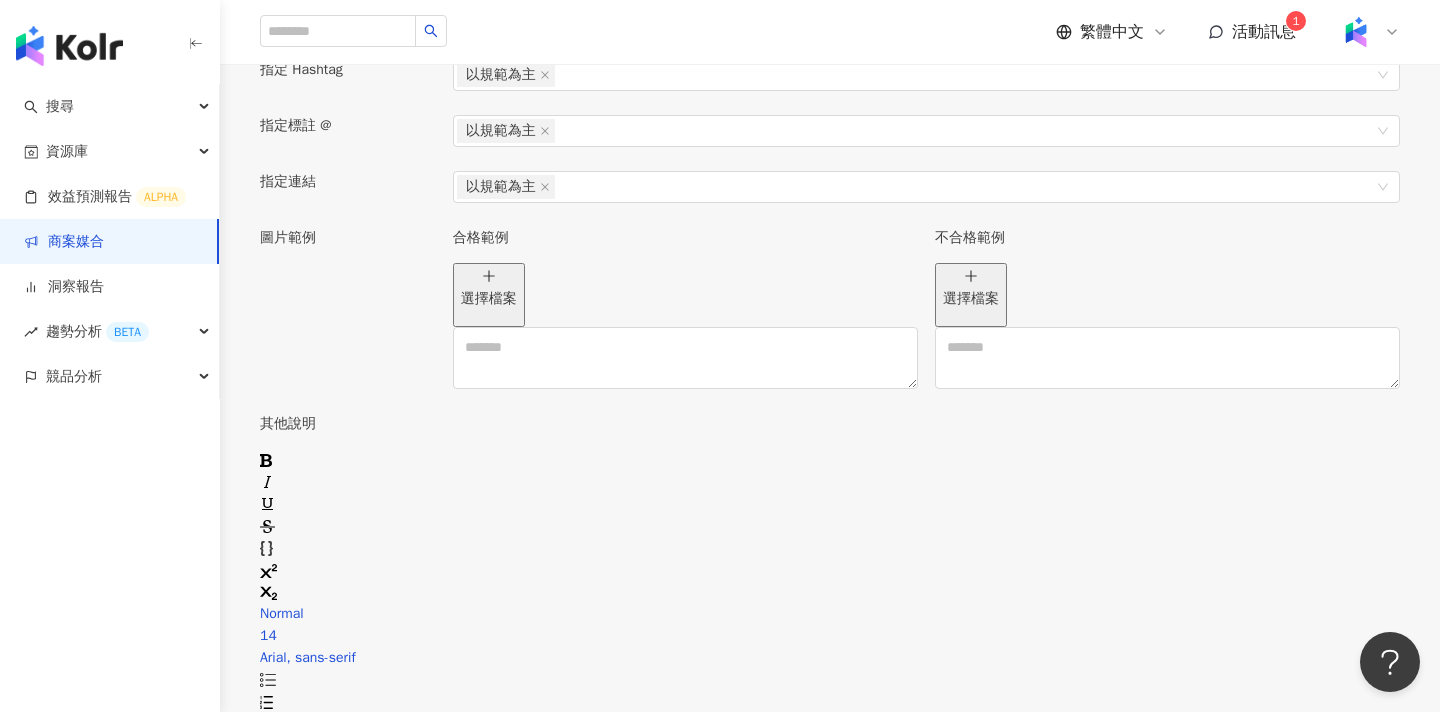 scroll, scrollTop: 2405, scrollLeft: 0, axis: vertical 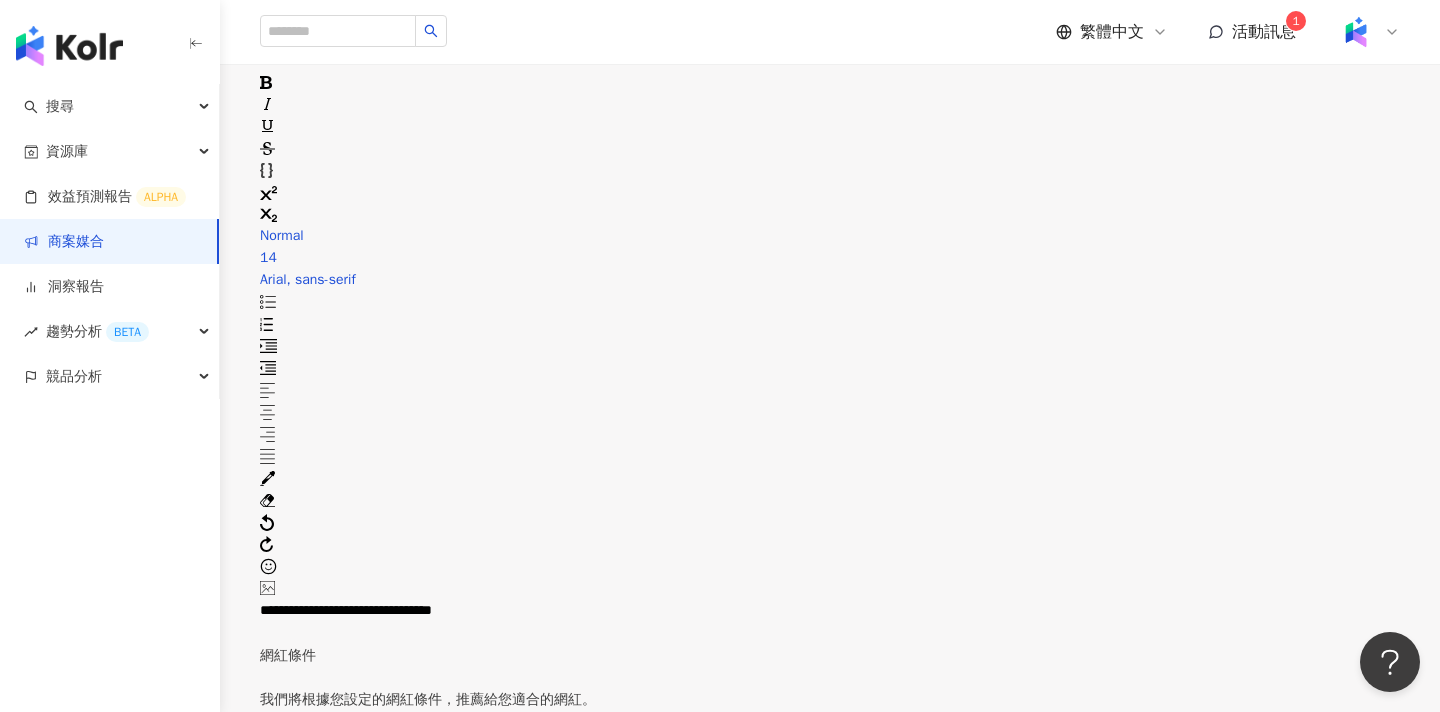 drag, startPoint x: 849, startPoint y: 136, endPoint x: 303, endPoint y: 130, distance: 546.03296 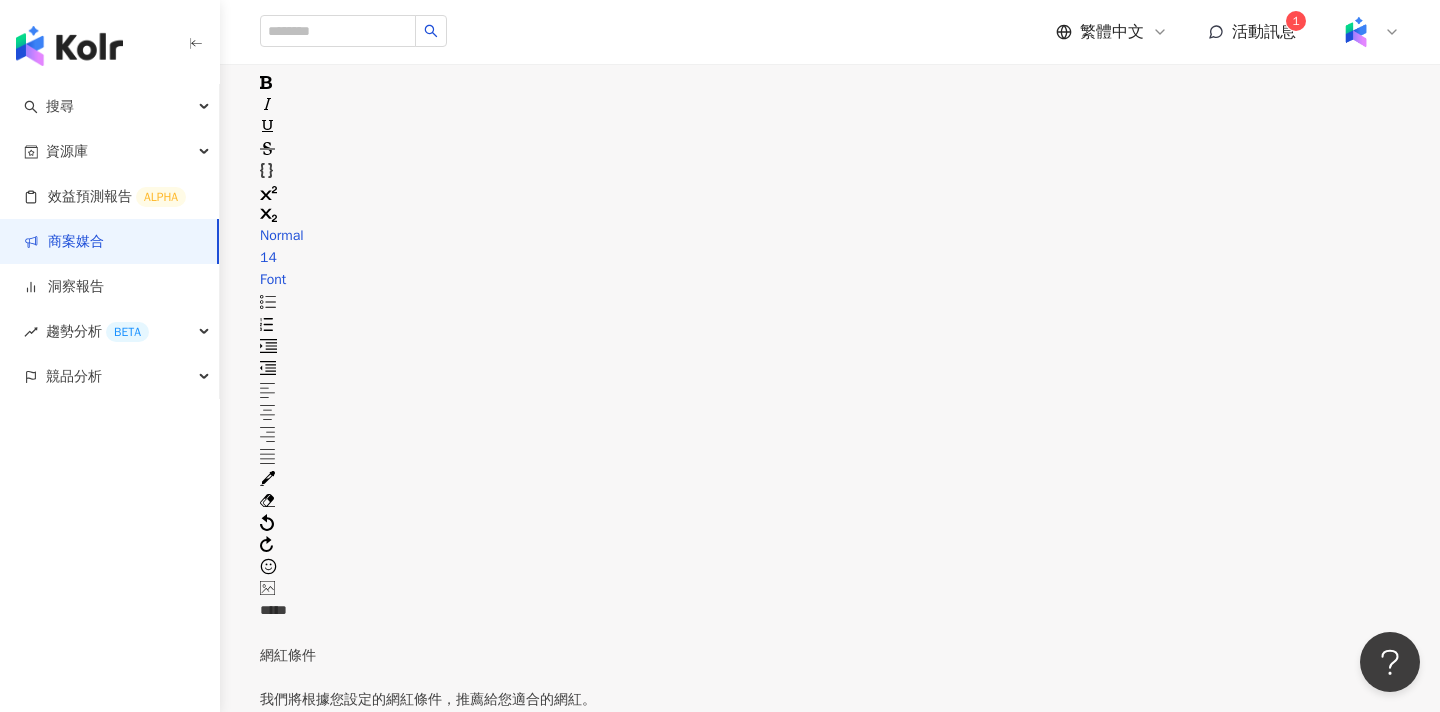 click on "**********" at bounding box center (830, -265) 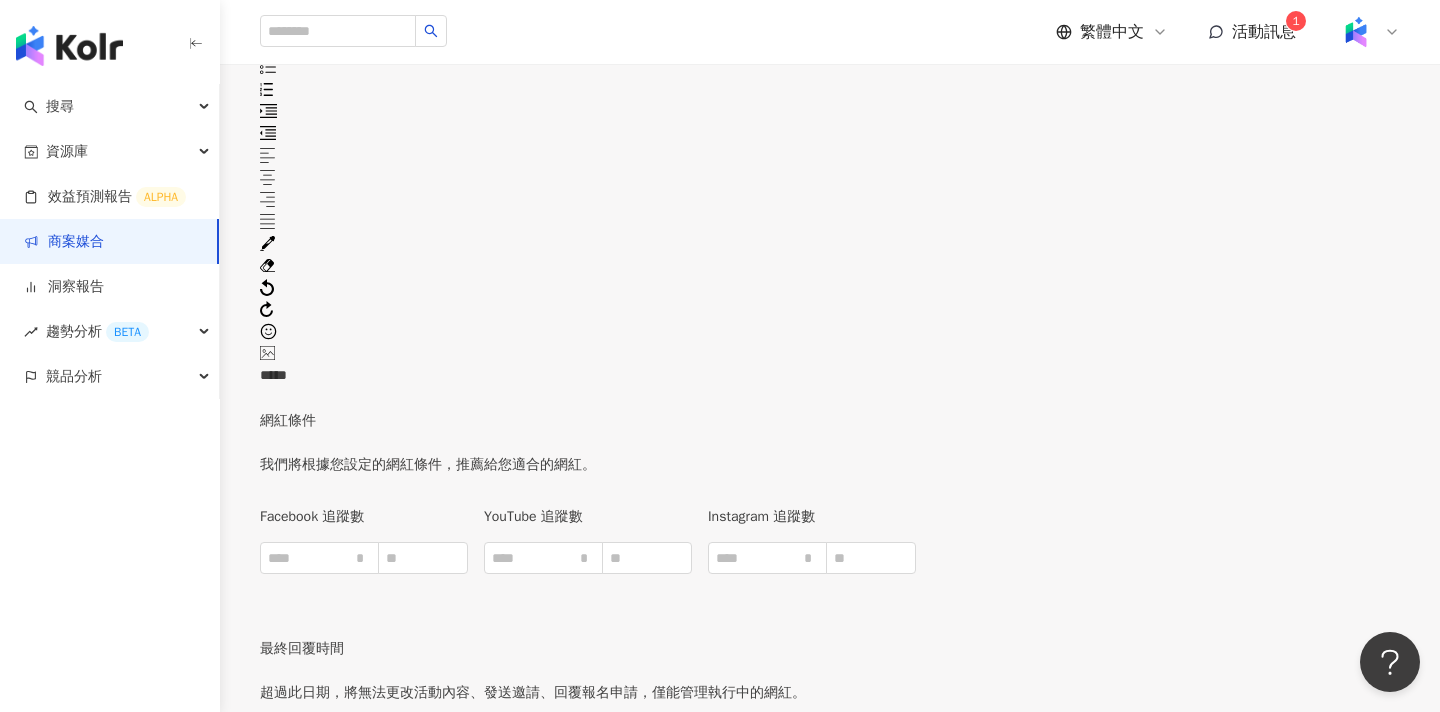 scroll, scrollTop: 2876, scrollLeft: 0, axis: vertical 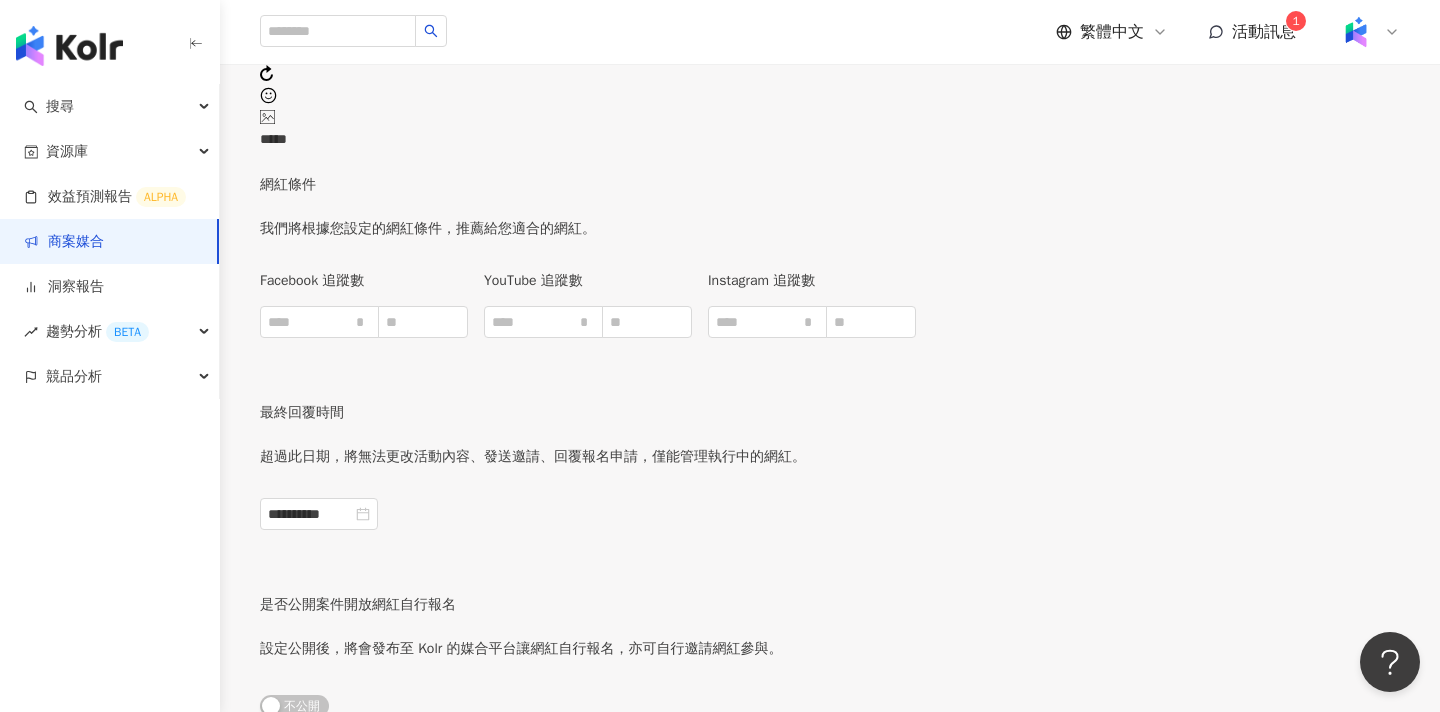 click on "儲存變更" at bounding box center [521, 766] 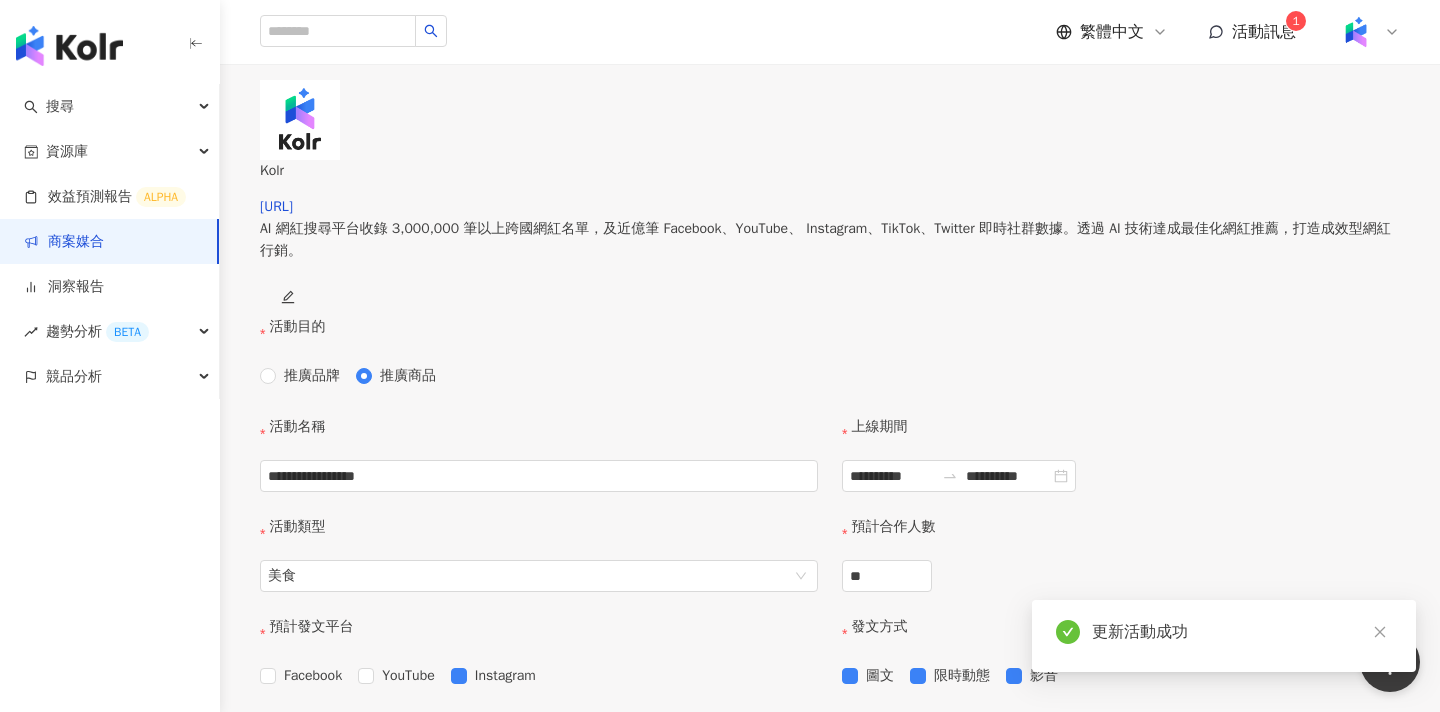 scroll, scrollTop: 0, scrollLeft: 0, axis: both 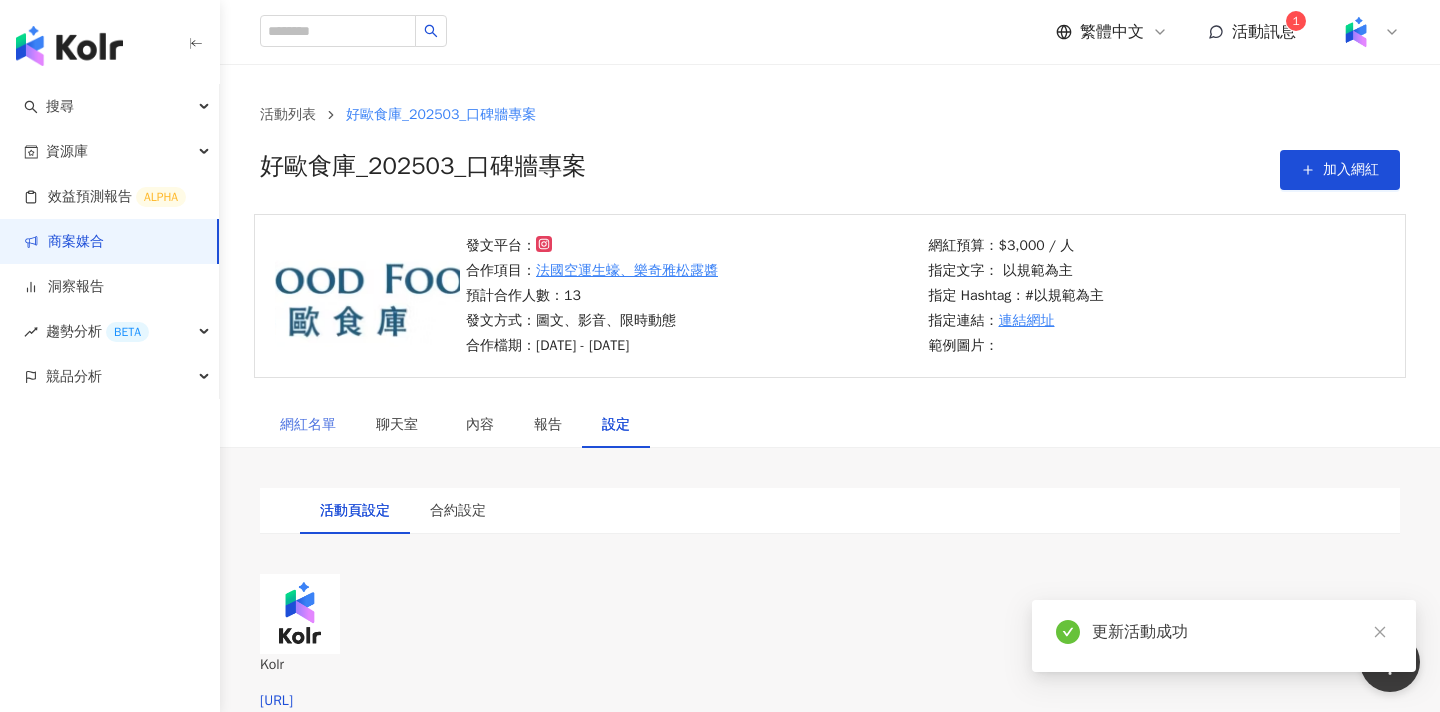 click on "網紅名單" at bounding box center [308, 425] 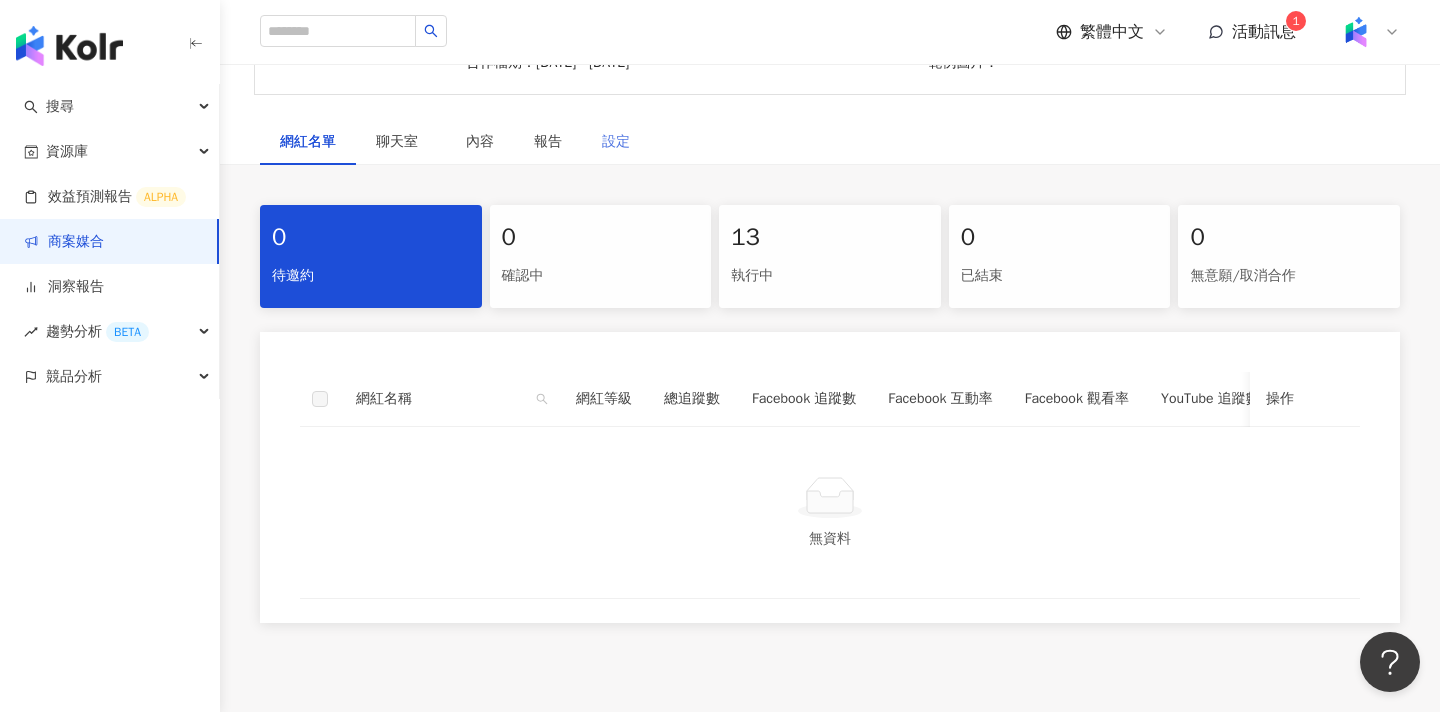 scroll, scrollTop: 139, scrollLeft: 0, axis: vertical 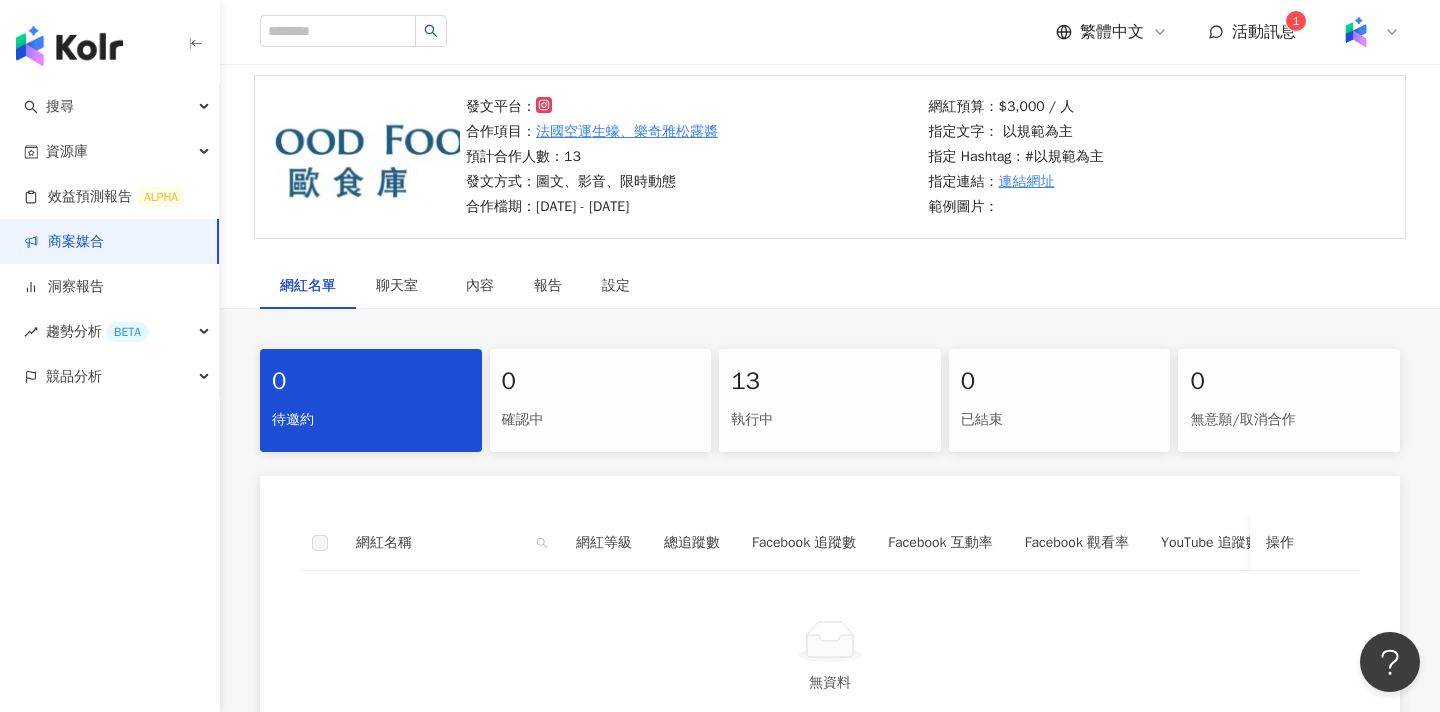 click on "13" at bounding box center (830, 382) 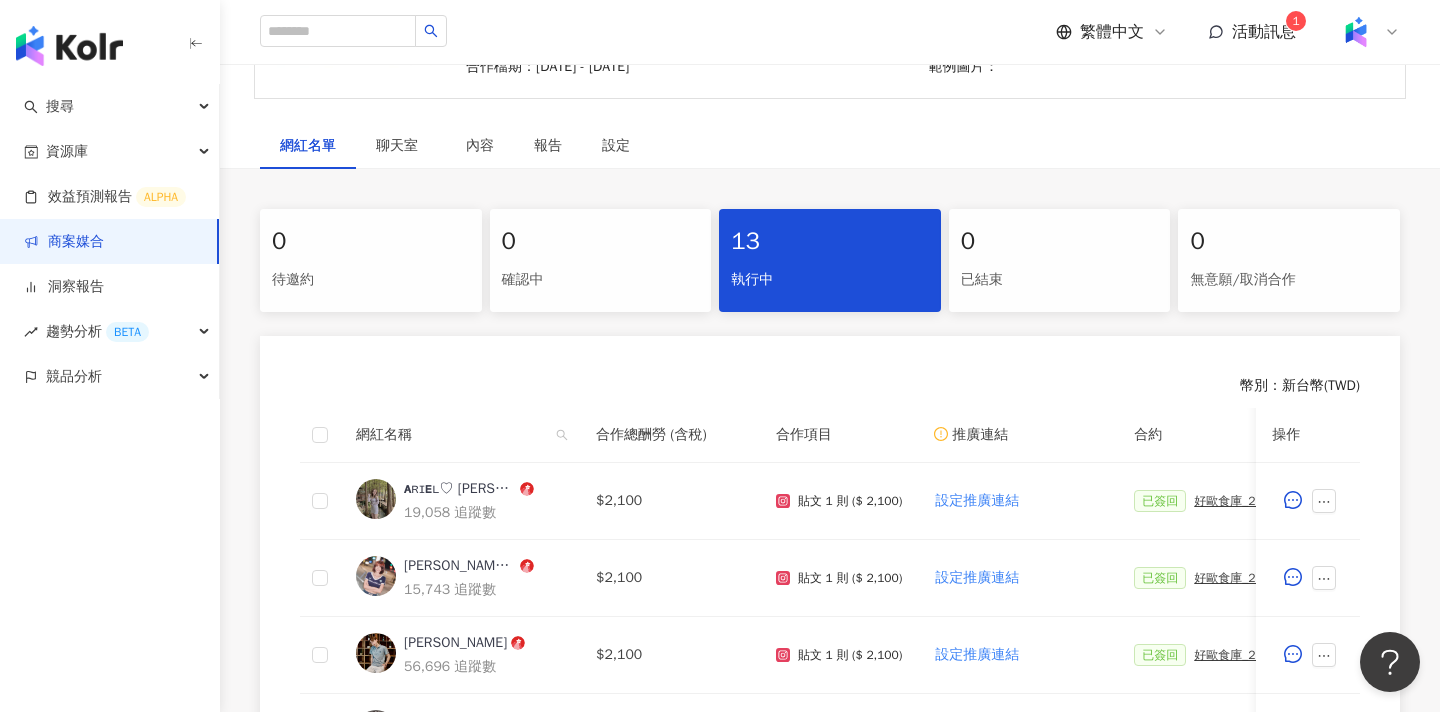 scroll, scrollTop: 530, scrollLeft: 0, axis: vertical 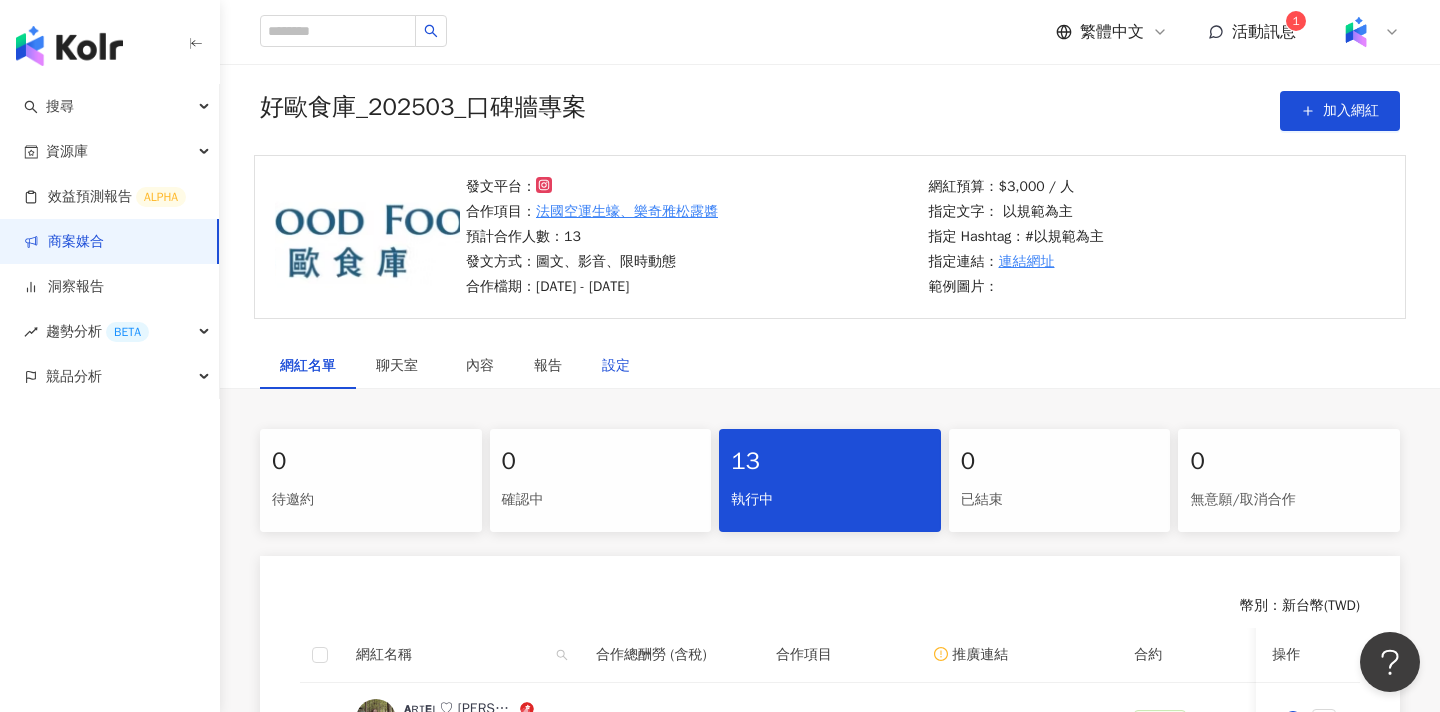 click on "設定" at bounding box center (616, 366) 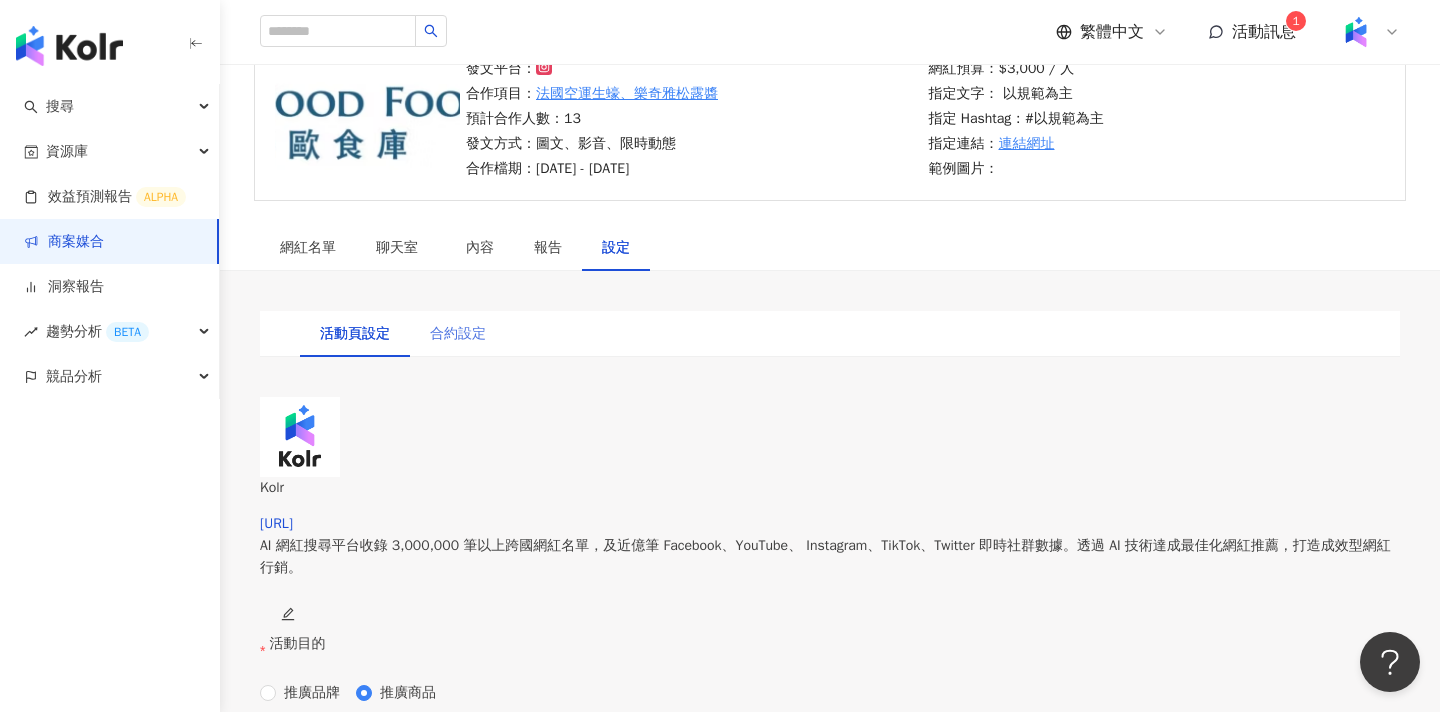 scroll, scrollTop: 0, scrollLeft: 0, axis: both 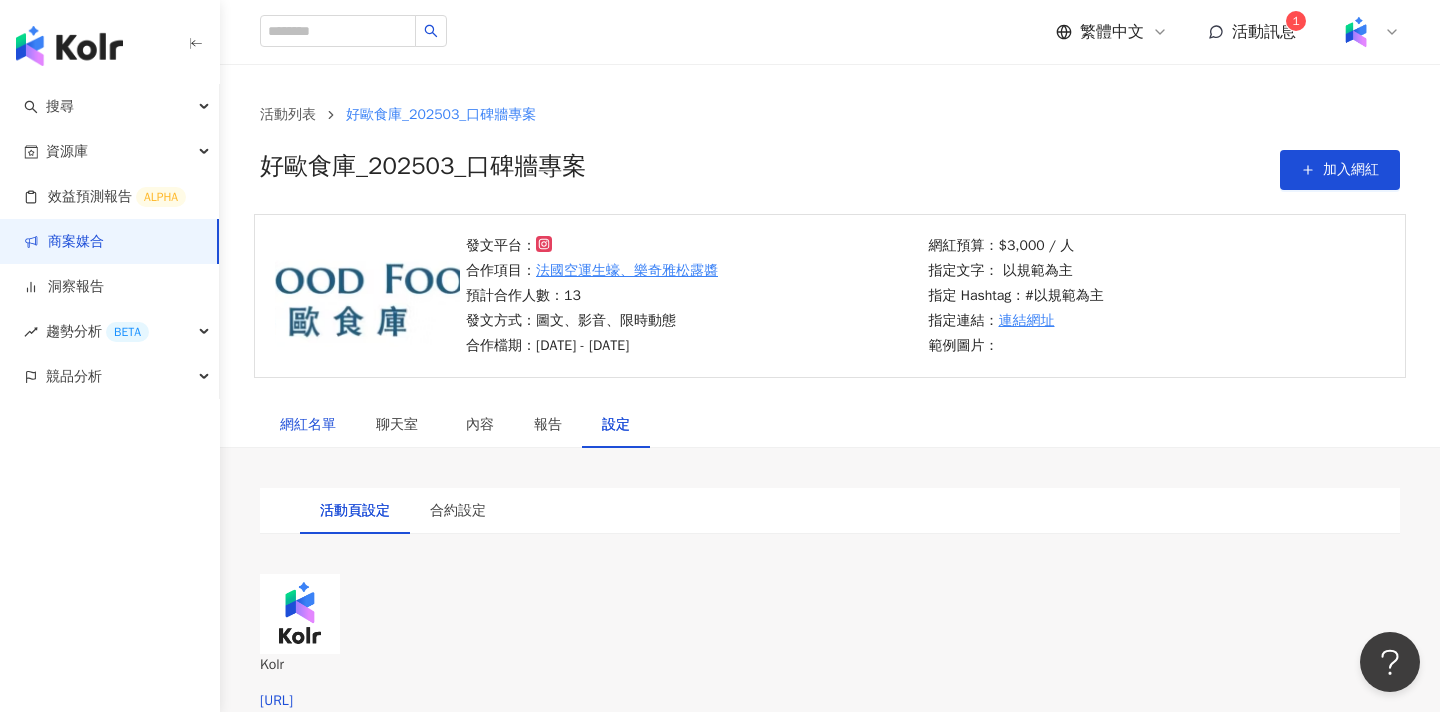 click on "網紅名單" at bounding box center [308, 425] 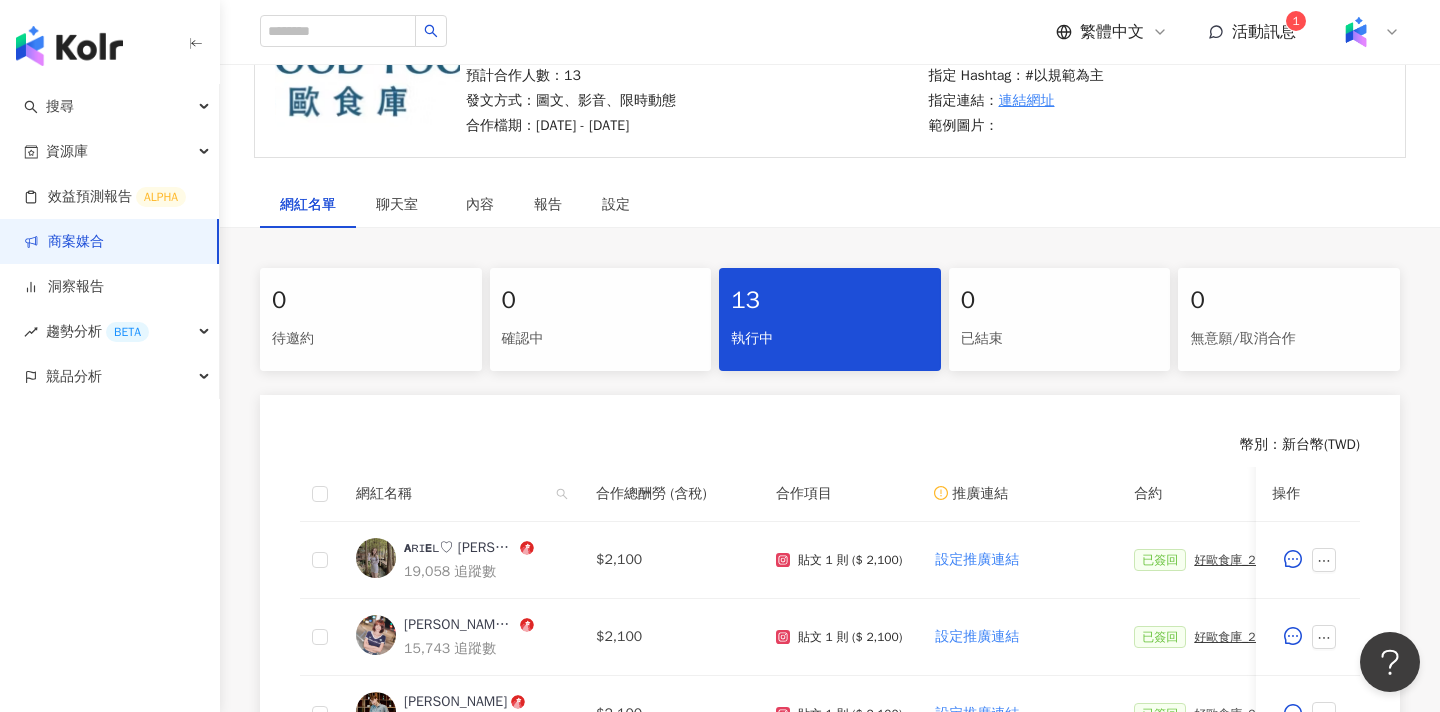 scroll, scrollTop: 228, scrollLeft: 0, axis: vertical 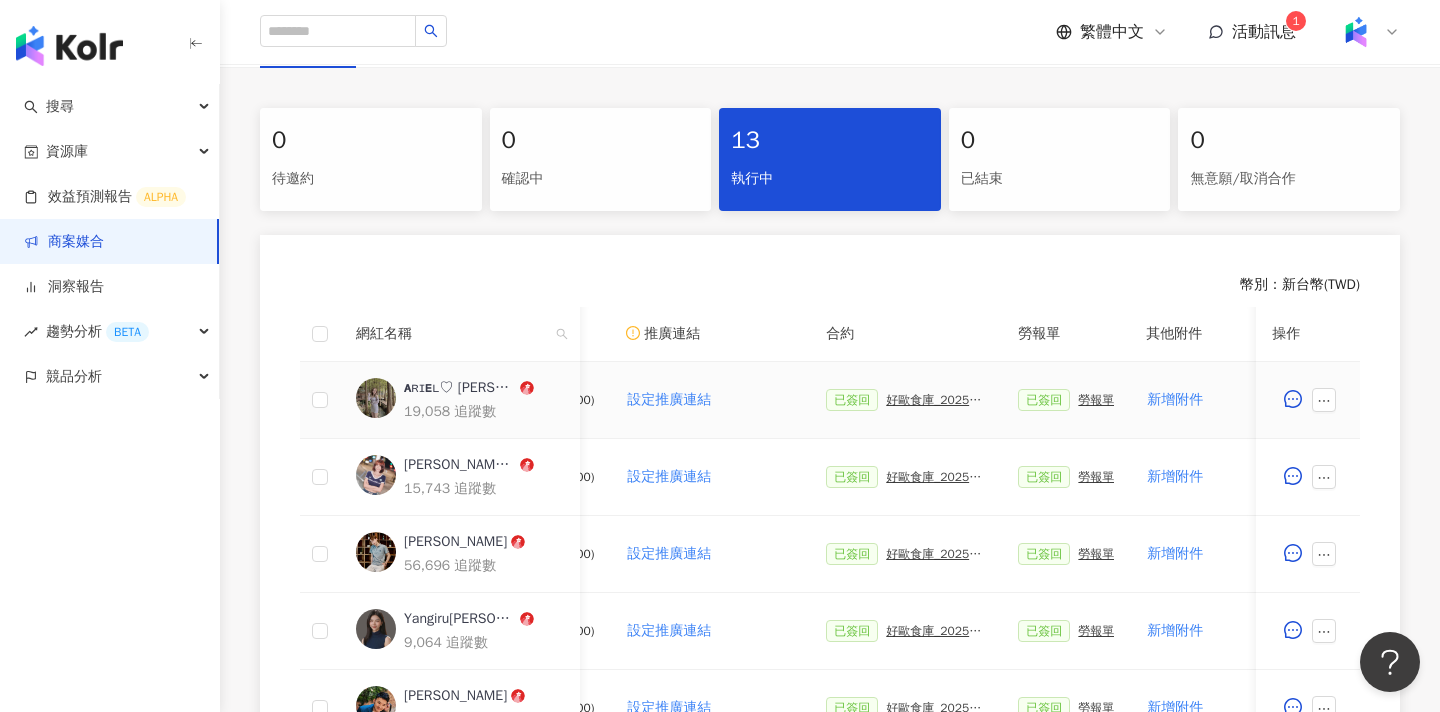 click on "好歐食庫_202503_口碑牆專案" at bounding box center (936, 400) 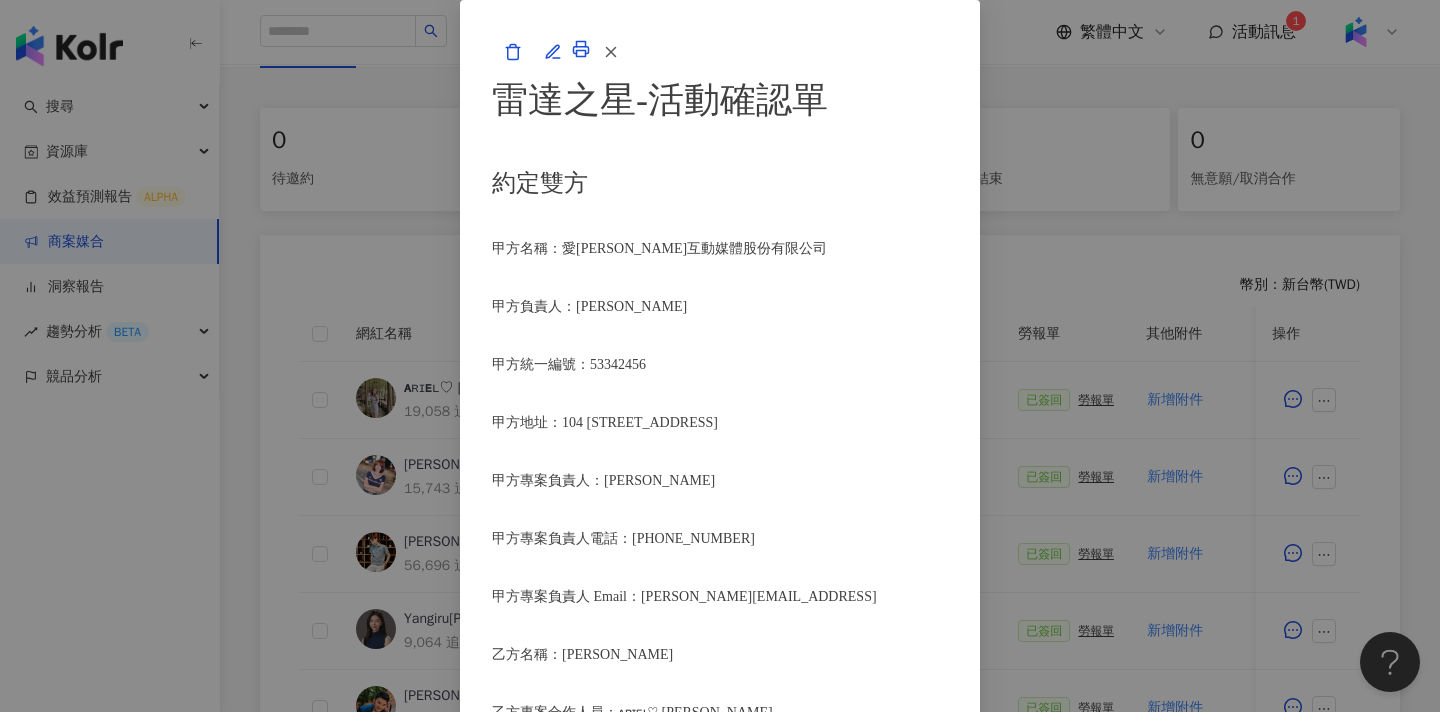 scroll, scrollTop: 2653, scrollLeft: 0, axis: vertical 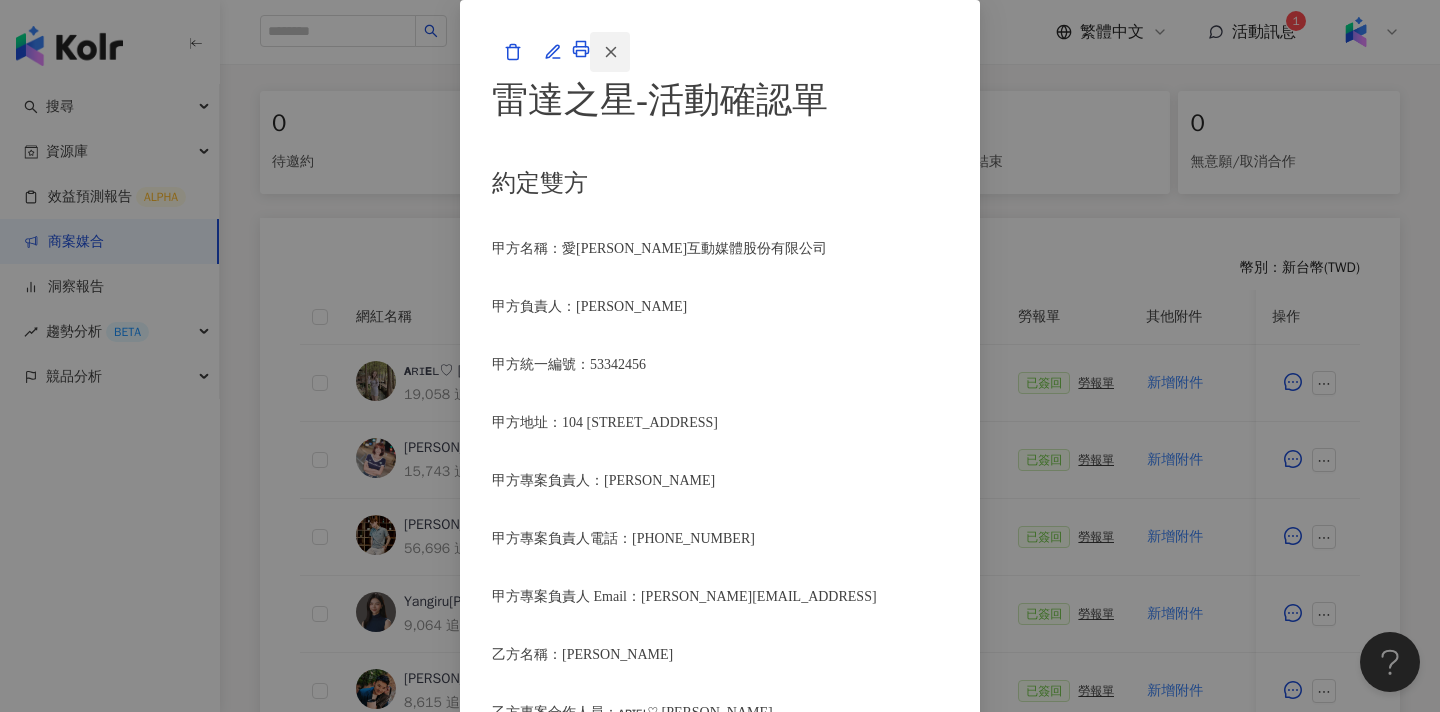 click 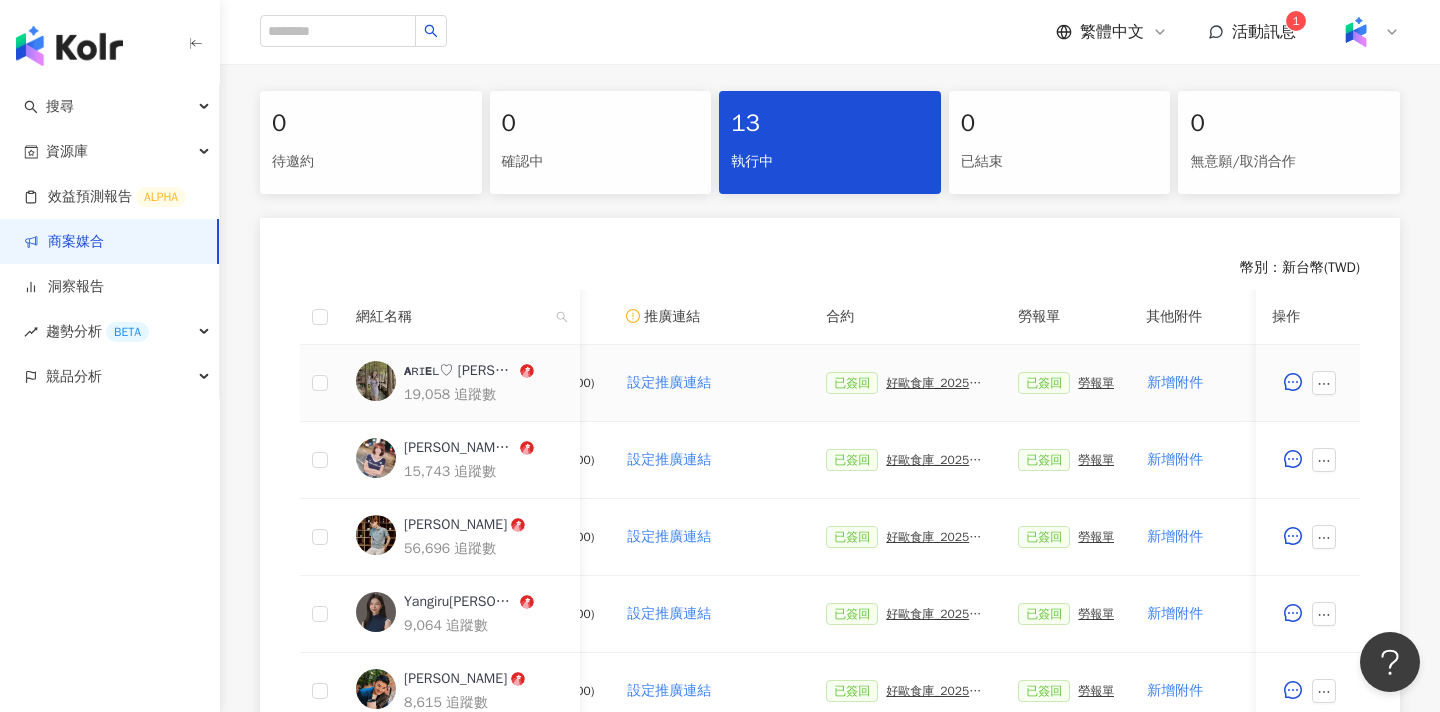 click on "好歐食庫_202503_口碑牆專案" at bounding box center (936, 383) 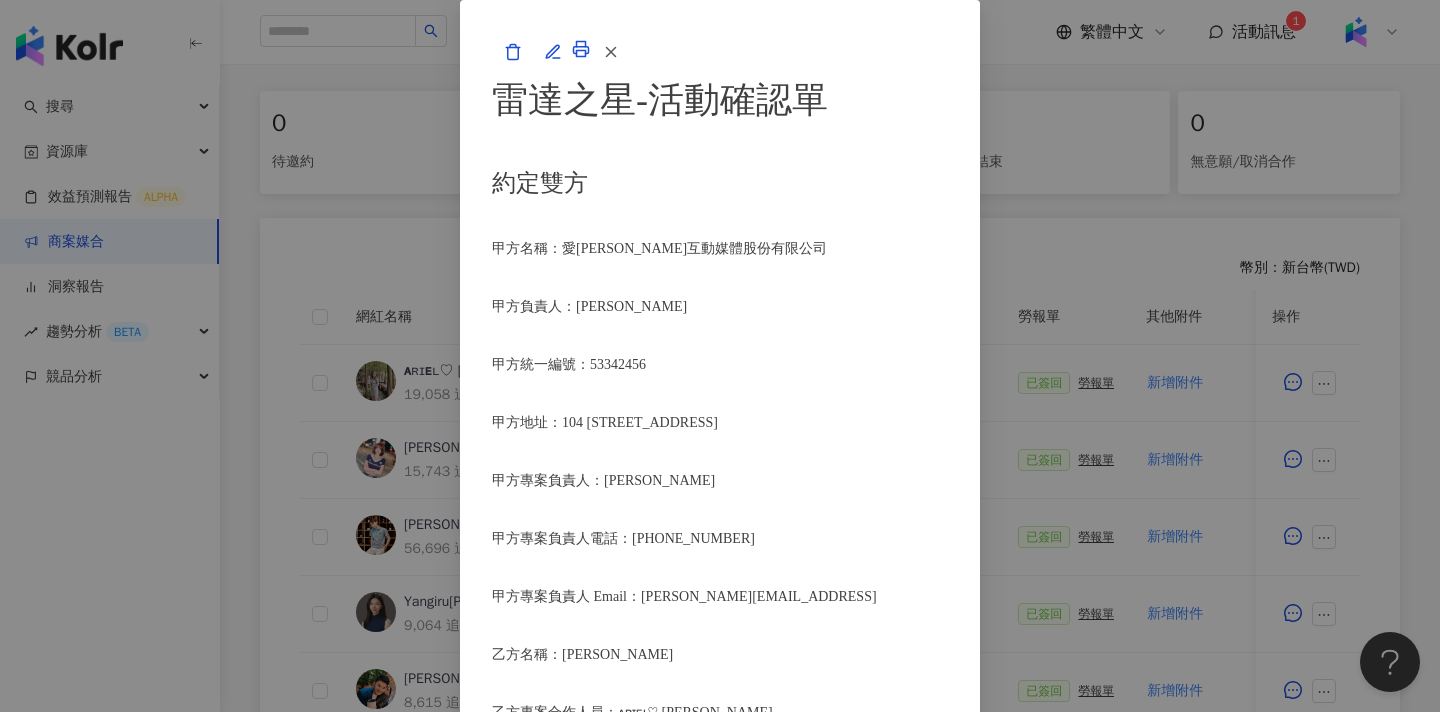 scroll, scrollTop: 2653, scrollLeft: 0, axis: vertical 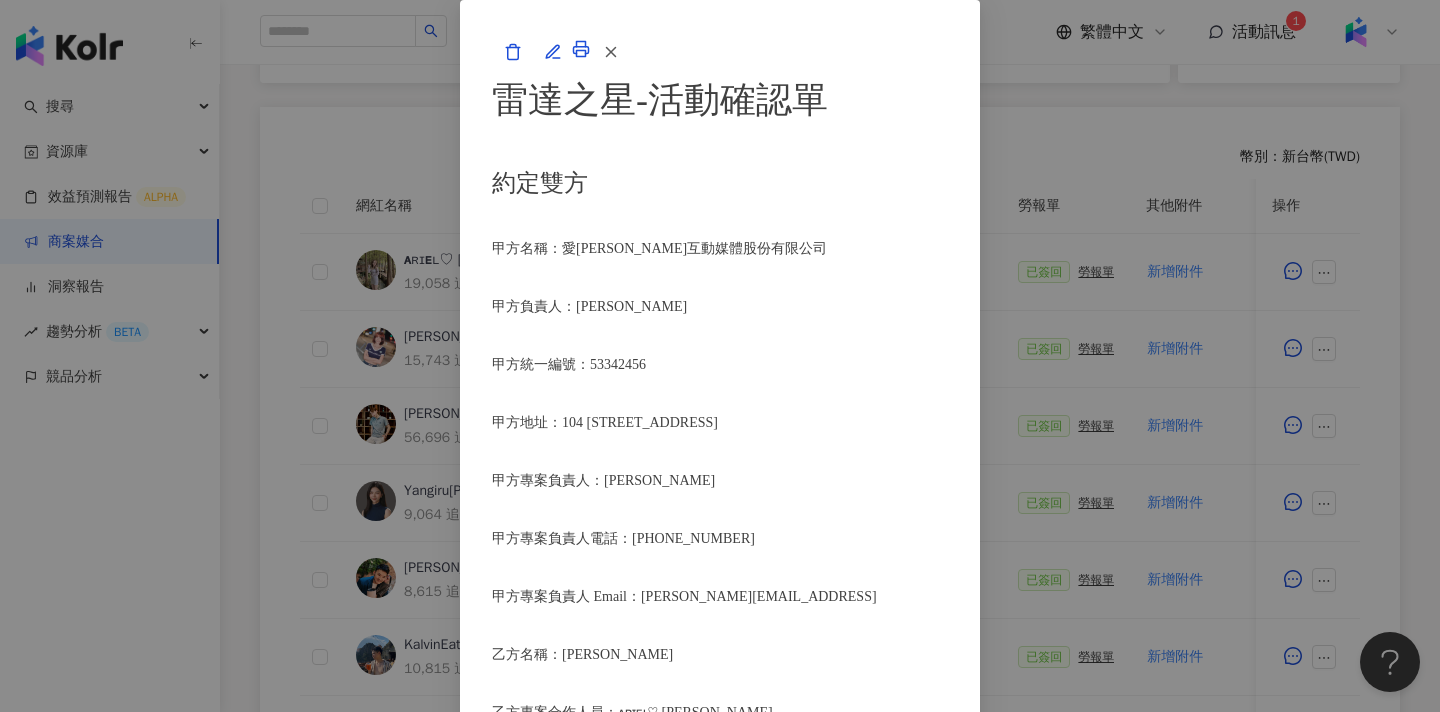 click on "雷達之星-活動確認單
約定雙方
甲方名稱：愛[PERSON_NAME]互動媒體股份有限公司
甲方負責人：程世嘉
甲方統一編號：53342456
甲方地址：104 [STREET_ADDRESS]
甲方專案負責人：[PERSON_NAME]方專案負責人電話：[PHONE_NUMBER]
甲方專案負責人 Email：[PERSON_NAME][EMAIL_ADDRESS]
乙方名稱：[PERSON_NAME]
乙方專案合作人員：ᴀʀɪᴇʟ♡ 梁梁
乙方地址：[STREET_ADDRESS]
乙方統一編號／身分證字號：F227644264
專案活動期間：[DATE]至[DATE]
費用（新台幣，含稅)： 2100
約定條款
[PERSON_NAME](以下簡稱乙方)保證有權簽署本確認單，簽署後即表示上列專案合作人員接受與愛[PERSON_NAME]互動媒體股份有限公司(以下簡稱甲方)簽署之活動確認單，並同意執行雙方所約定之合作項目。
合作項目：Instagram 圖文 1 則
執行時間： [DATE]至[DATE]" at bounding box center (720, 1971) 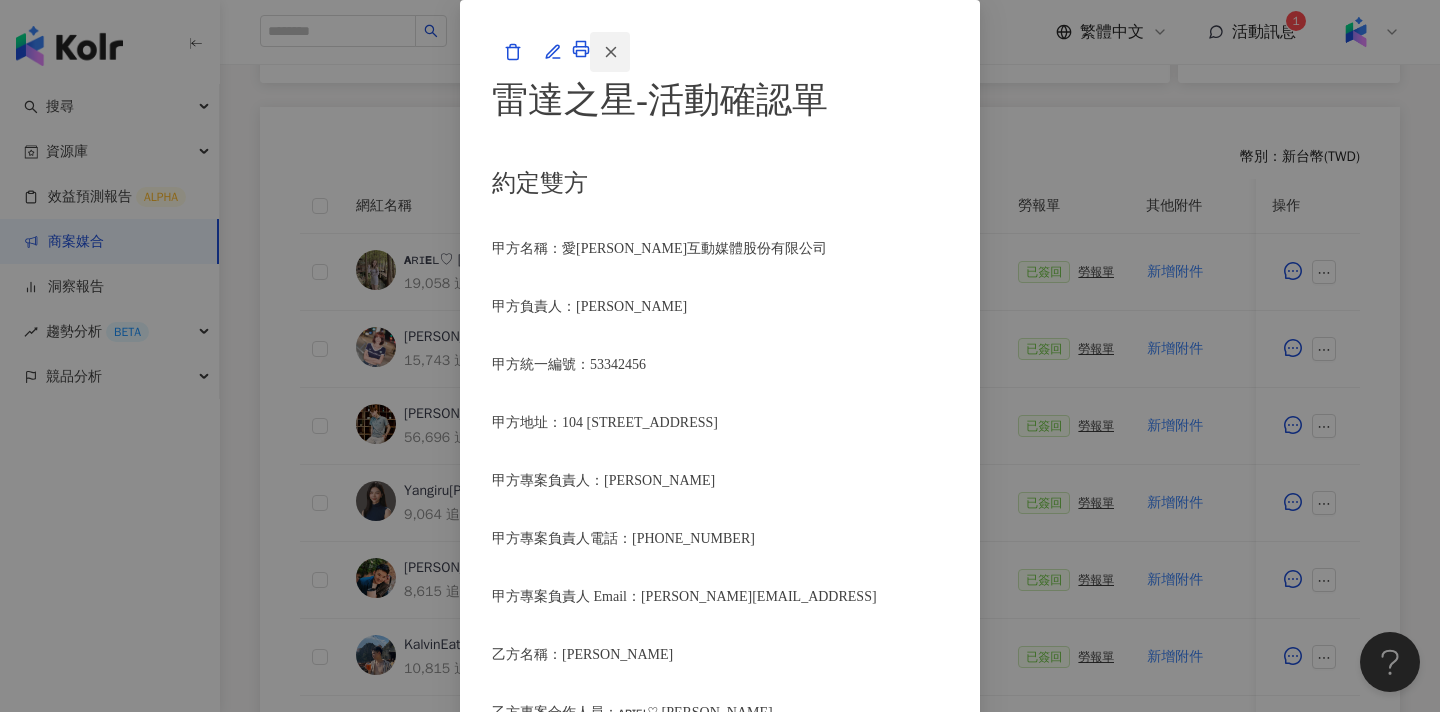 click 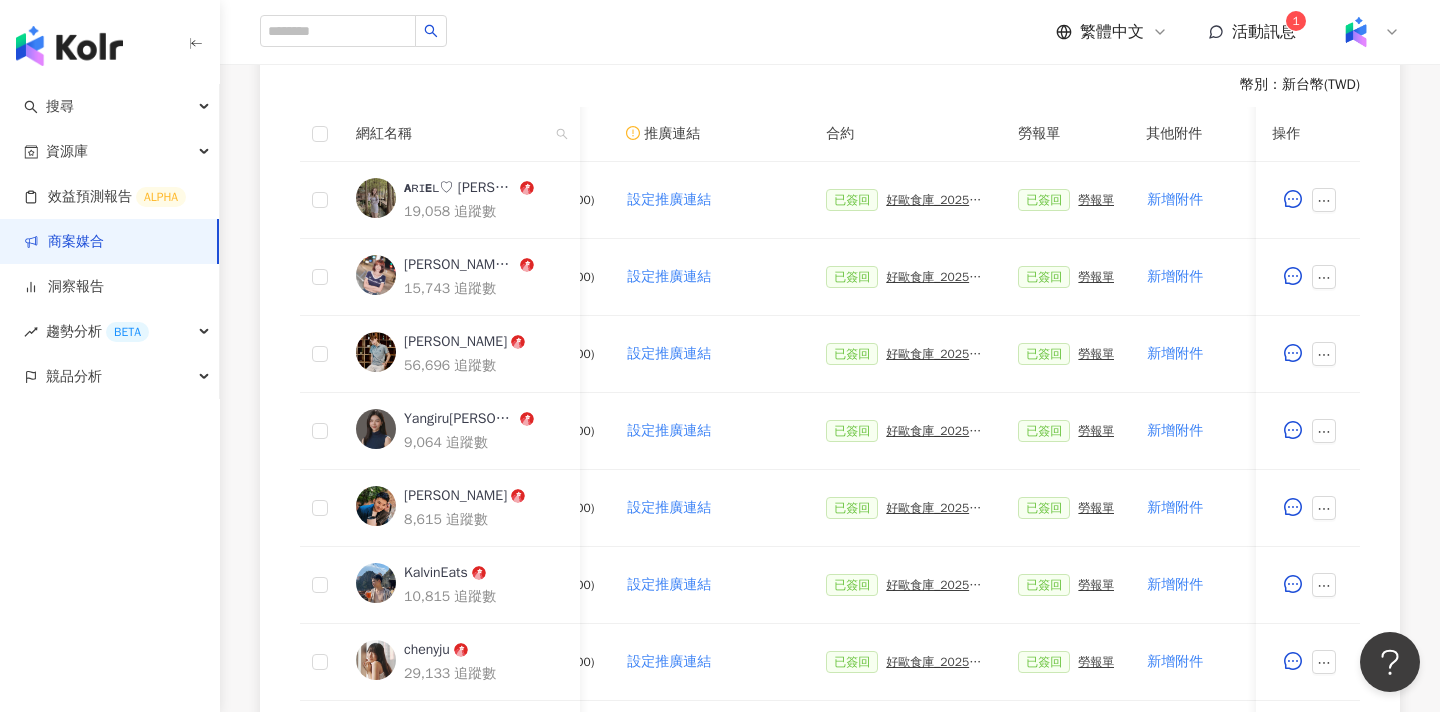 scroll, scrollTop: 196, scrollLeft: 0, axis: vertical 